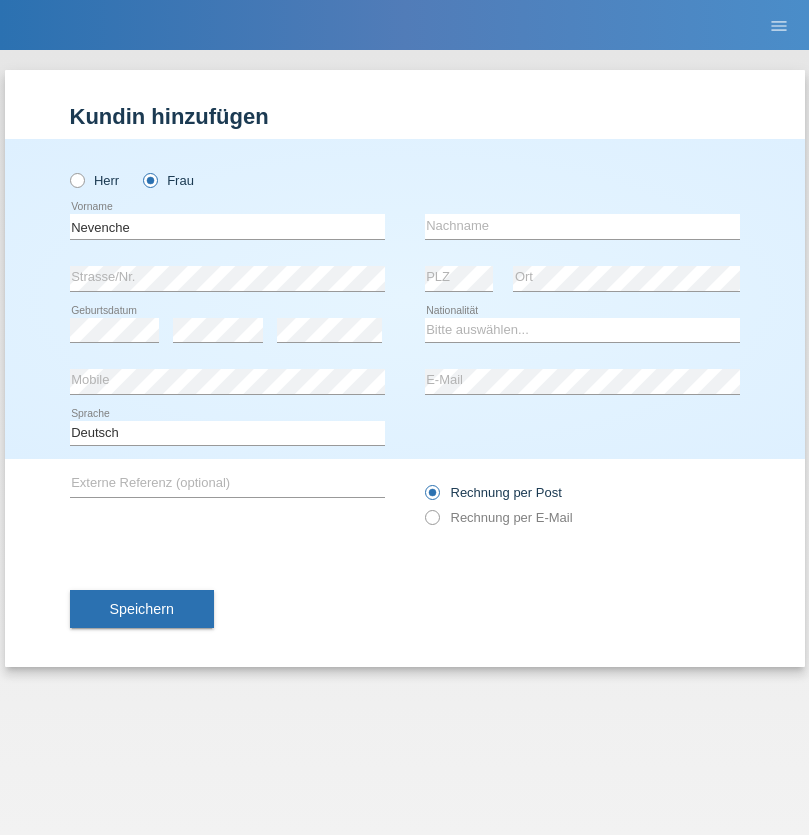 scroll, scrollTop: 0, scrollLeft: 0, axis: both 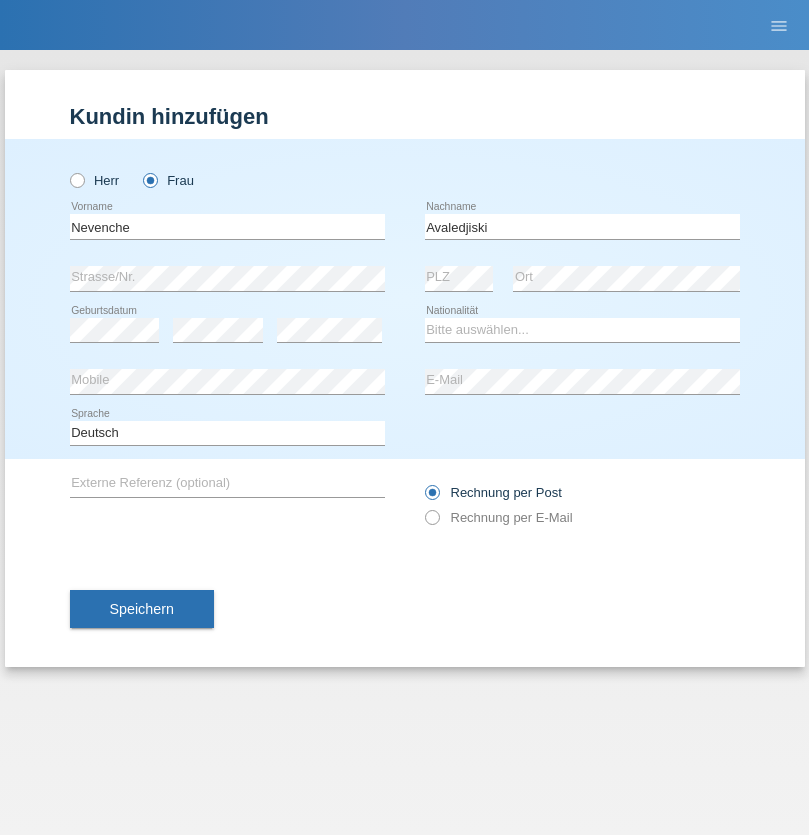 type on "Avaledjiski" 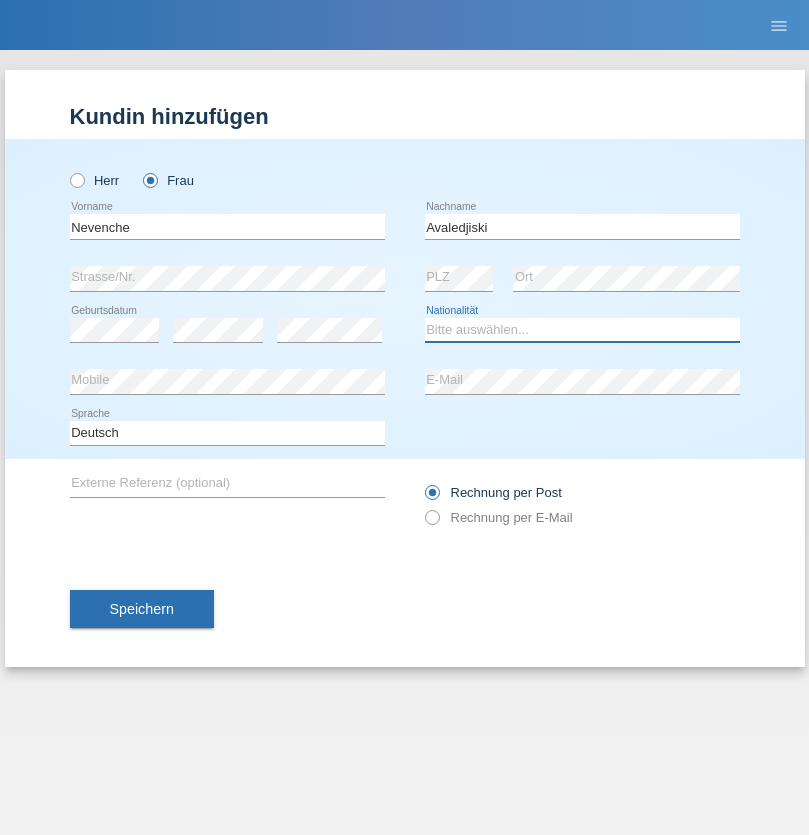 select on "MK" 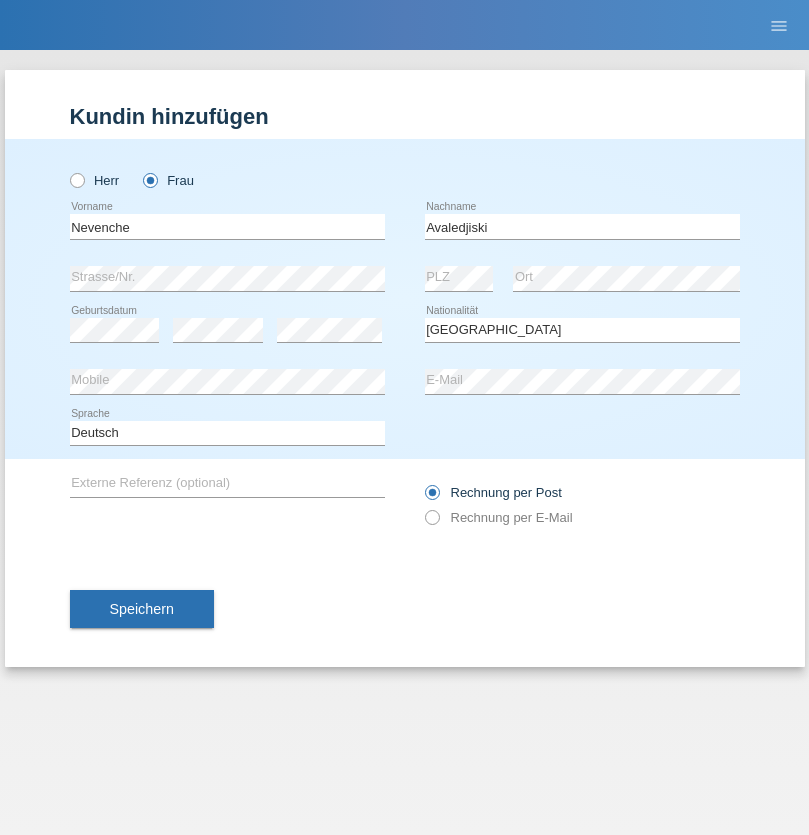 select on "C" 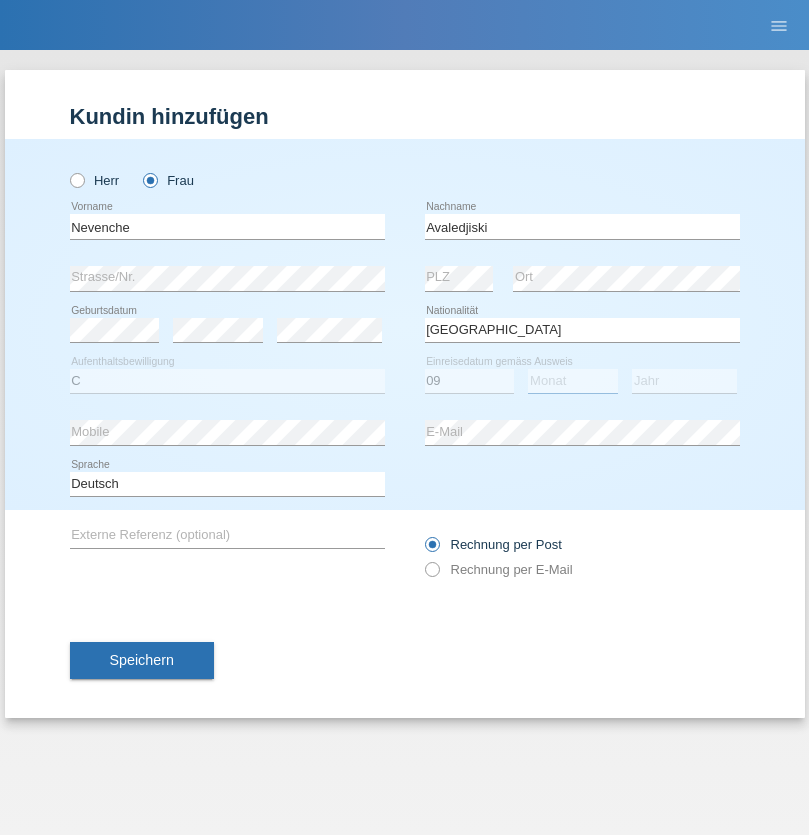 select on "01" 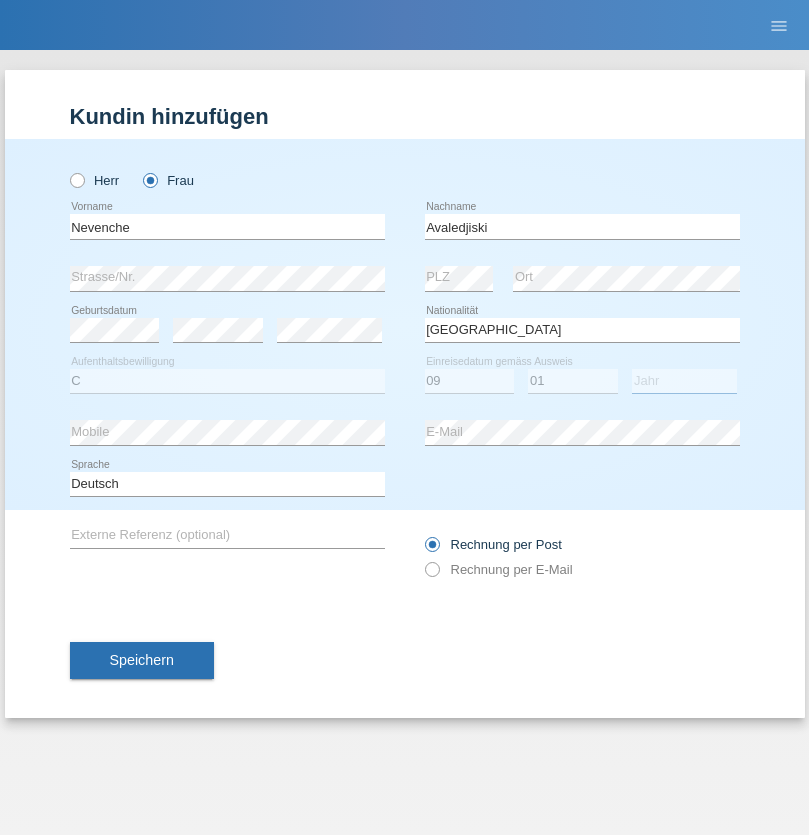 select on "2021" 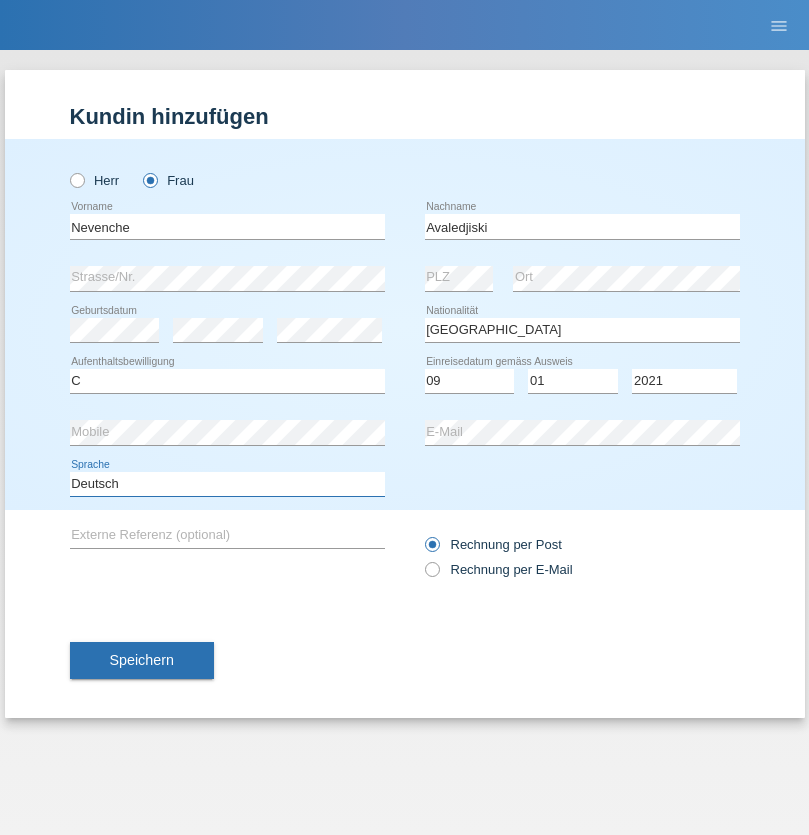 select on "en" 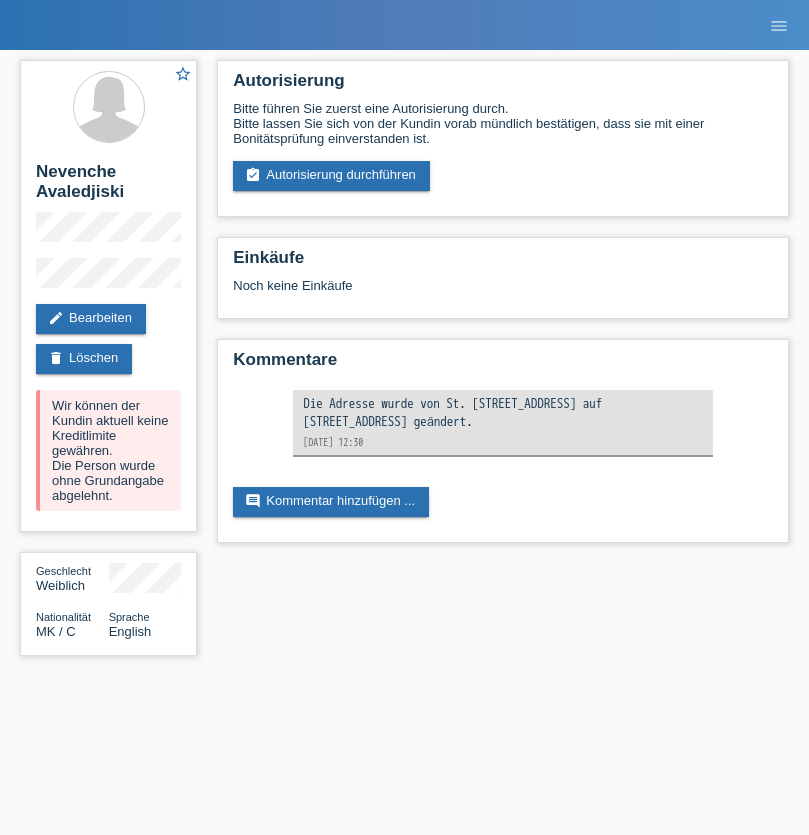 scroll, scrollTop: 0, scrollLeft: 0, axis: both 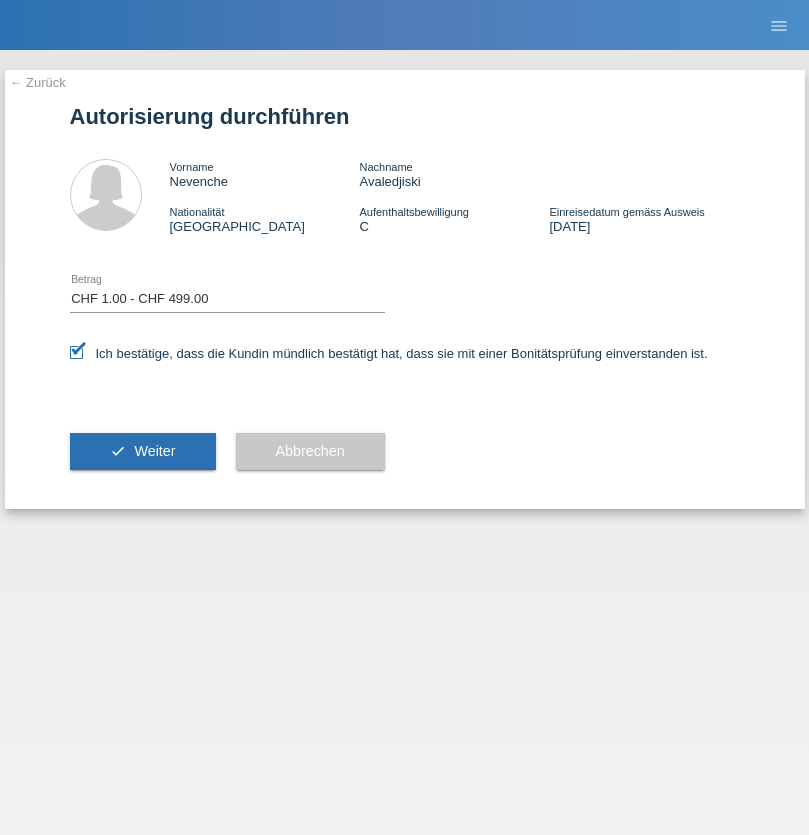select on "1" 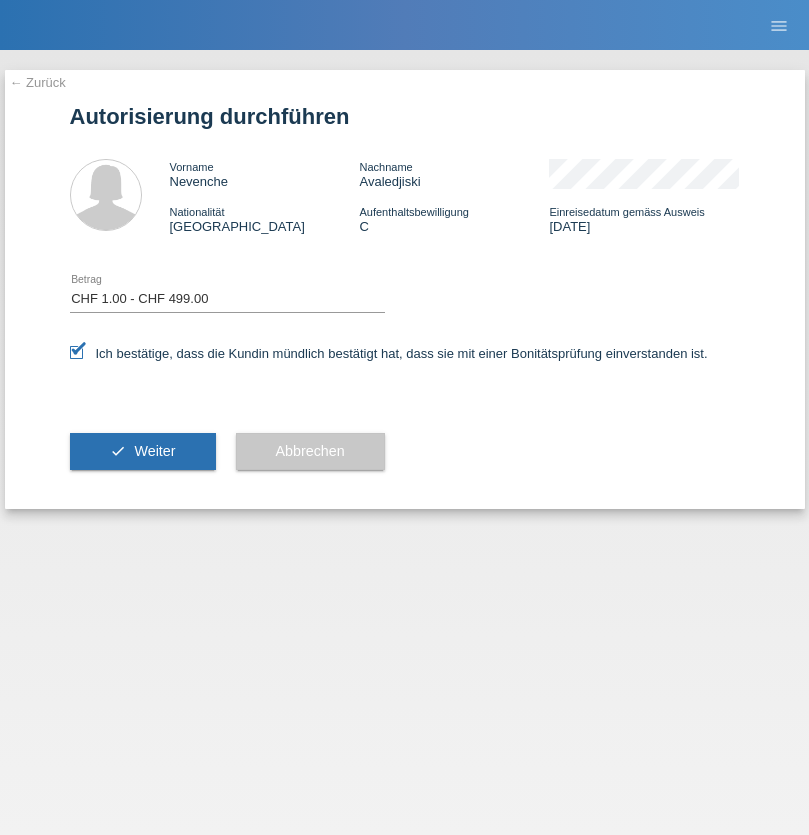 scroll, scrollTop: 0, scrollLeft: 0, axis: both 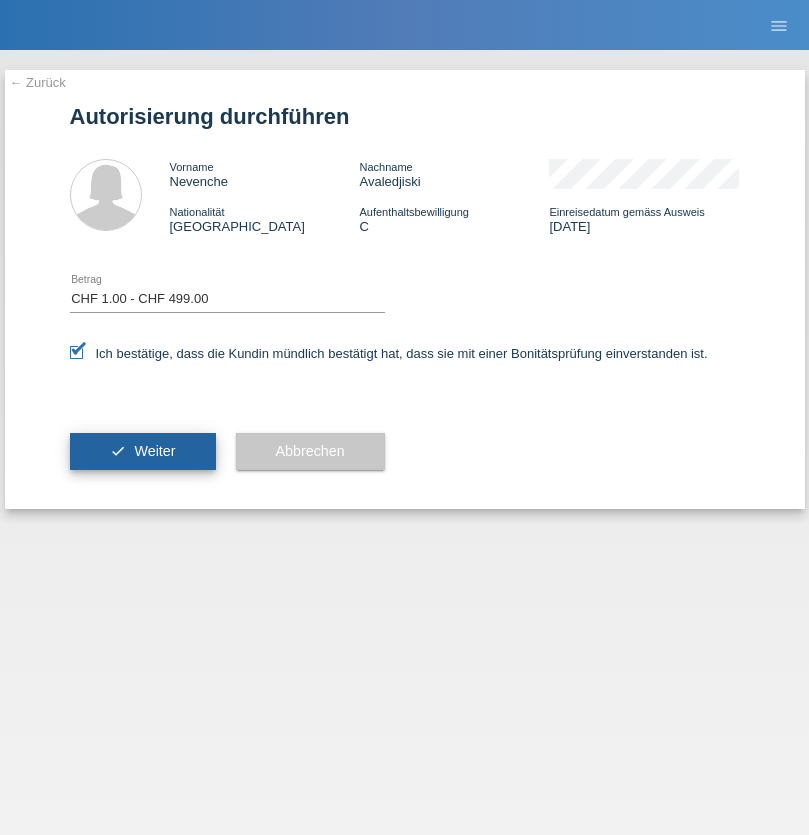 click on "Weiter" at bounding box center [154, 451] 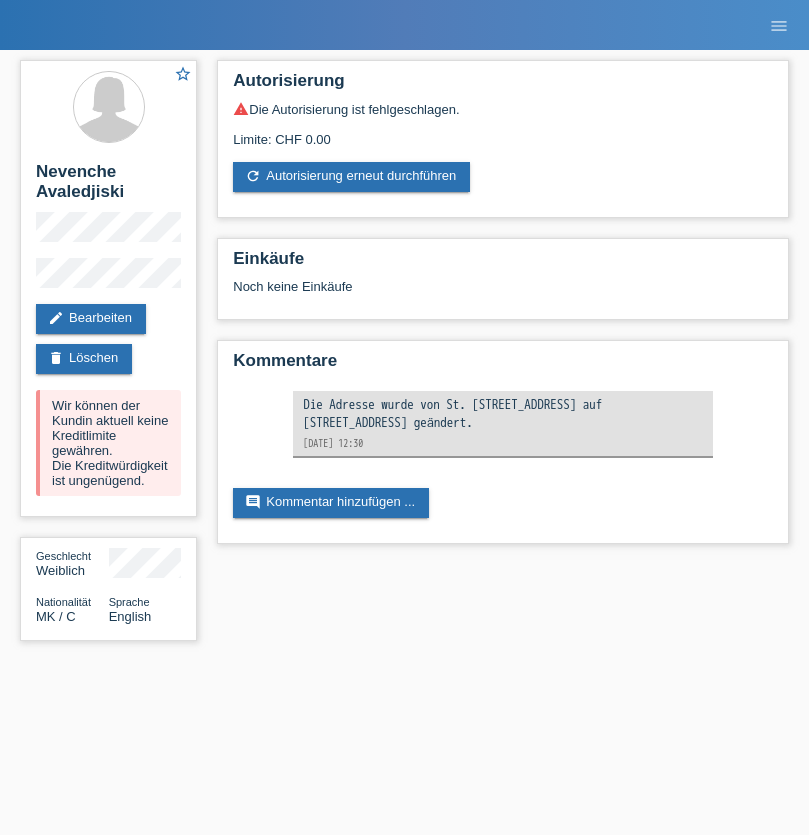 scroll, scrollTop: 0, scrollLeft: 0, axis: both 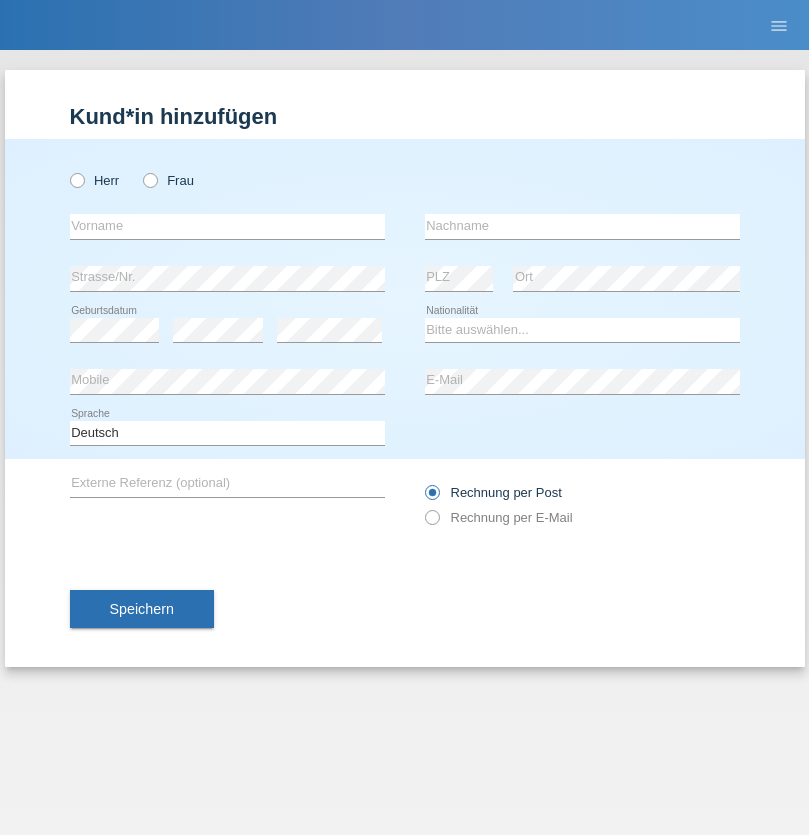 radio on "true" 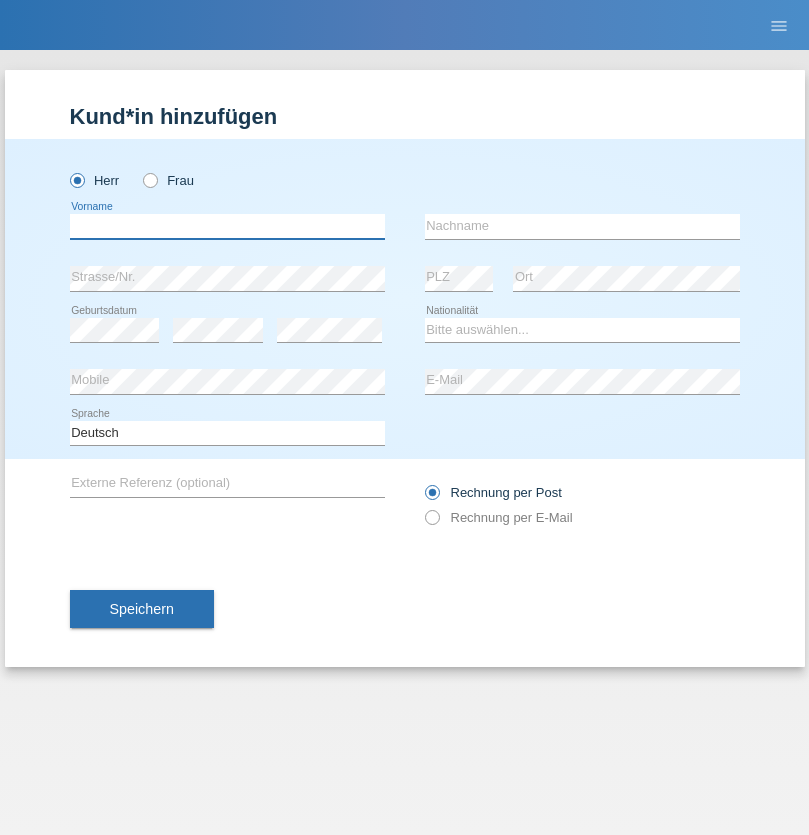 click at bounding box center [227, 226] 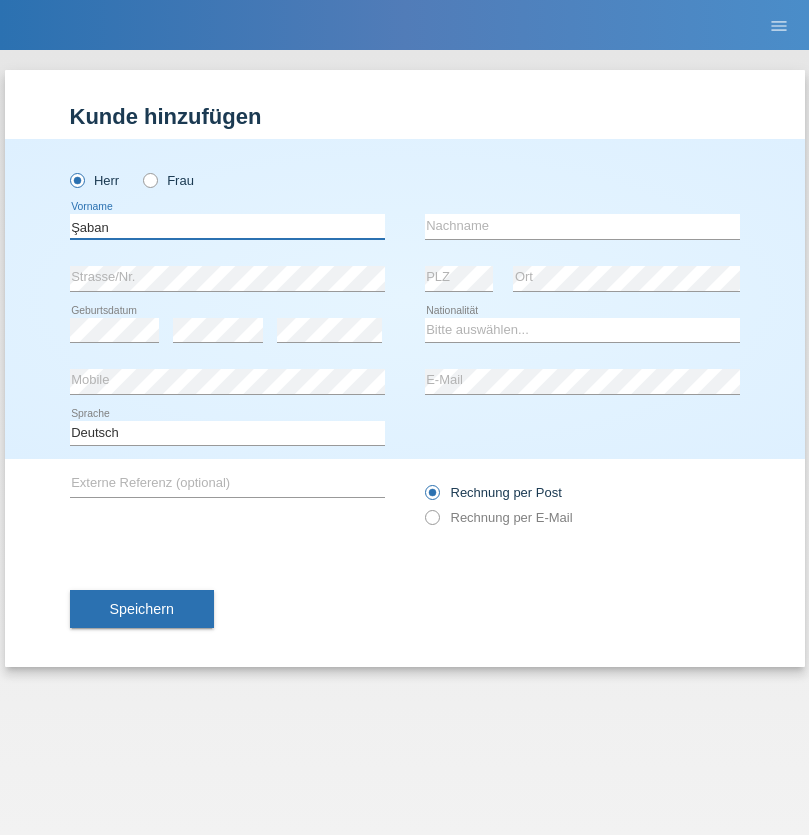 type on "Şaban" 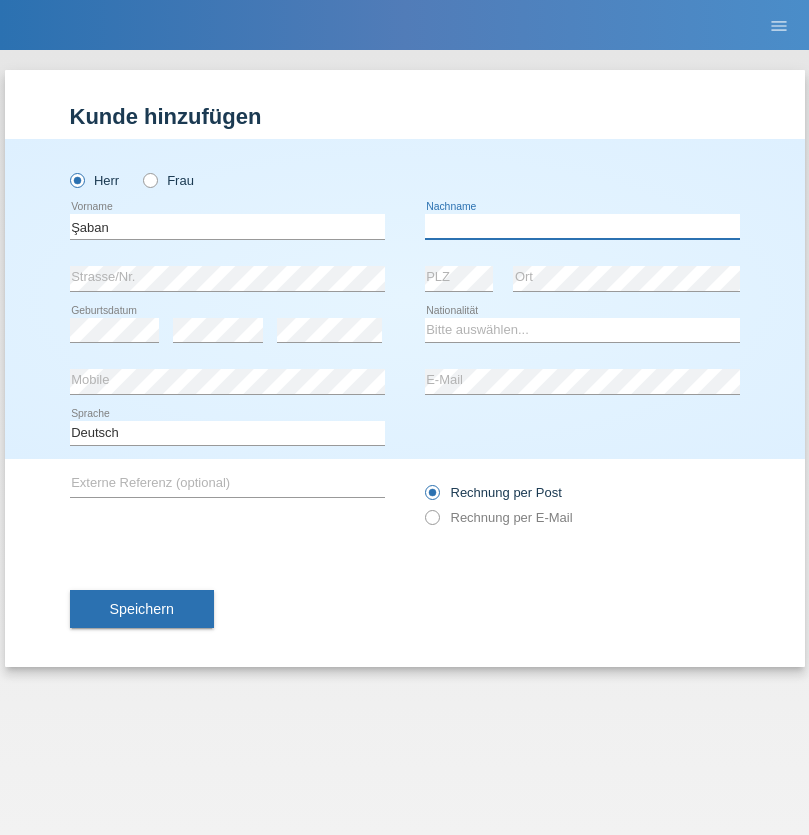 click at bounding box center (582, 226) 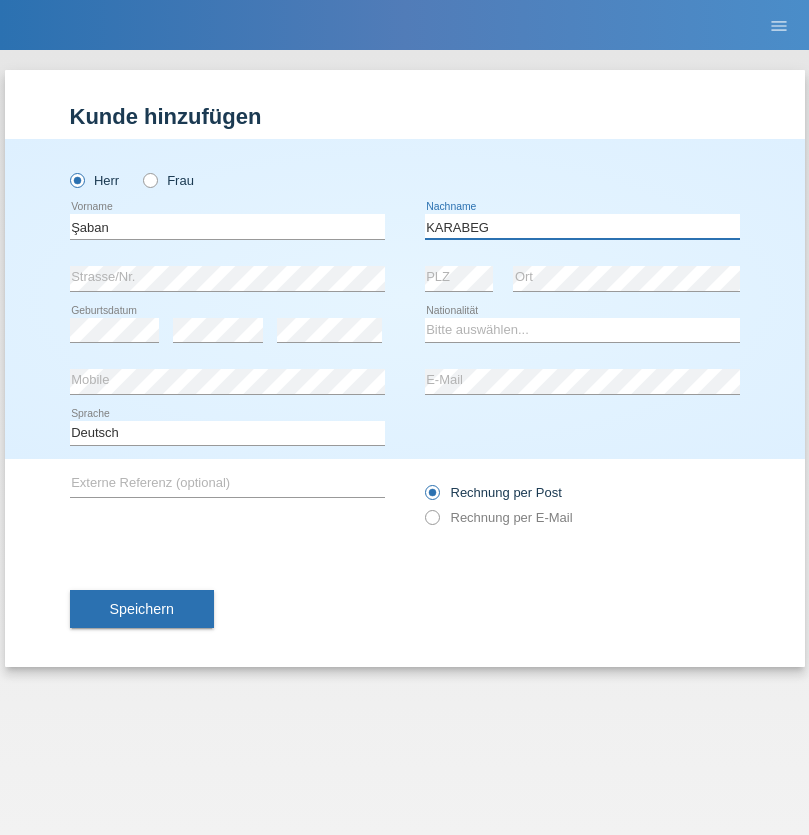 type on "KARABEG" 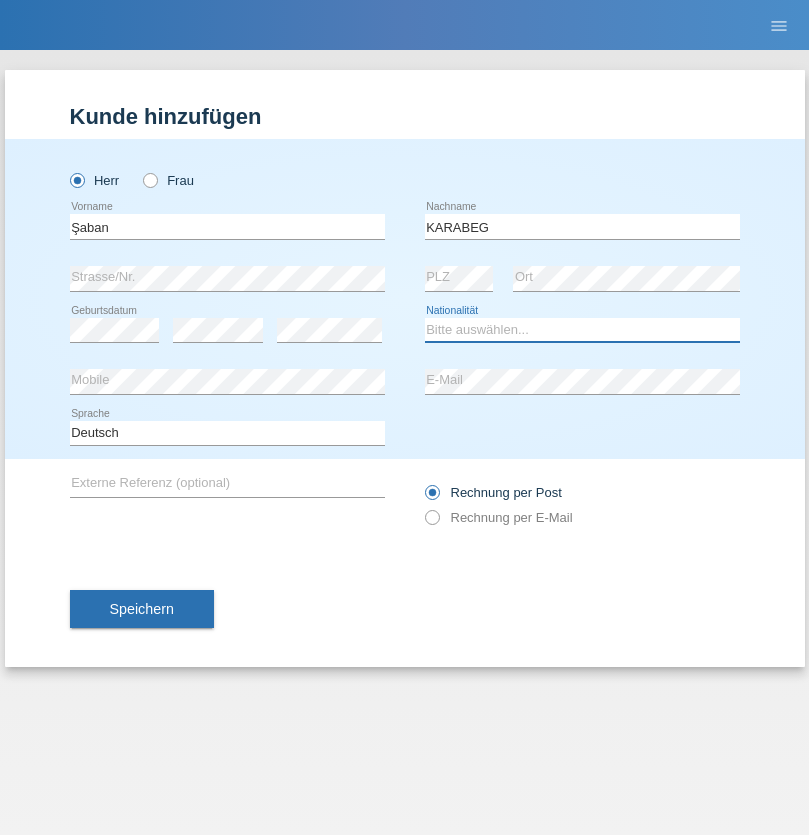 select on "TR" 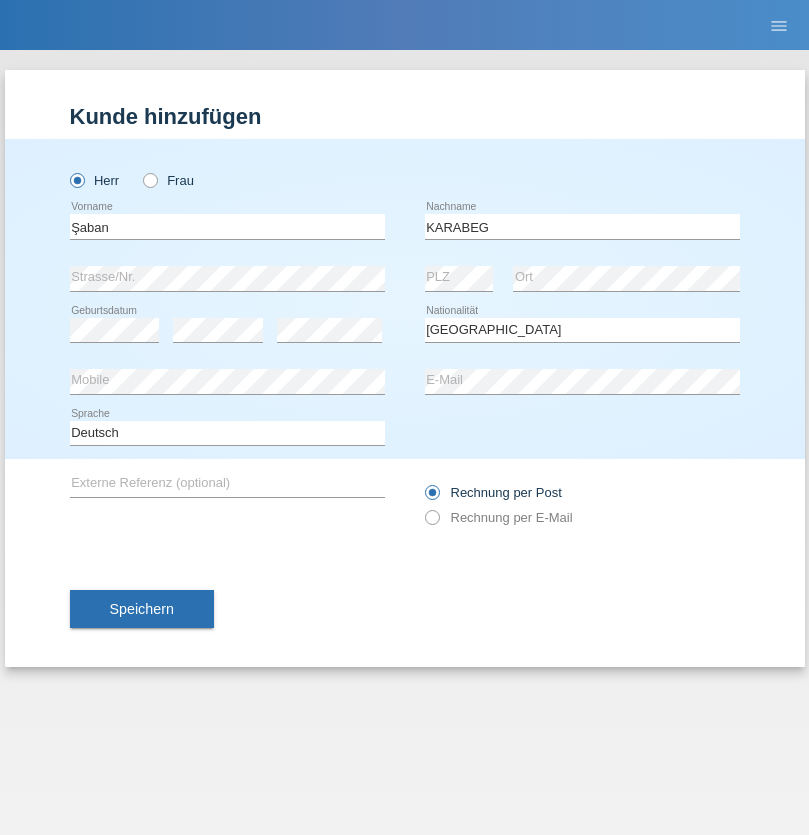 select on "C" 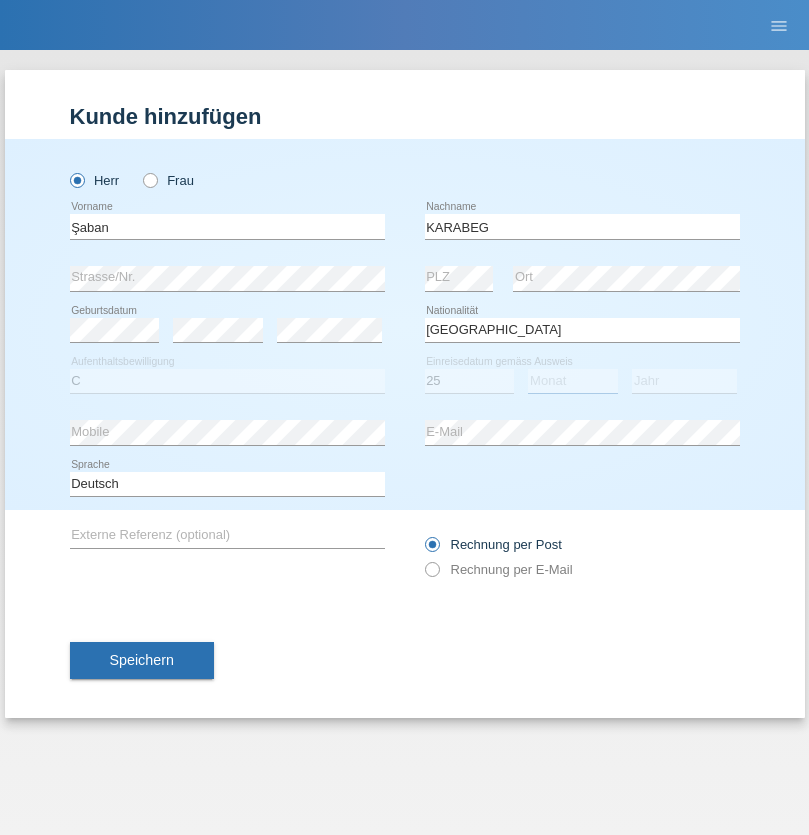 select on "09" 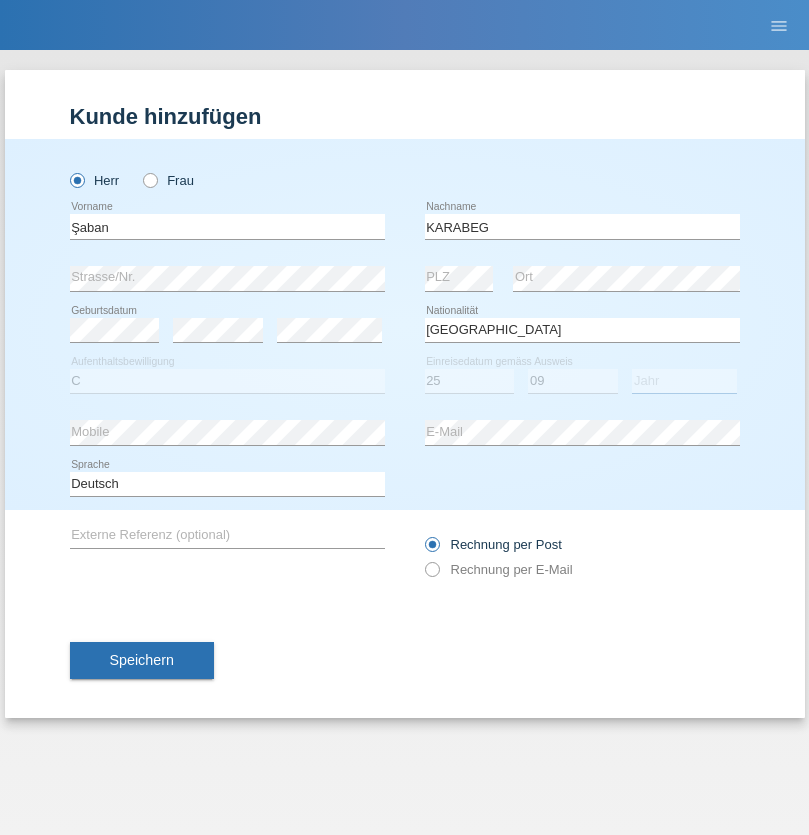 select on "2021" 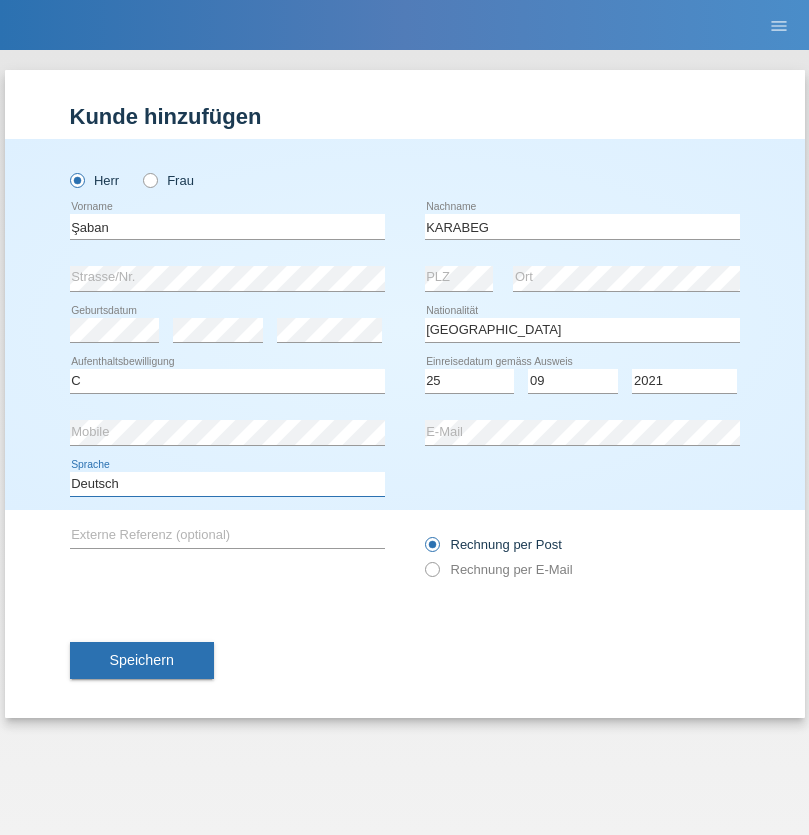 select on "en" 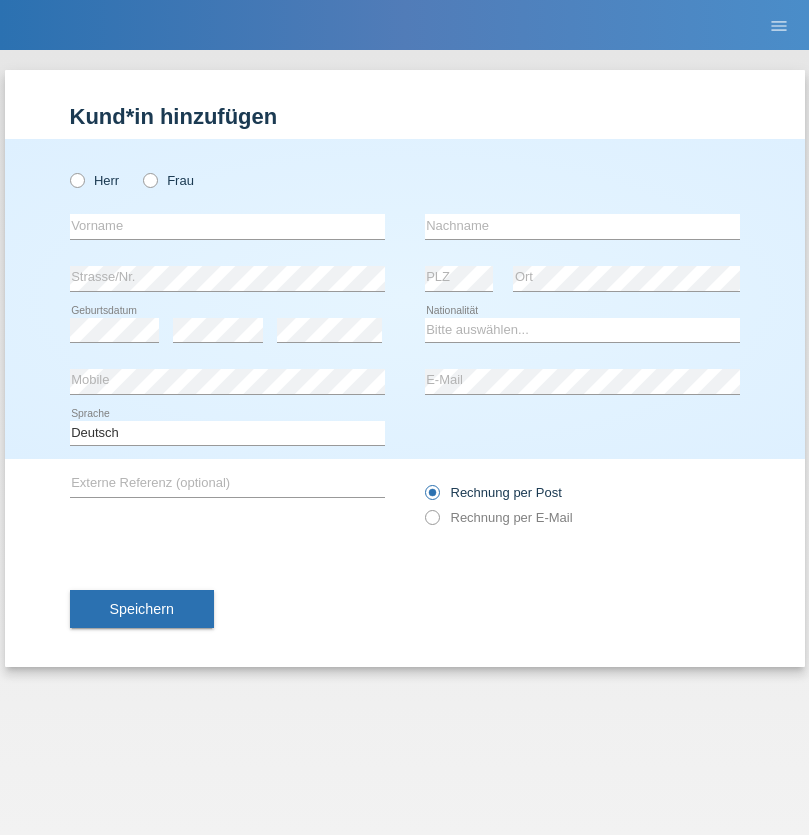 scroll, scrollTop: 0, scrollLeft: 0, axis: both 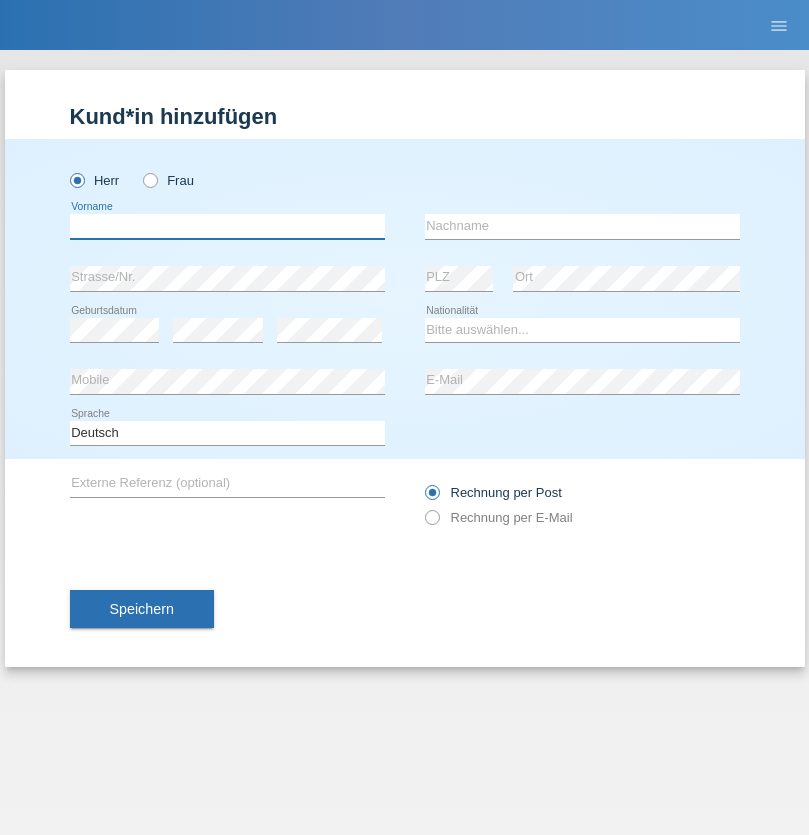 click at bounding box center [227, 226] 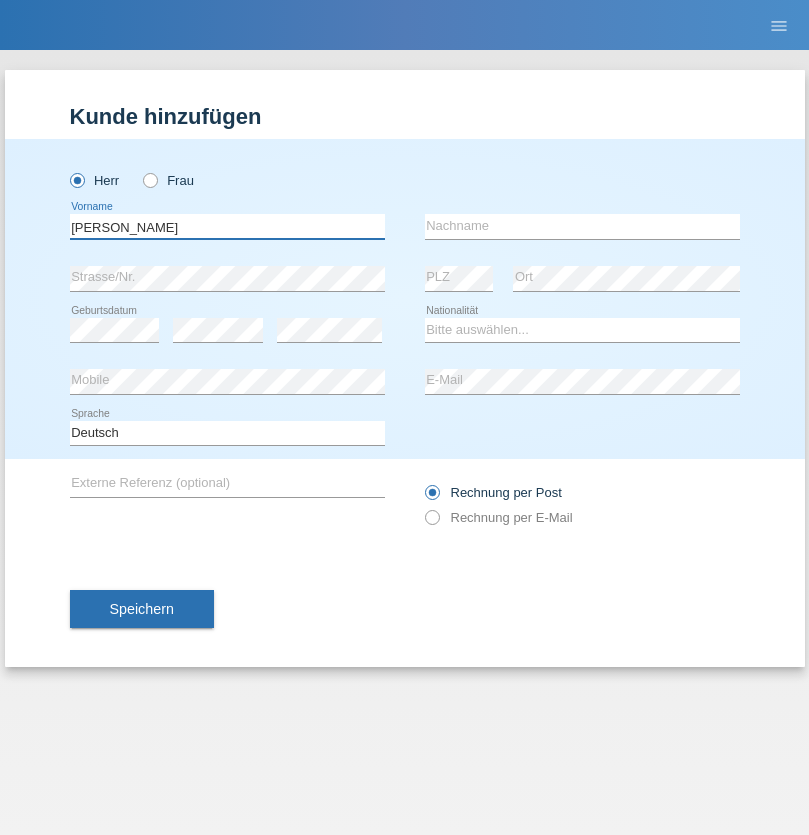 type on "Janior francisco" 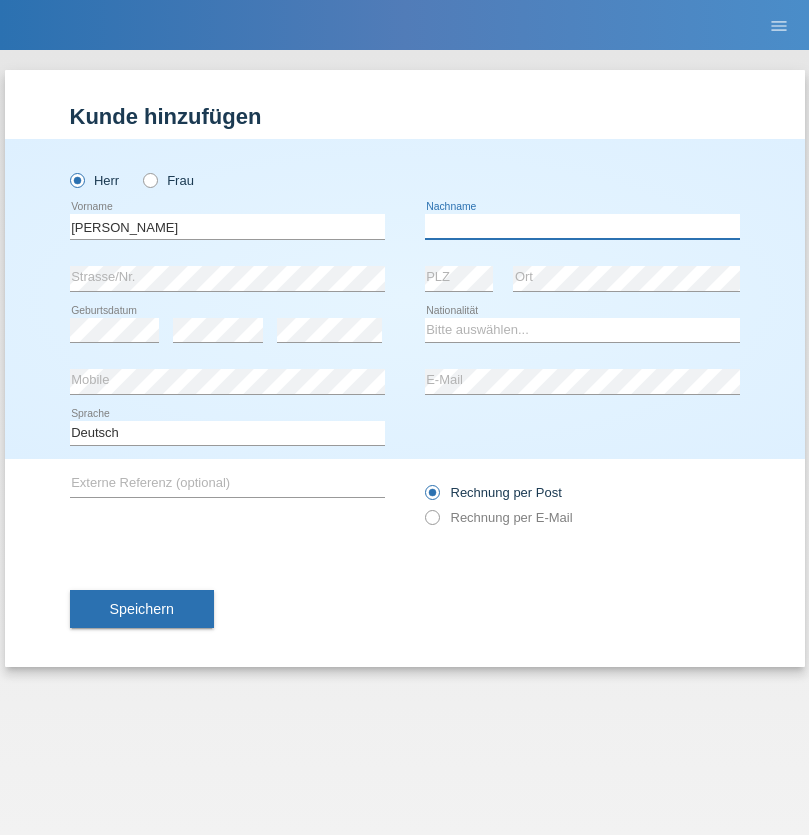 click at bounding box center [582, 226] 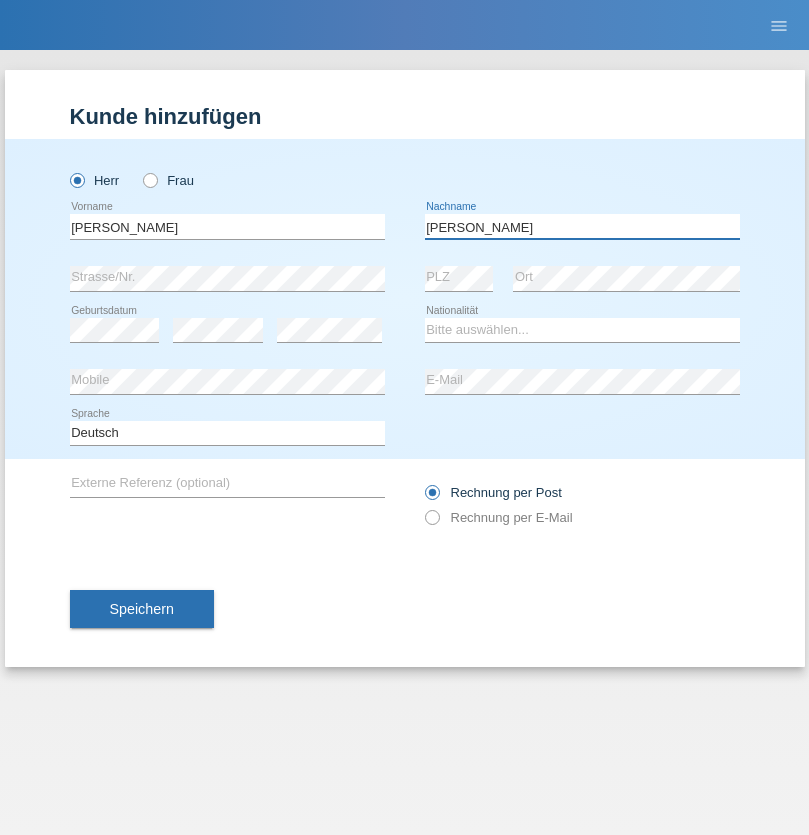 type on "Romero romero" 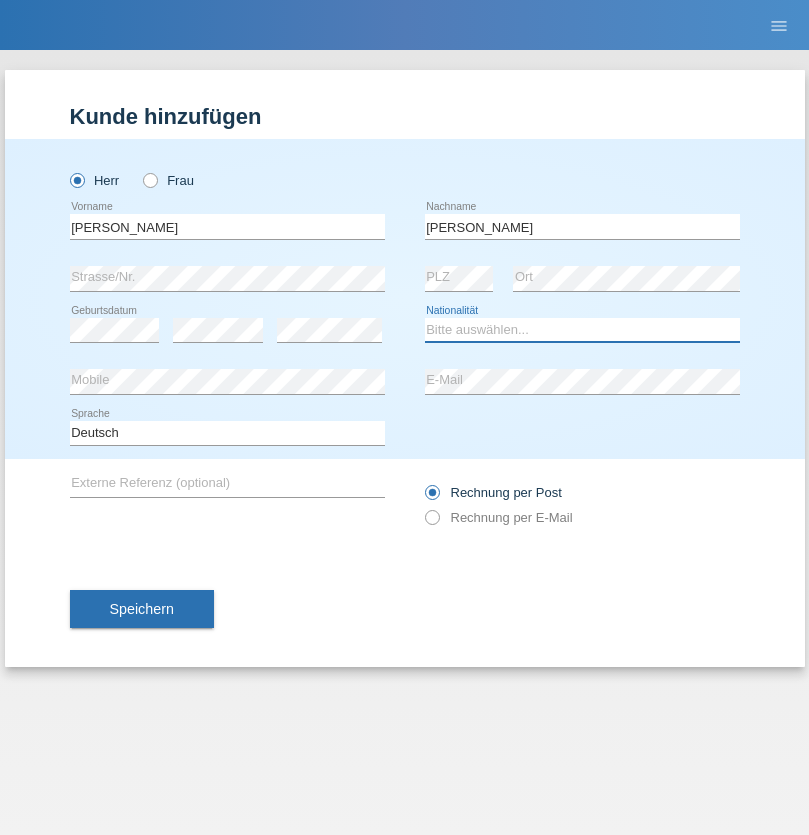 select on "AO" 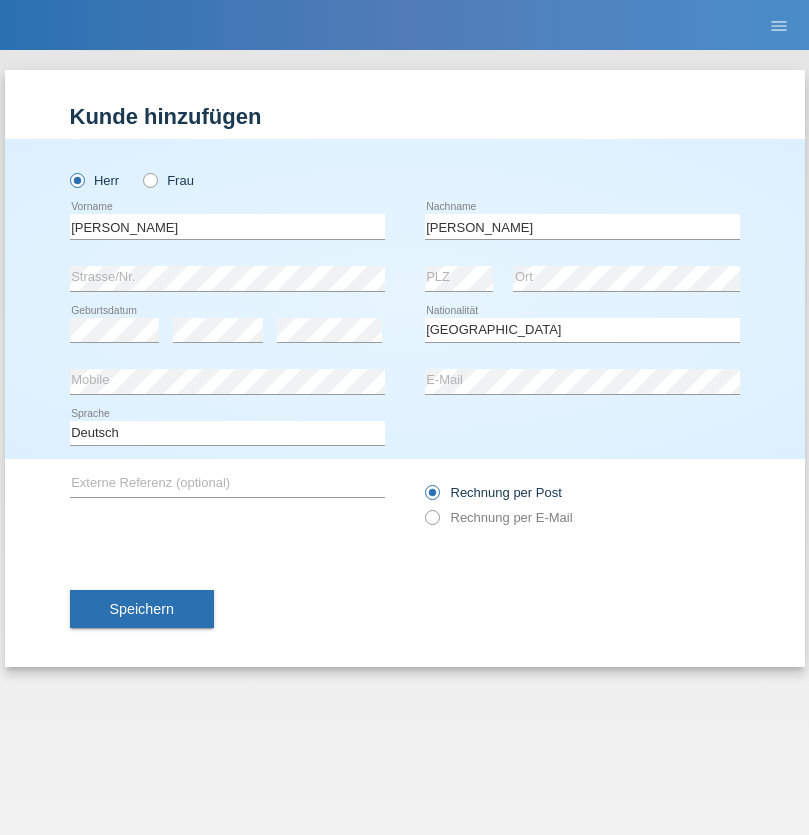 select on "C" 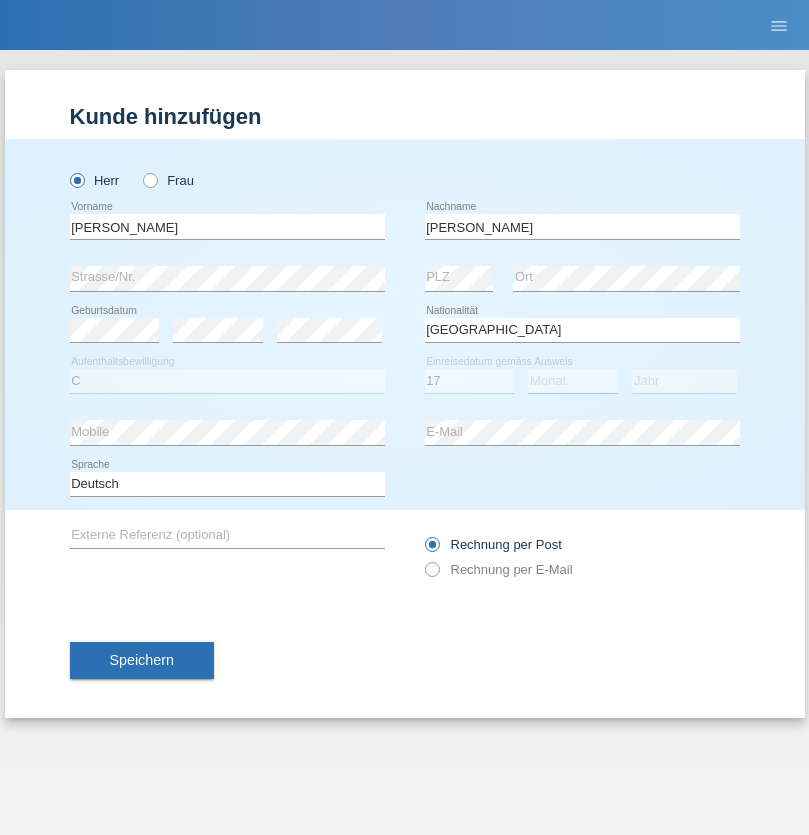 select on "10" 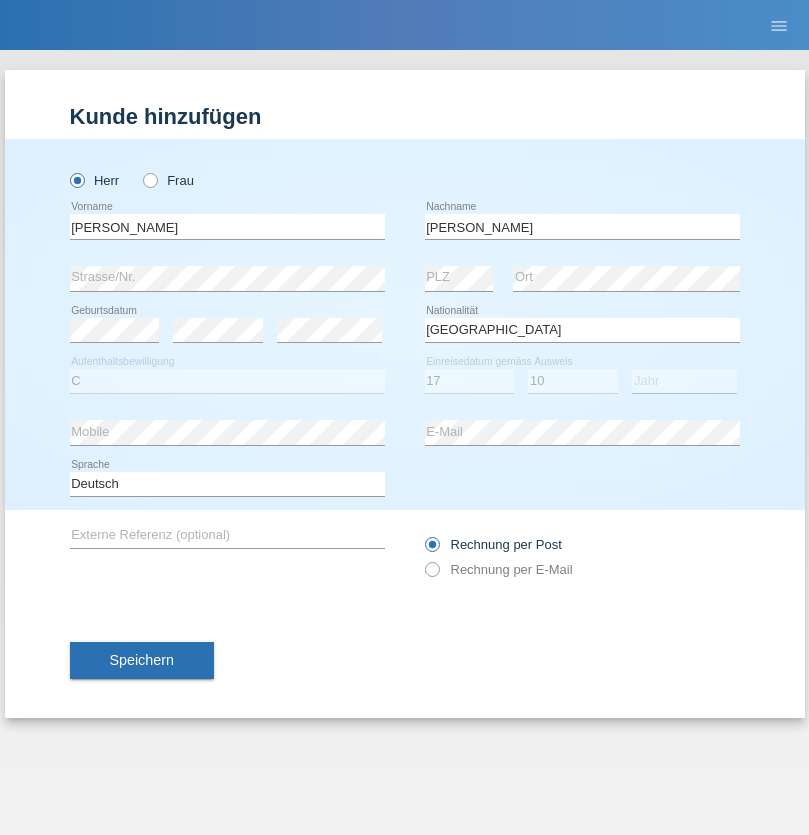 select on "2021" 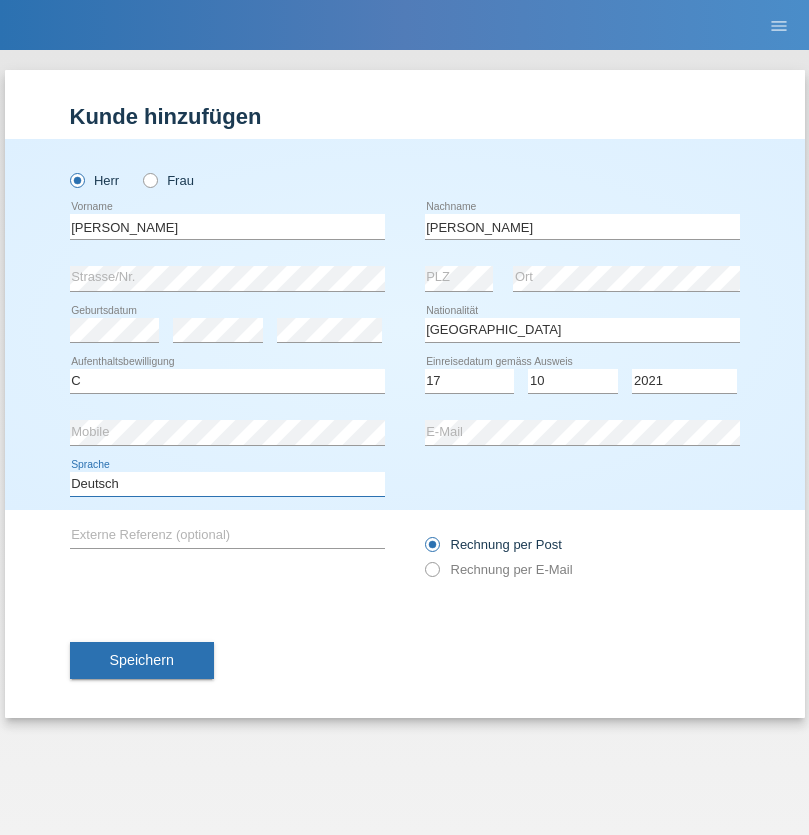 select on "en" 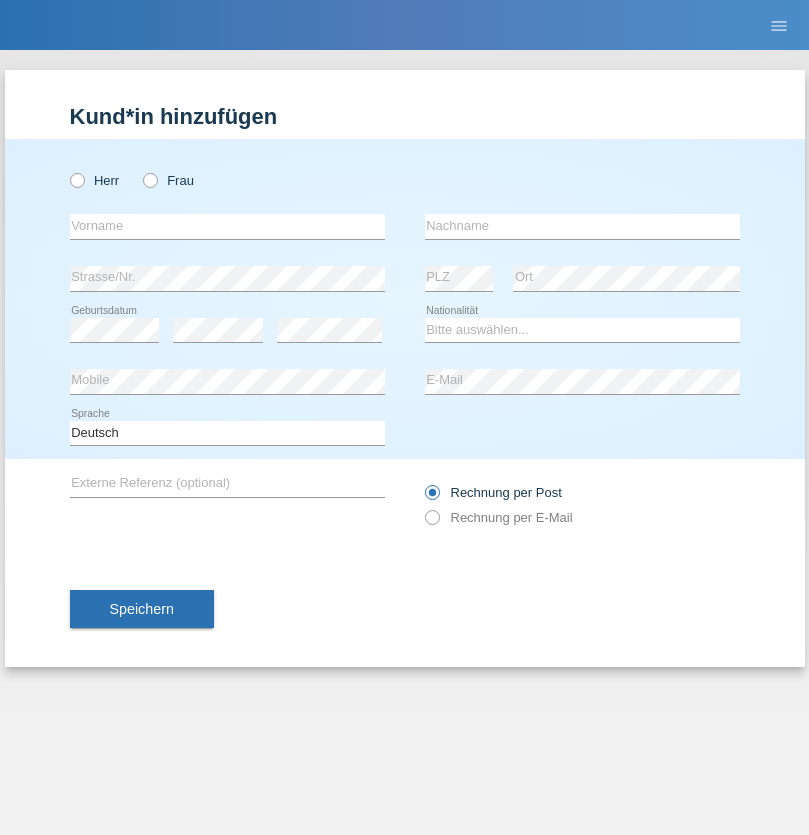 scroll, scrollTop: 0, scrollLeft: 0, axis: both 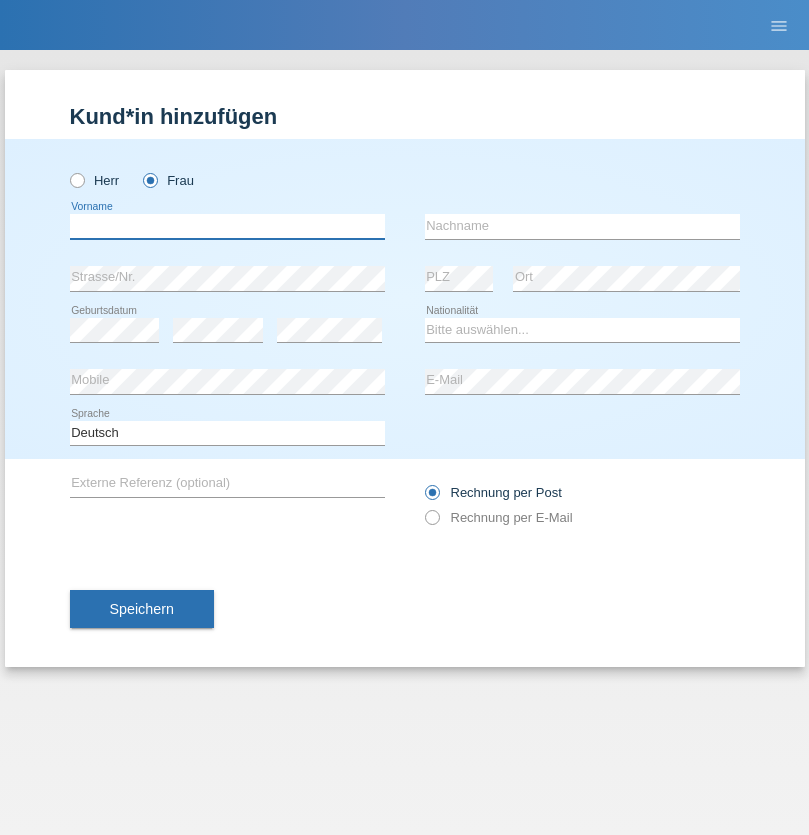 click at bounding box center [227, 226] 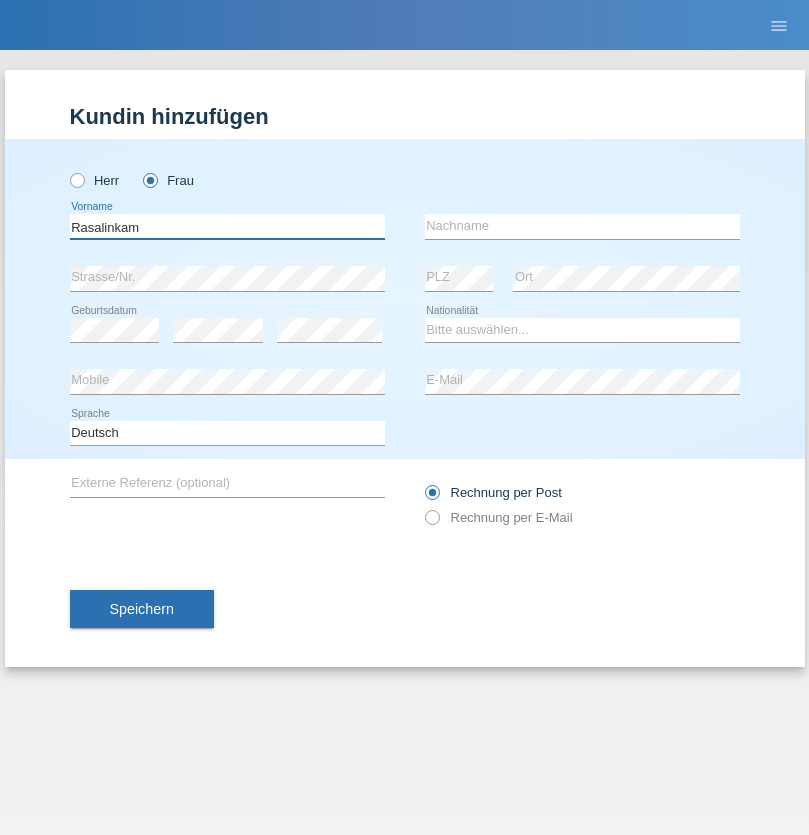 type on "Rasalinkam" 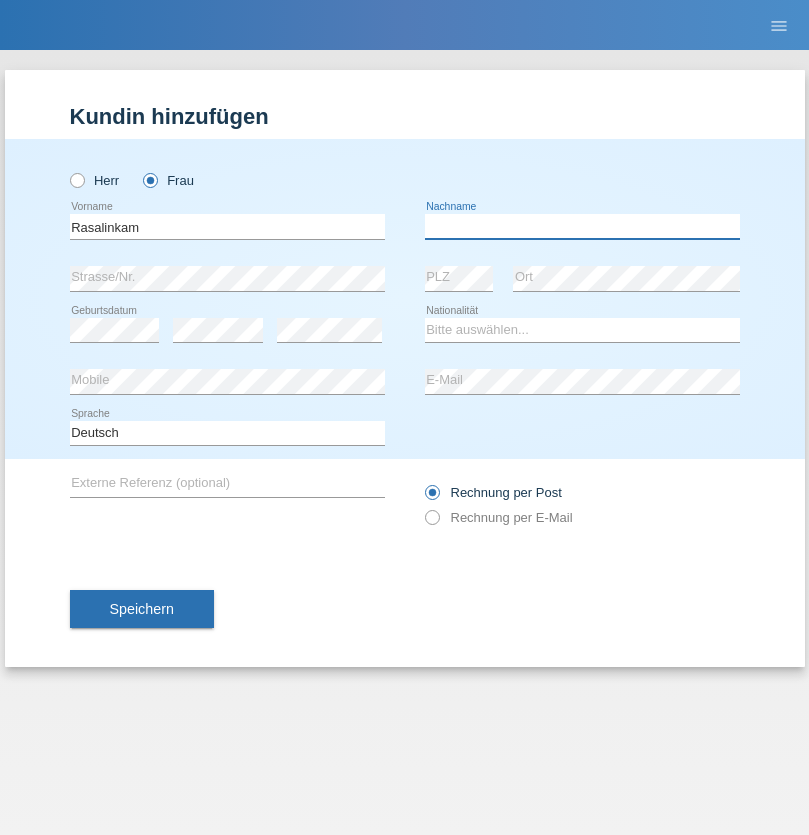 click at bounding box center (582, 226) 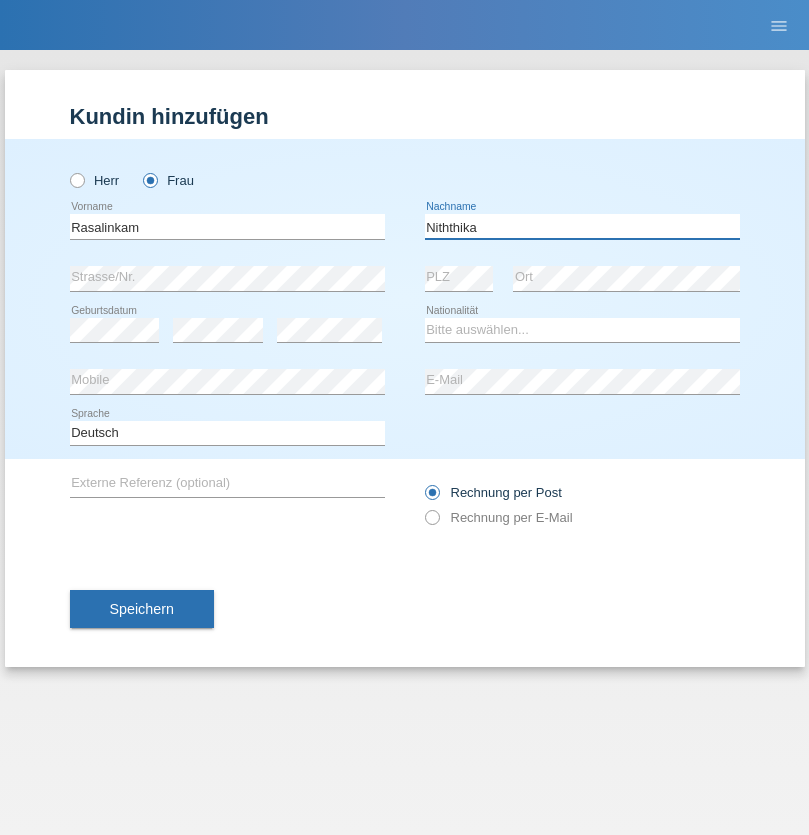 type on "Niththika" 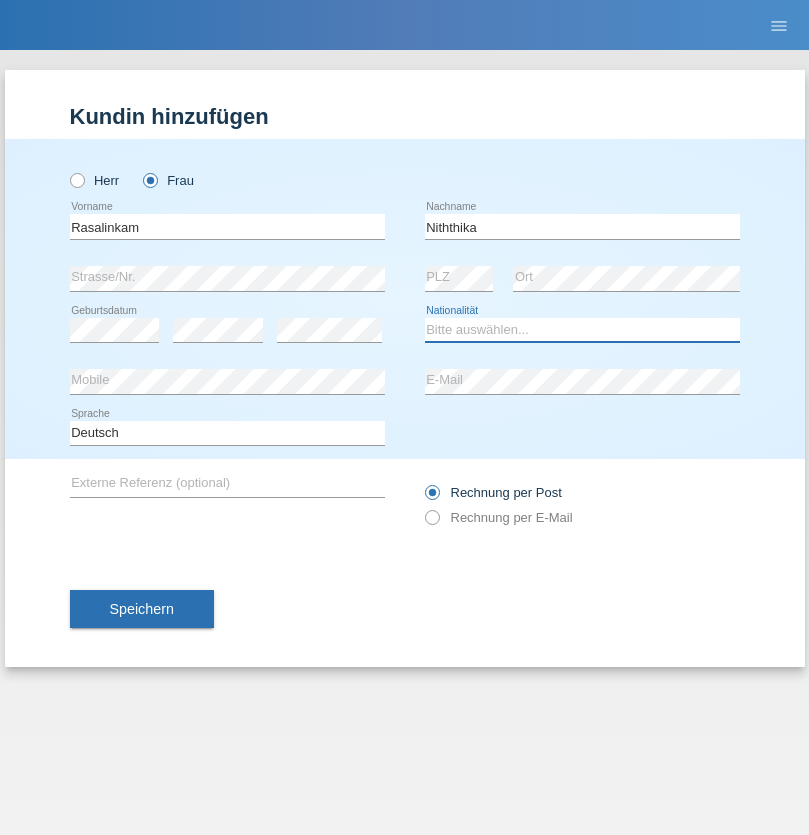 select on "LK" 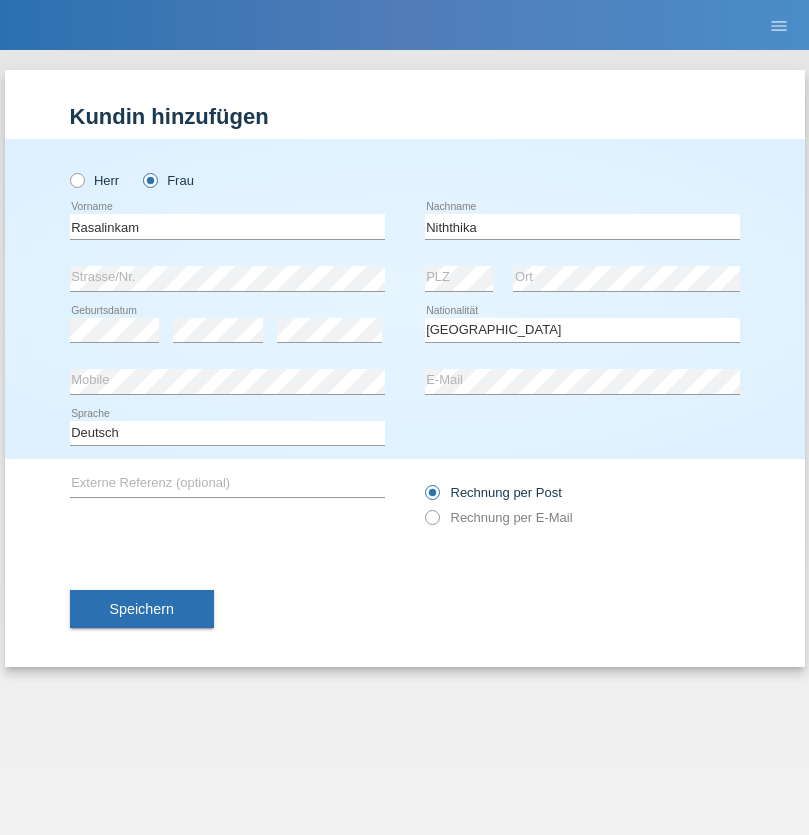select on "C" 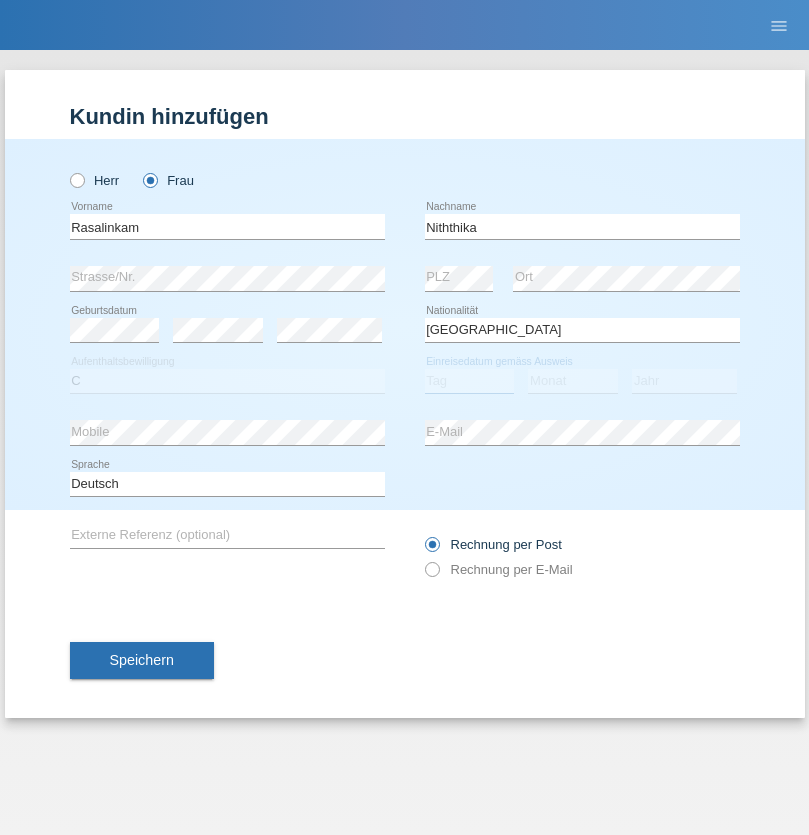 select on "20" 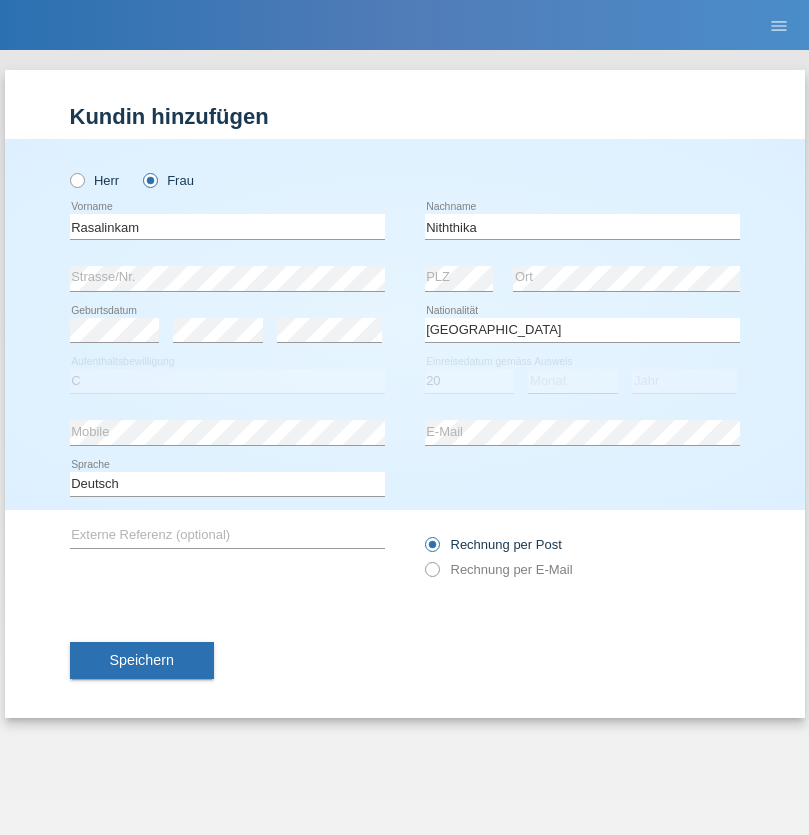 select on "07" 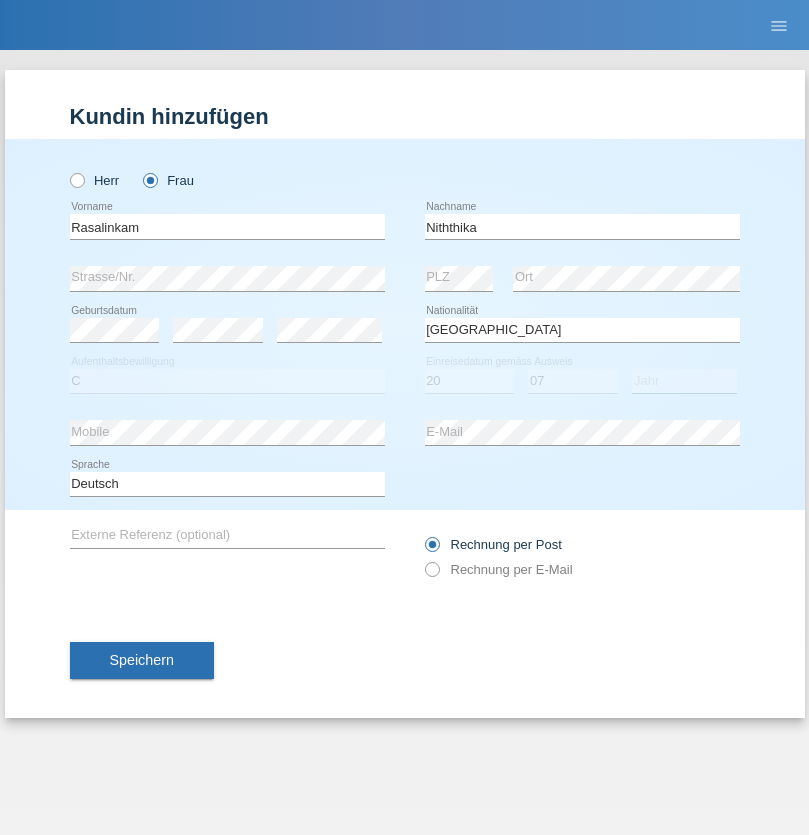 select on "2021" 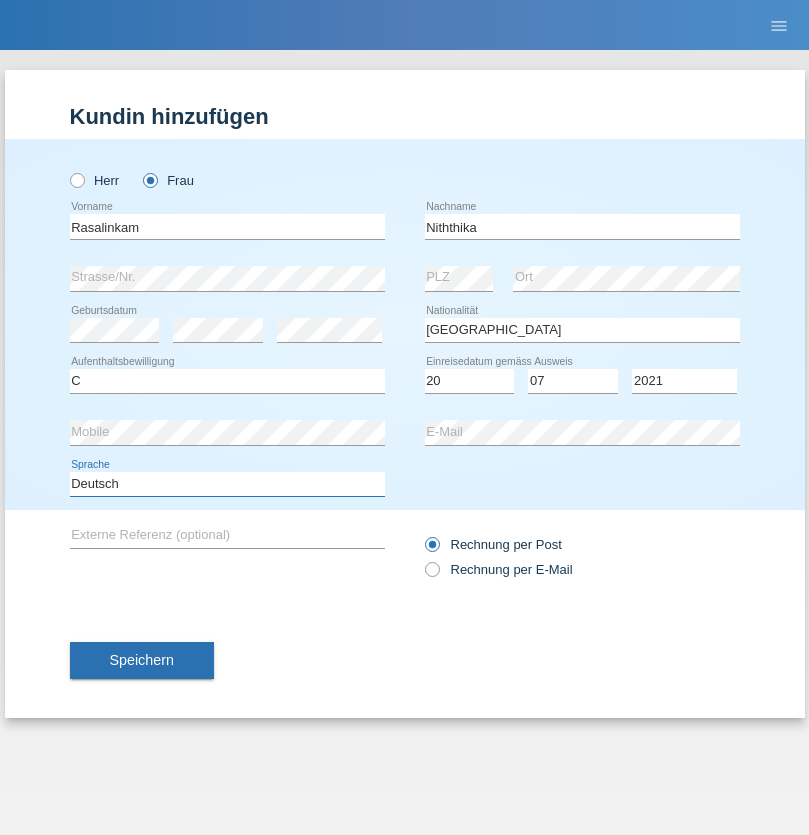 select on "en" 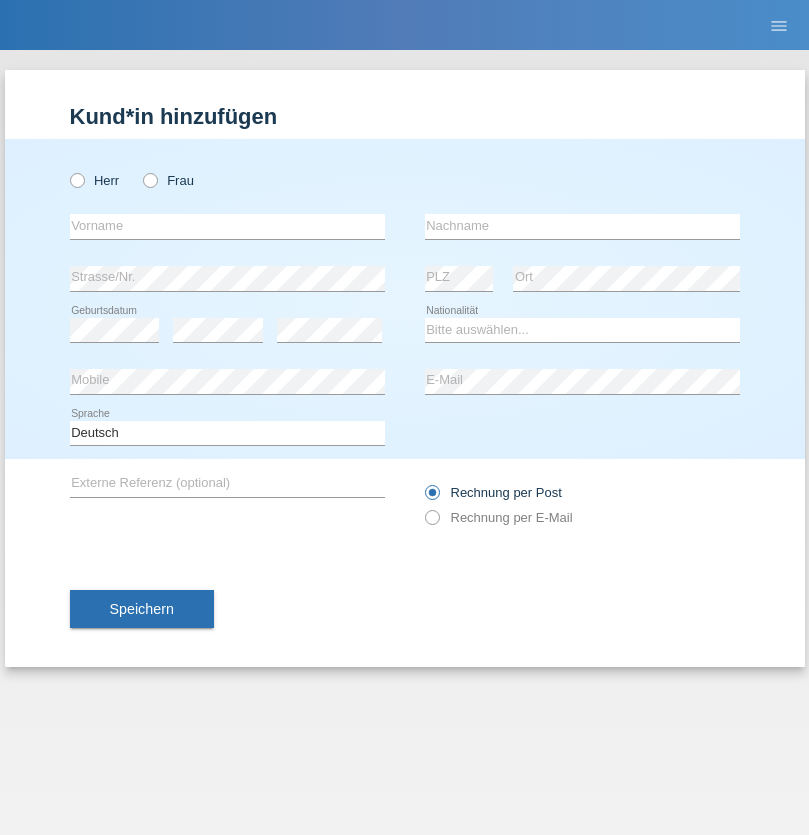 scroll, scrollTop: 0, scrollLeft: 0, axis: both 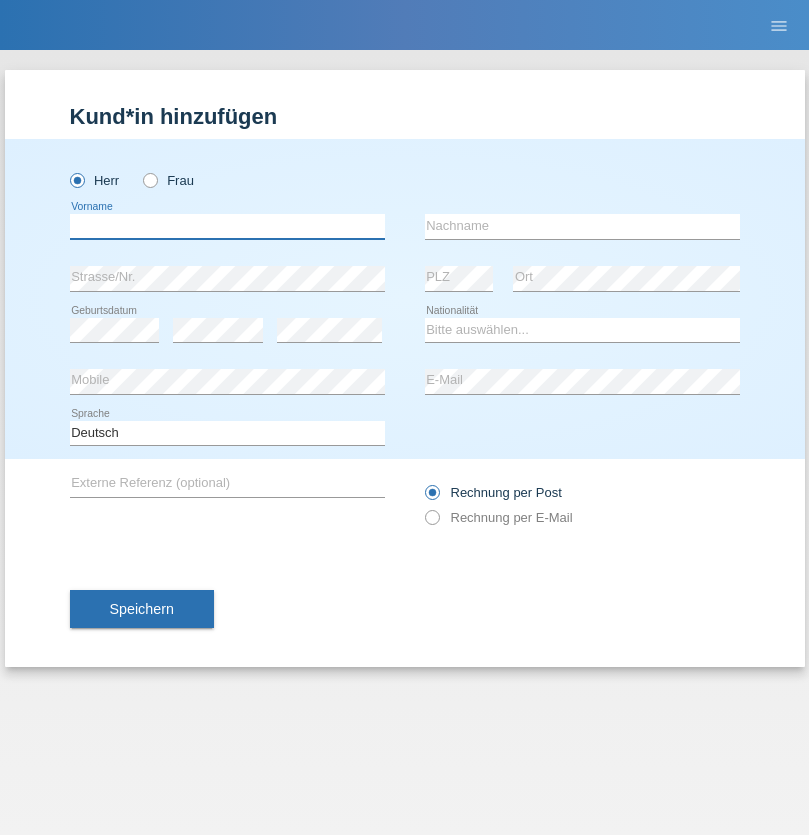 click at bounding box center [227, 226] 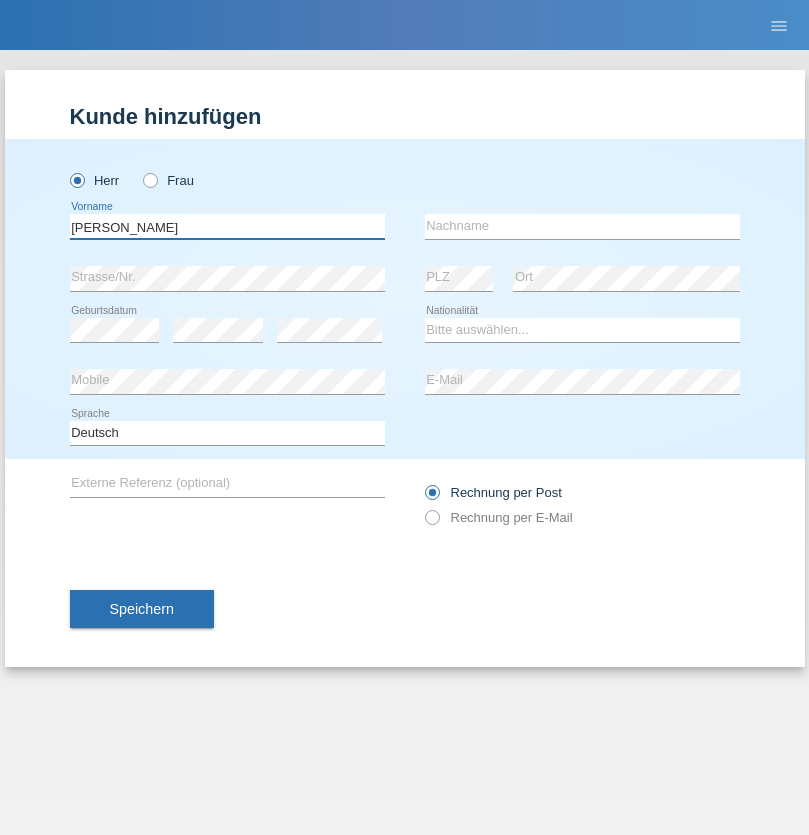 type on "Paolo" 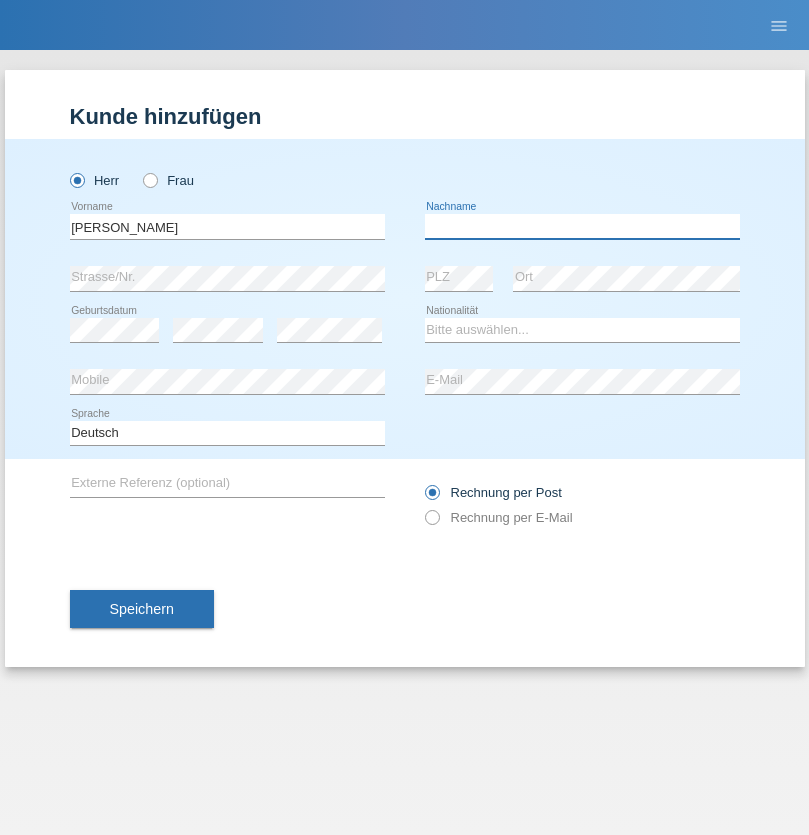 click at bounding box center [582, 226] 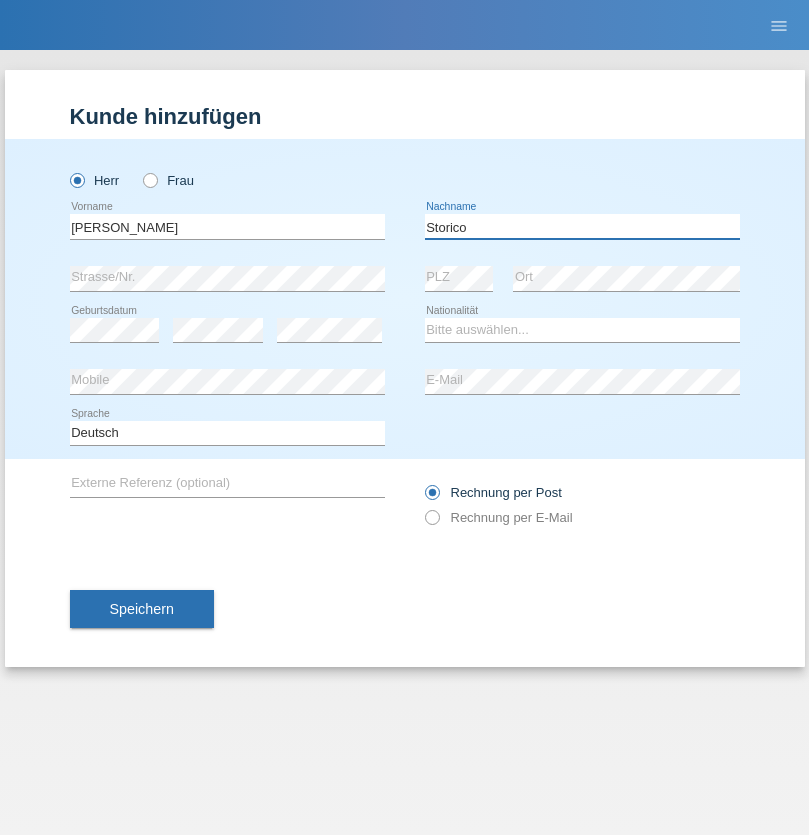 type on "Storico" 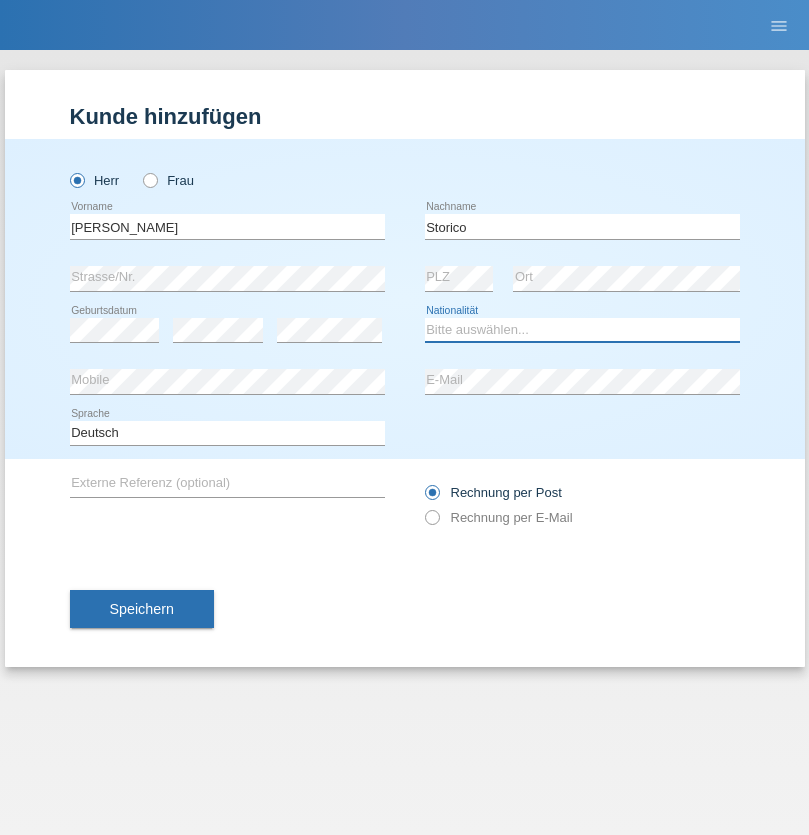select on "IT" 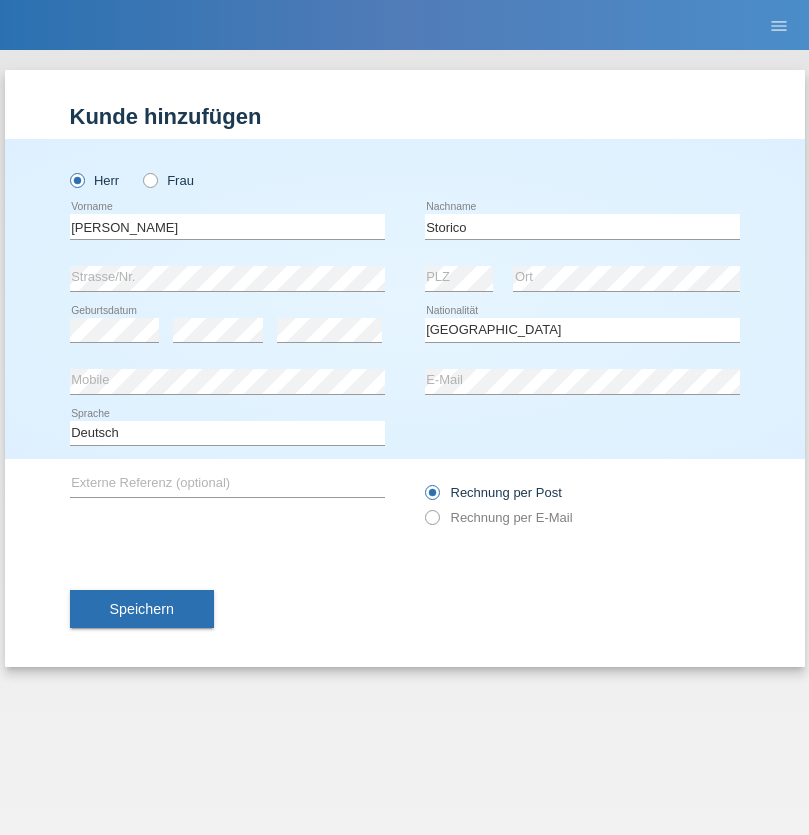select on "C" 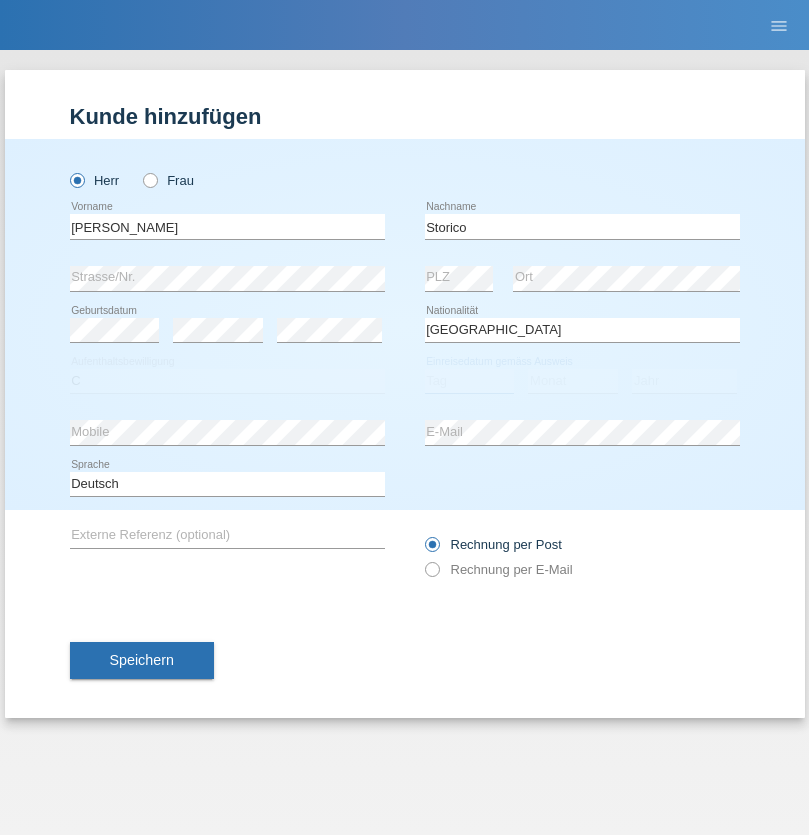 select on "20" 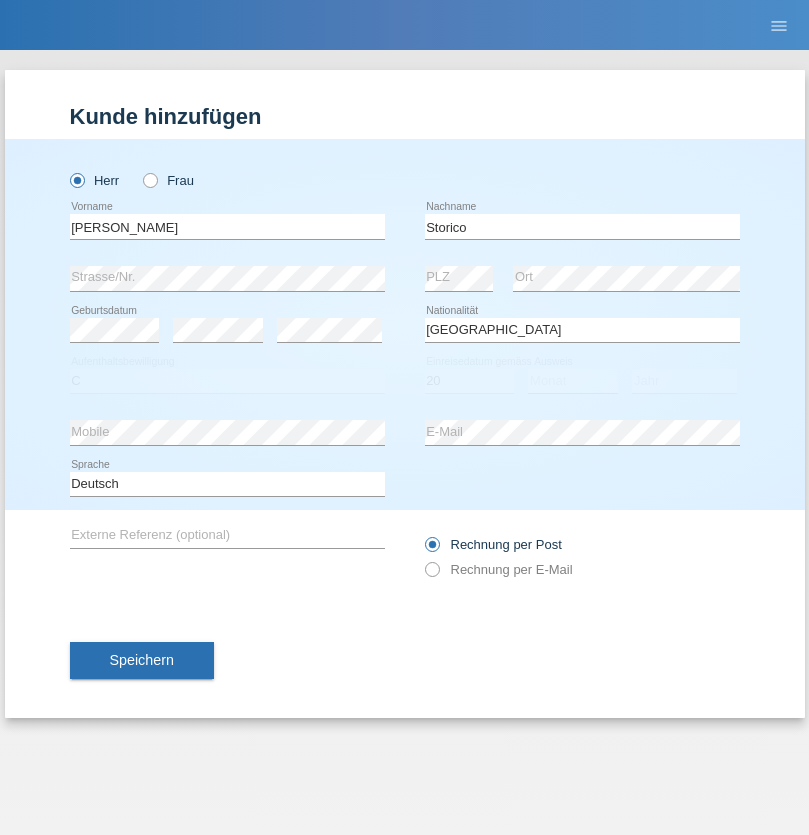 select on "07" 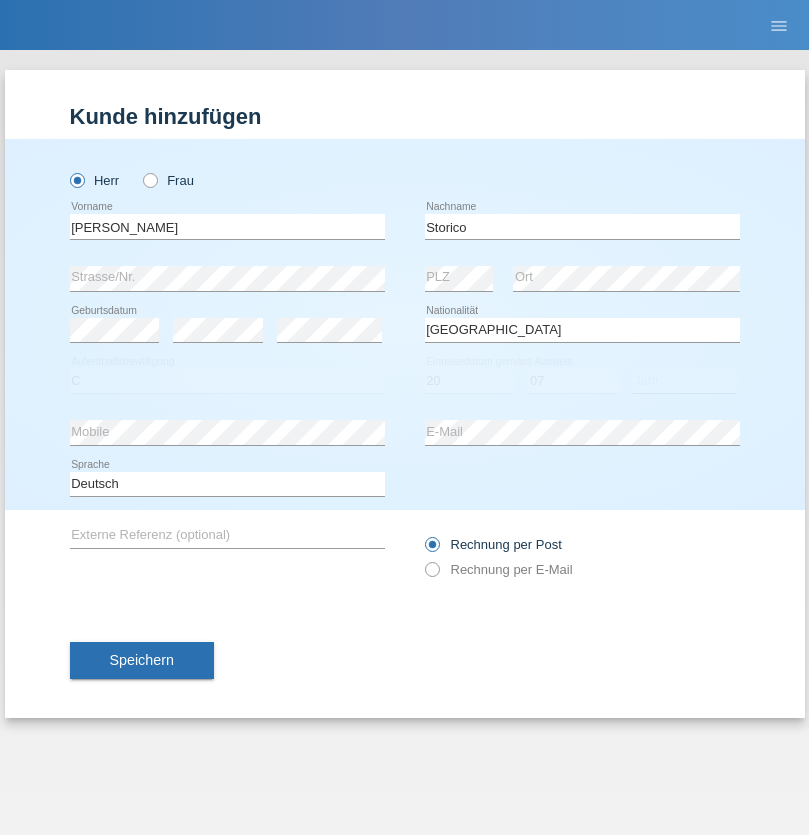 select on "2021" 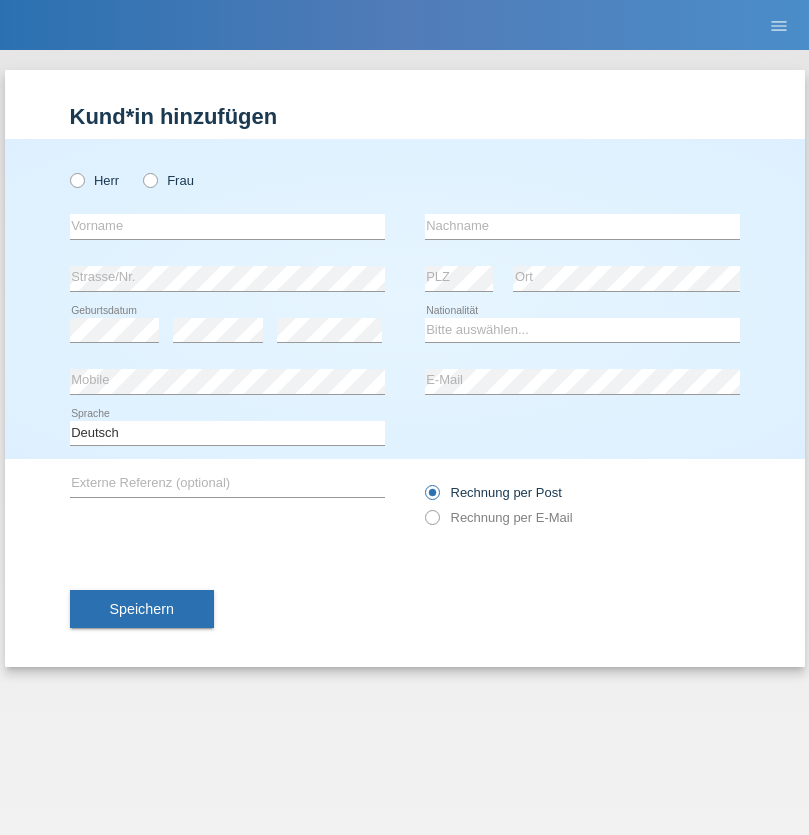 scroll, scrollTop: 0, scrollLeft: 0, axis: both 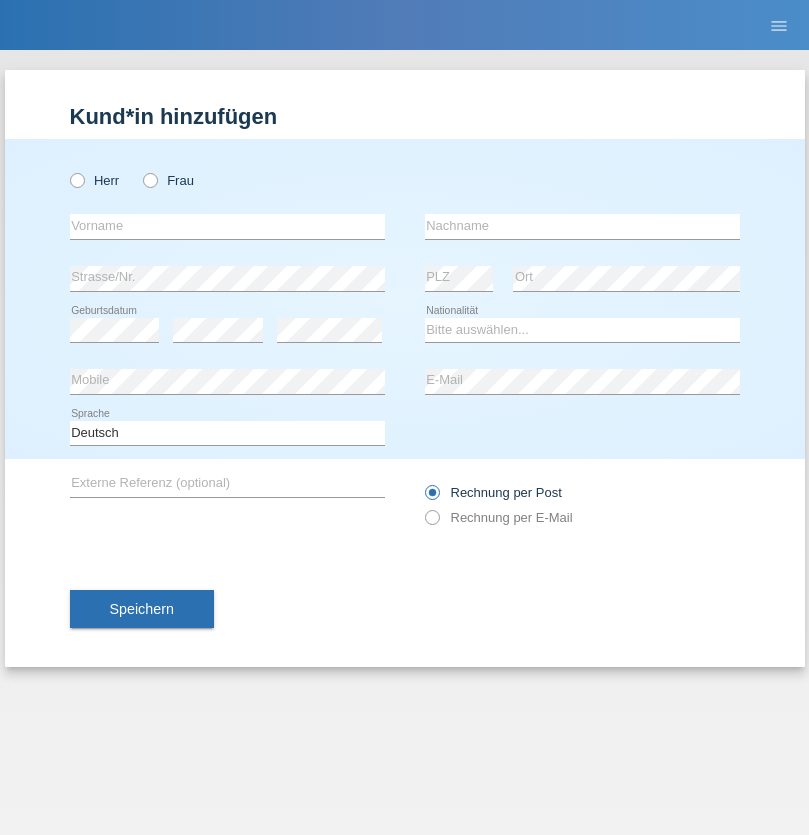 radio on "true" 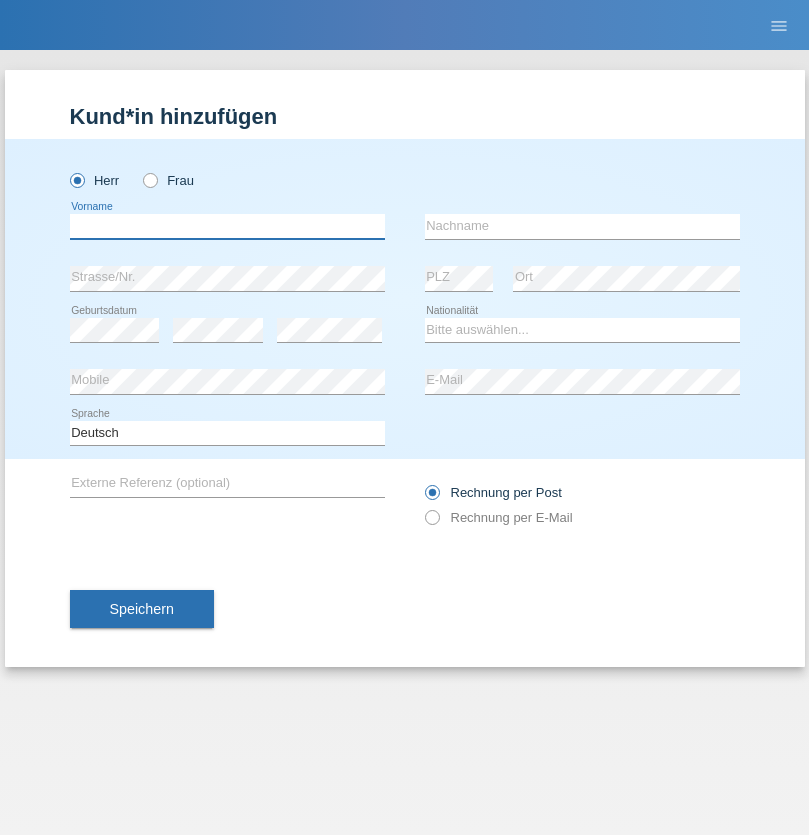 click at bounding box center [227, 226] 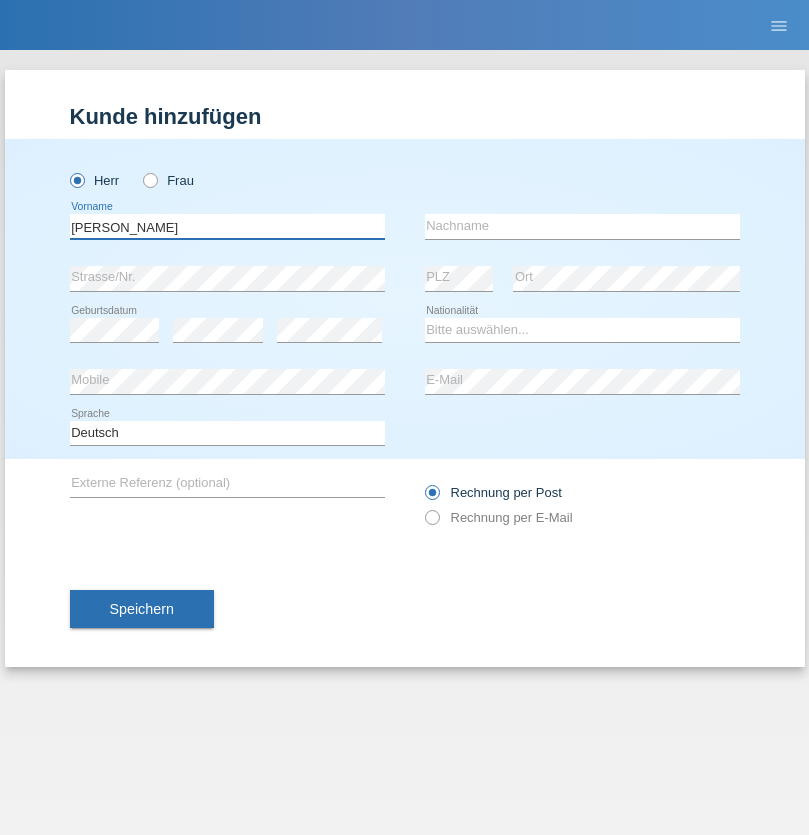 type on "[PERSON_NAME]" 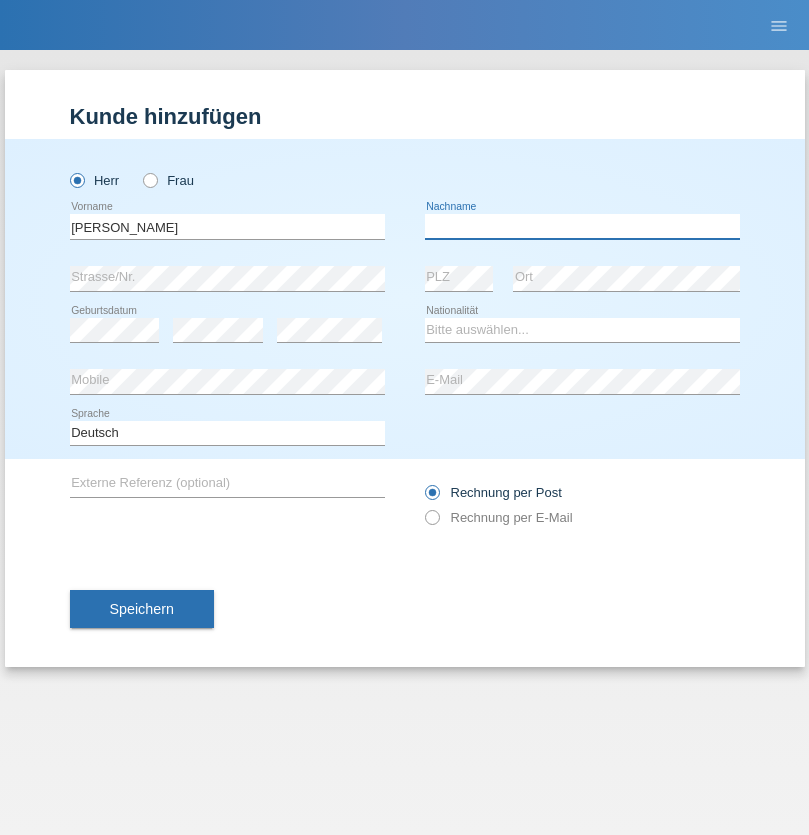 click at bounding box center (582, 226) 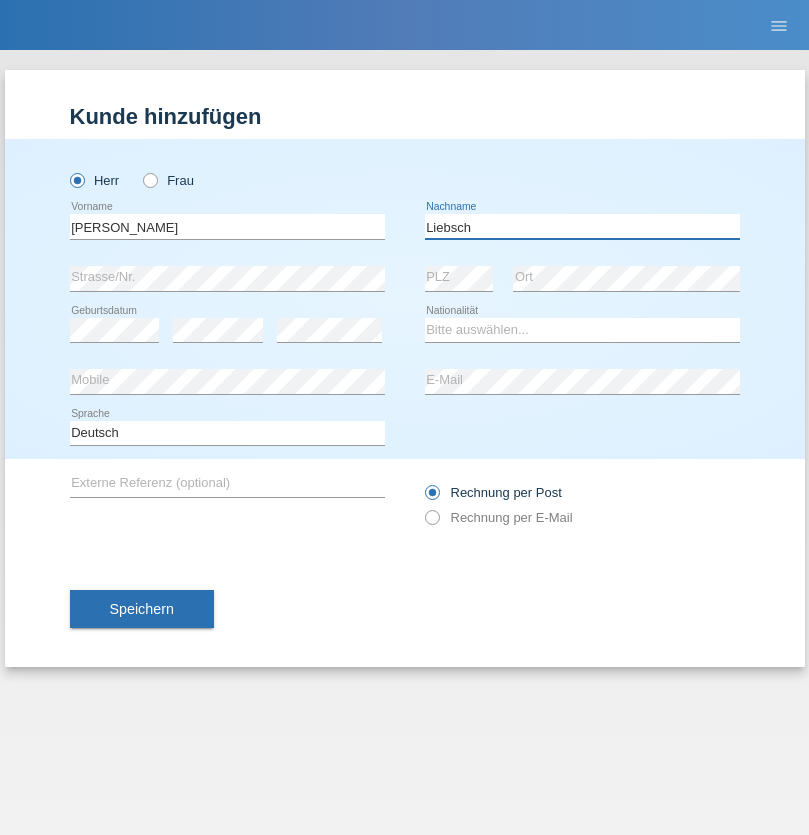 type on "Liebsch" 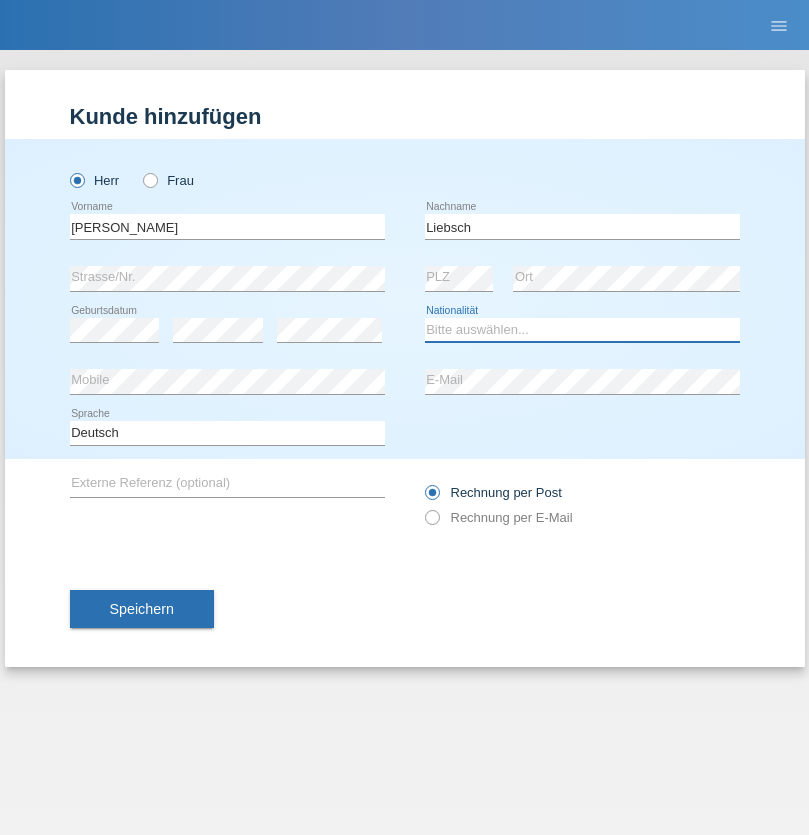 select on "DE" 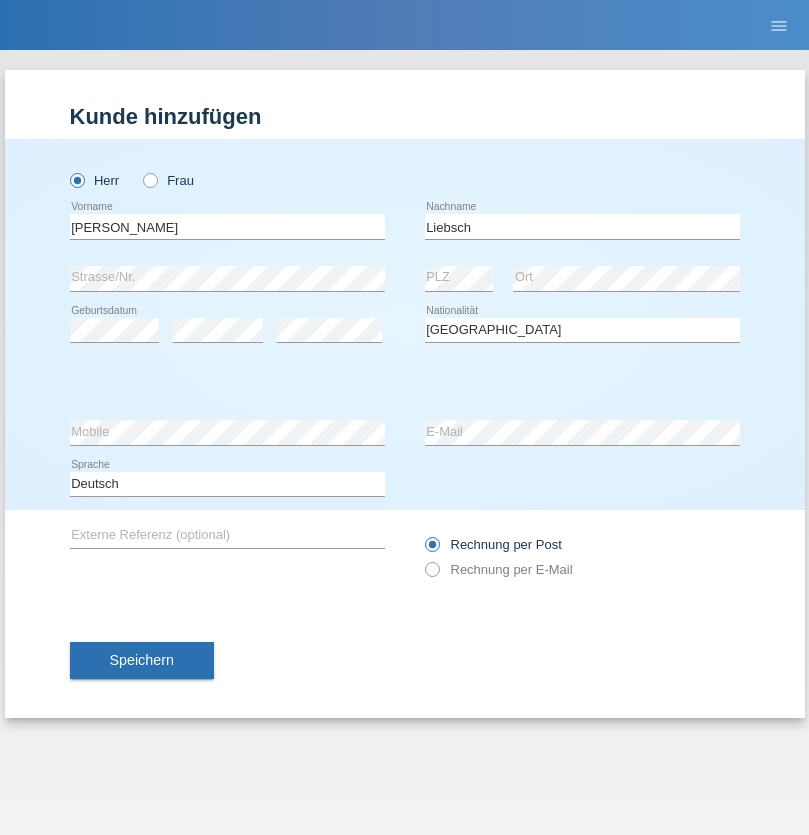 select on "C" 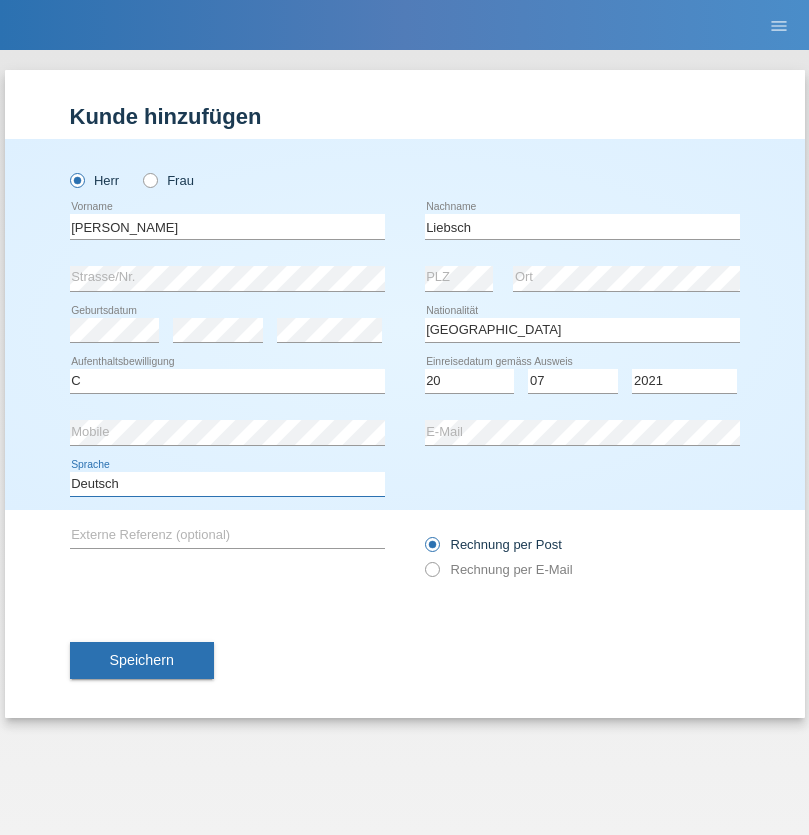 select on "en" 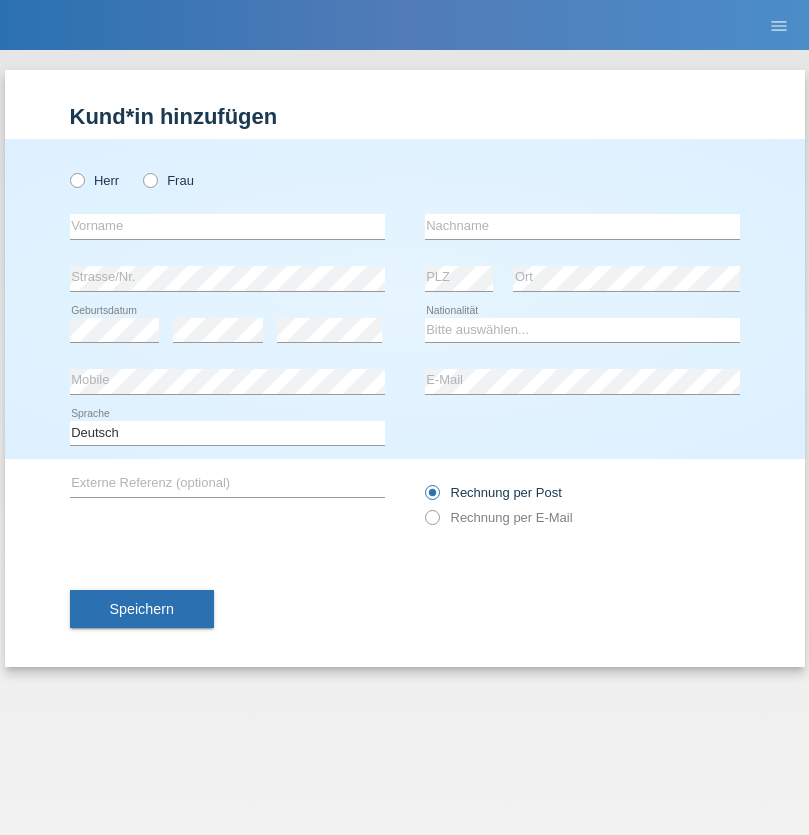 scroll, scrollTop: 0, scrollLeft: 0, axis: both 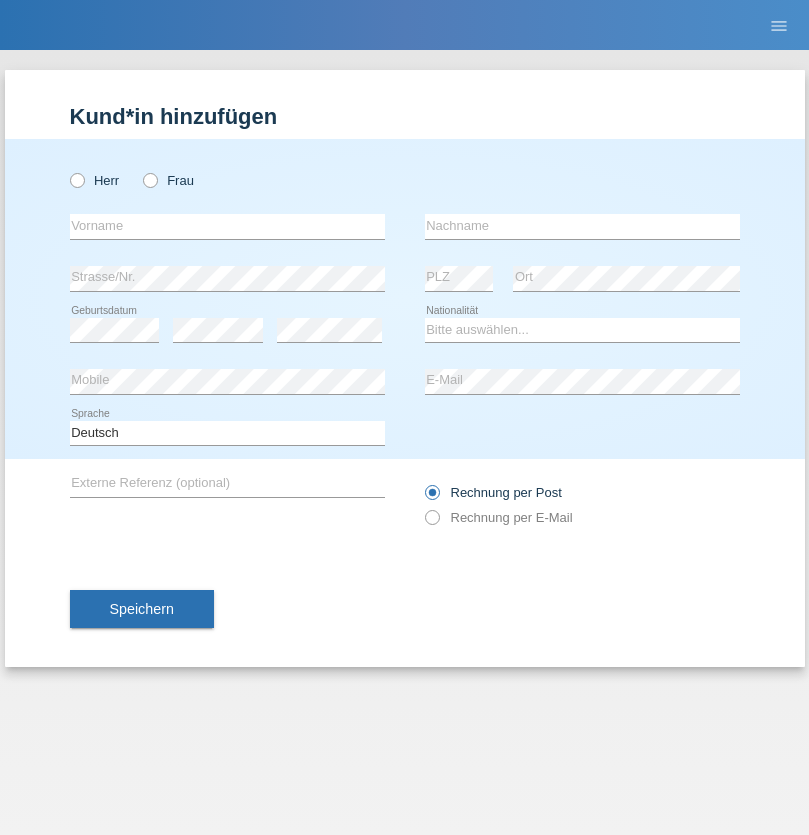 radio on "true" 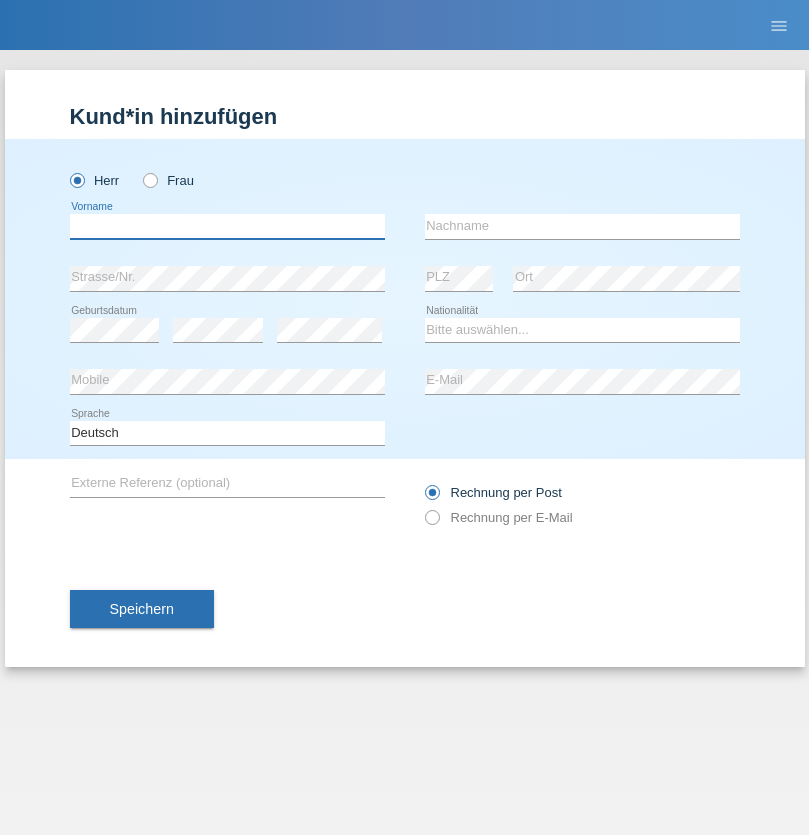 click at bounding box center (227, 226) 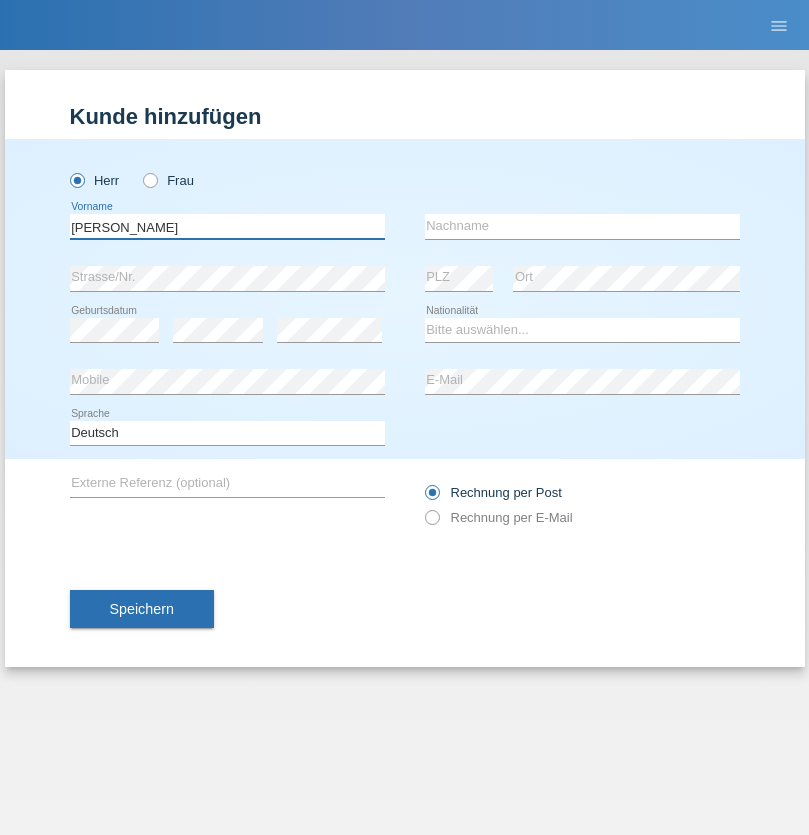 type on "Paolo" 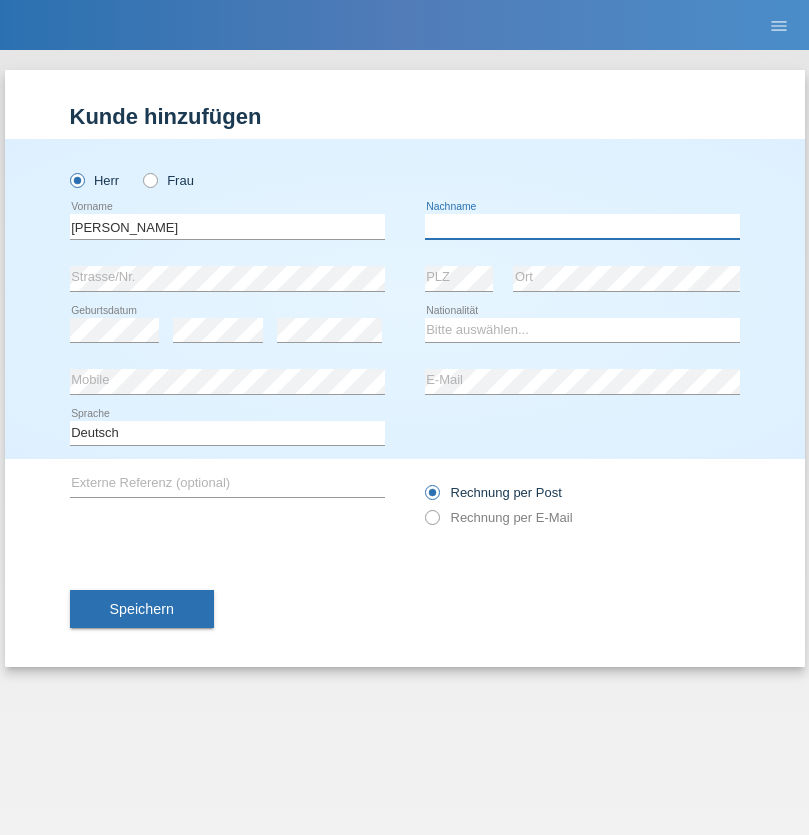 click at bounding box center (582, 226) 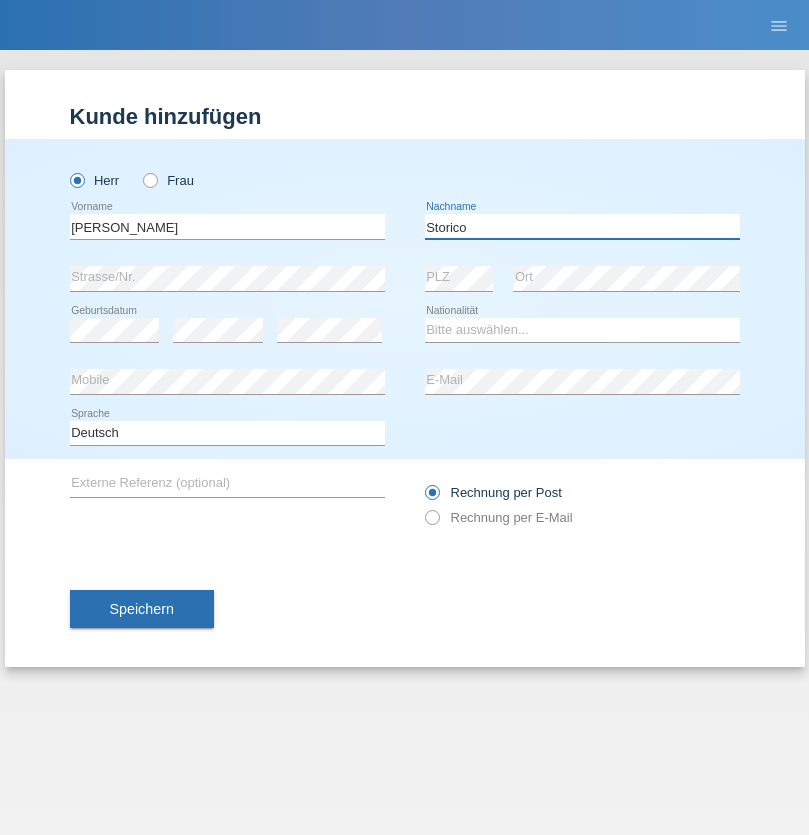 type on "Storico" 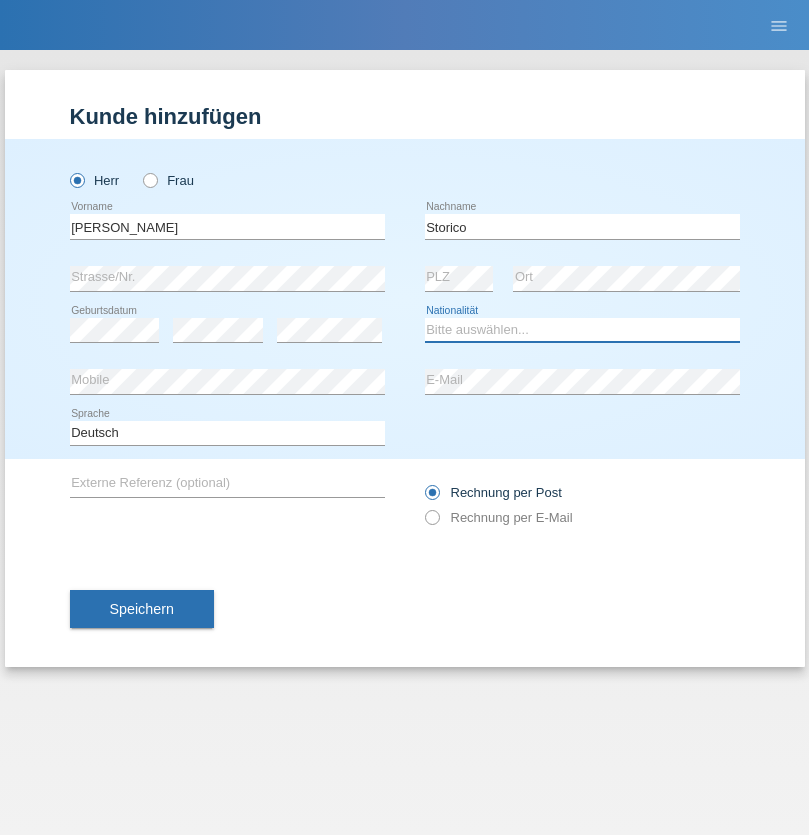 select on "IT" 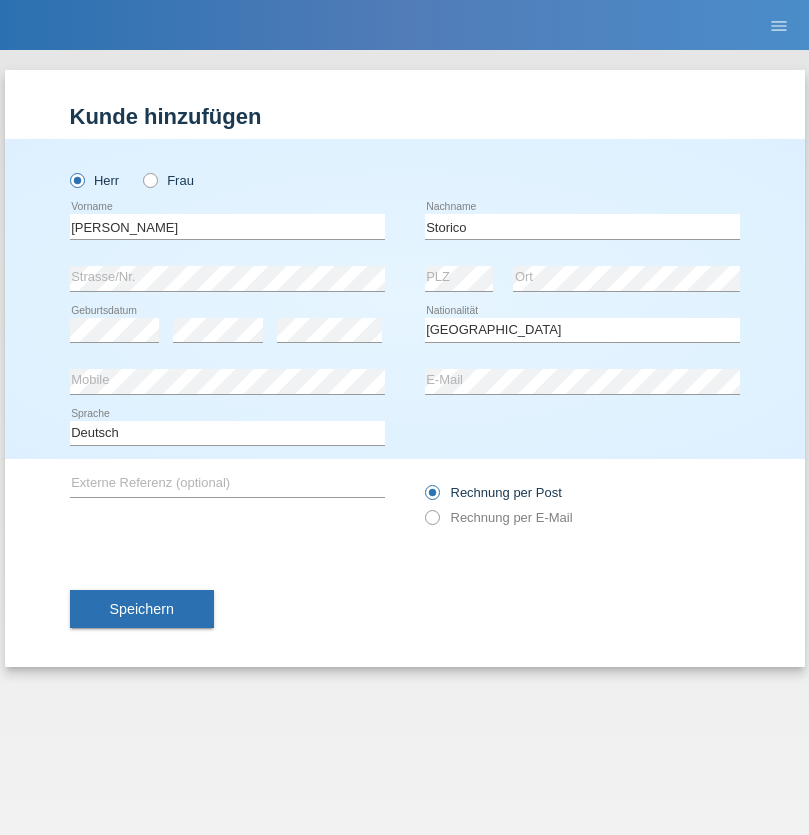 select on "C" 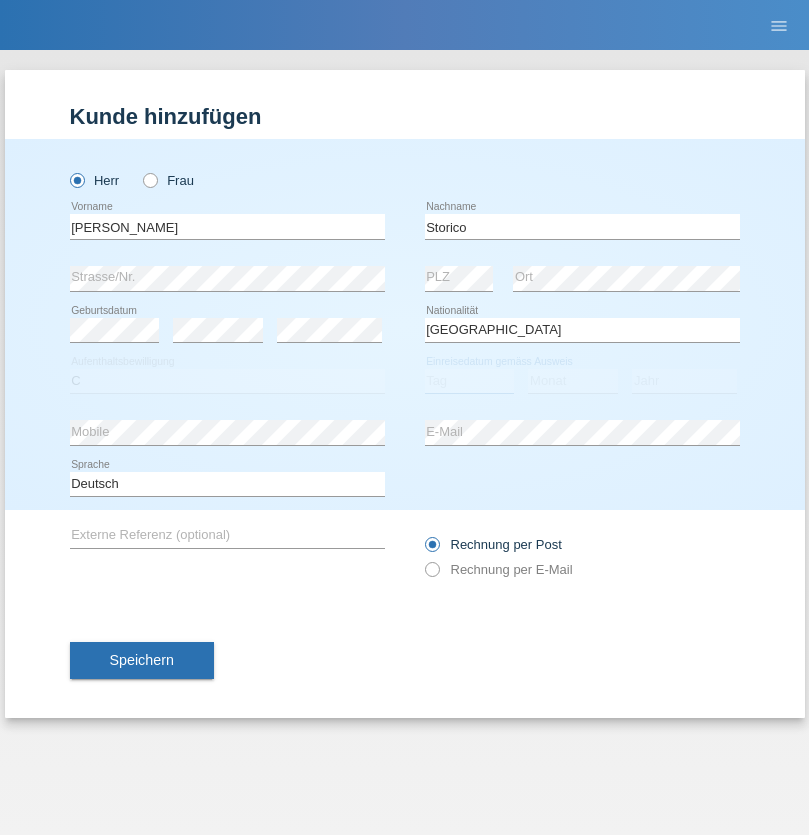 select on "20" 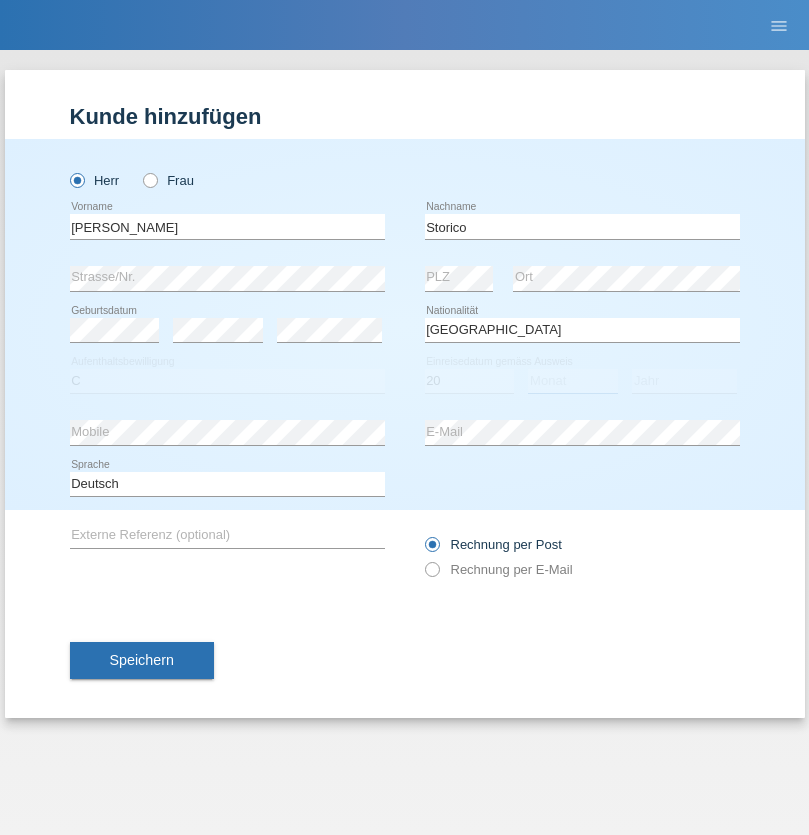 select on "07" 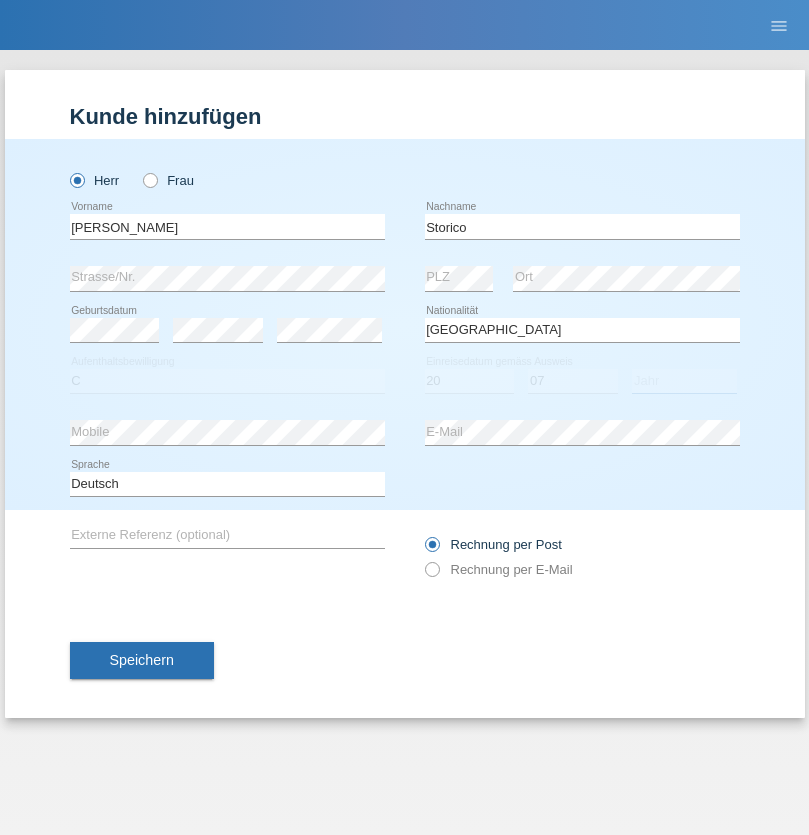 select on "2021" 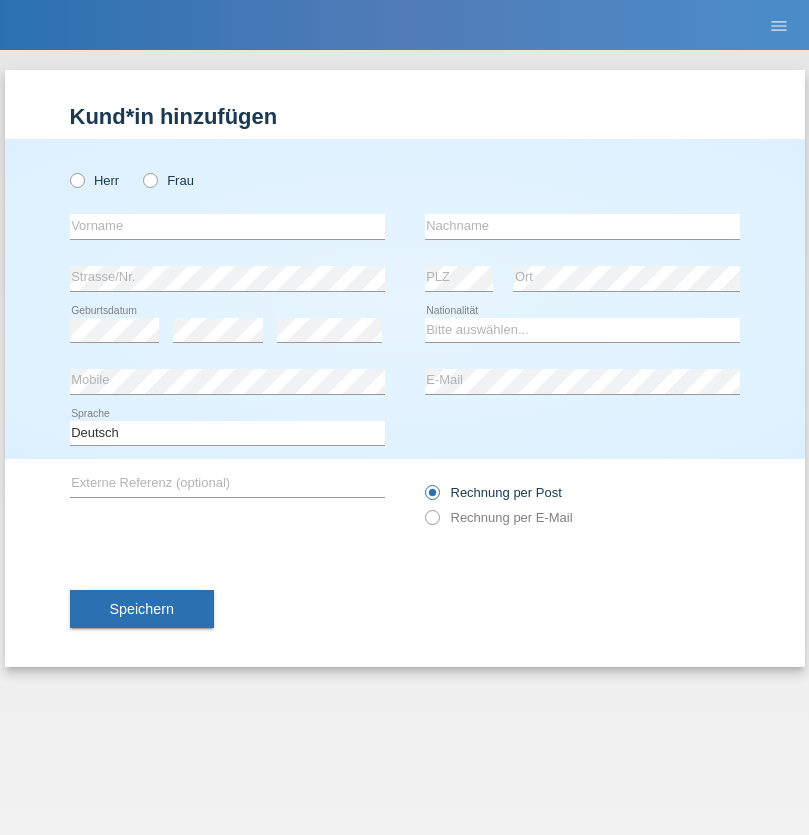 scroll, scrollTop: 0, scrollLeft: 0, axis: both 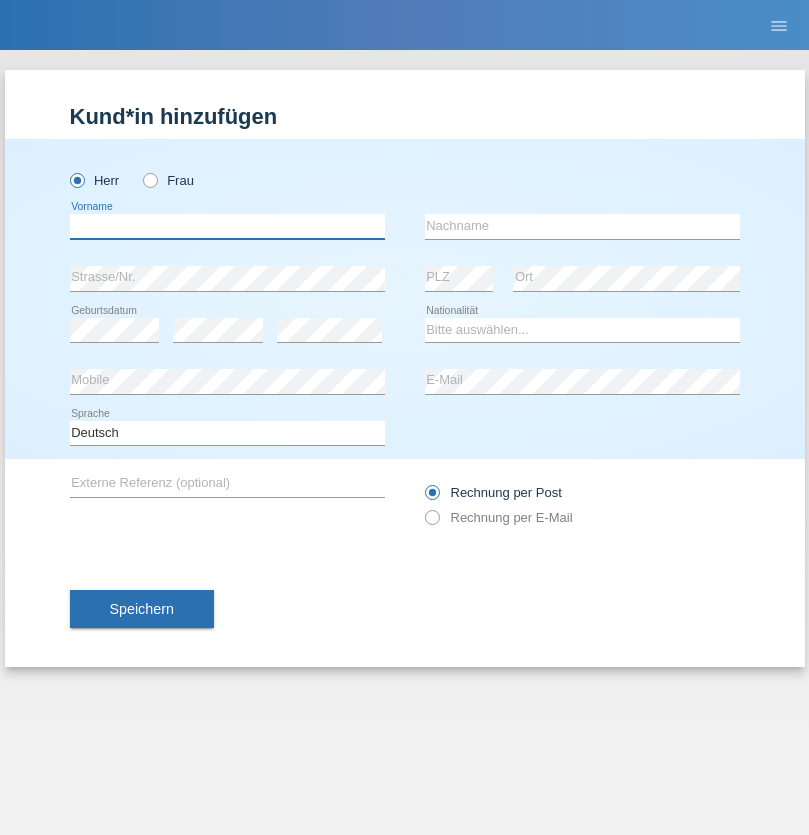 click at bounding box center (227, 226) 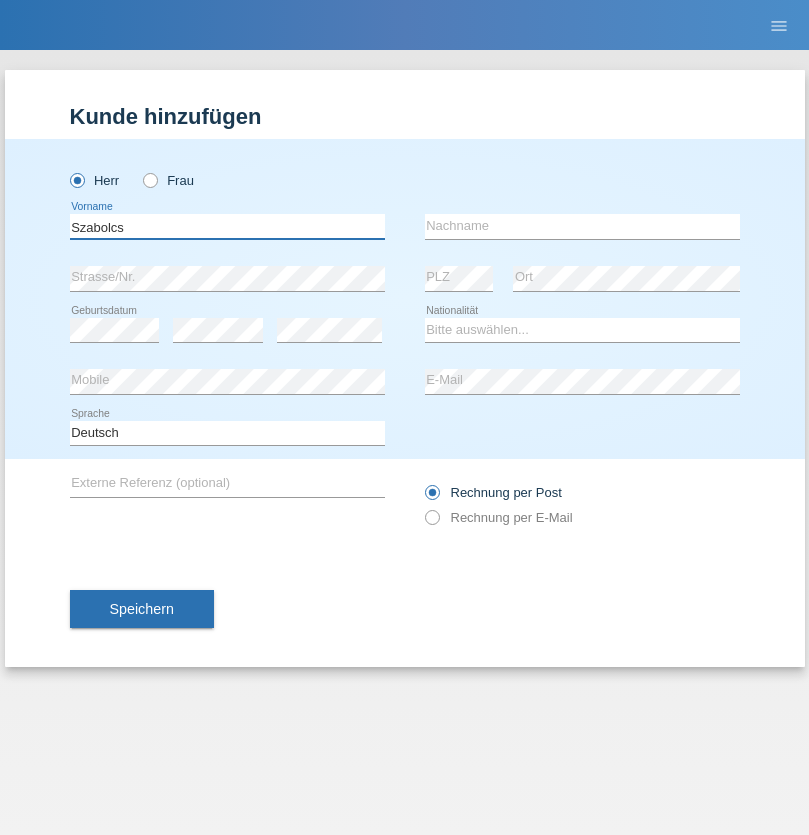 type on "Szabolcs" 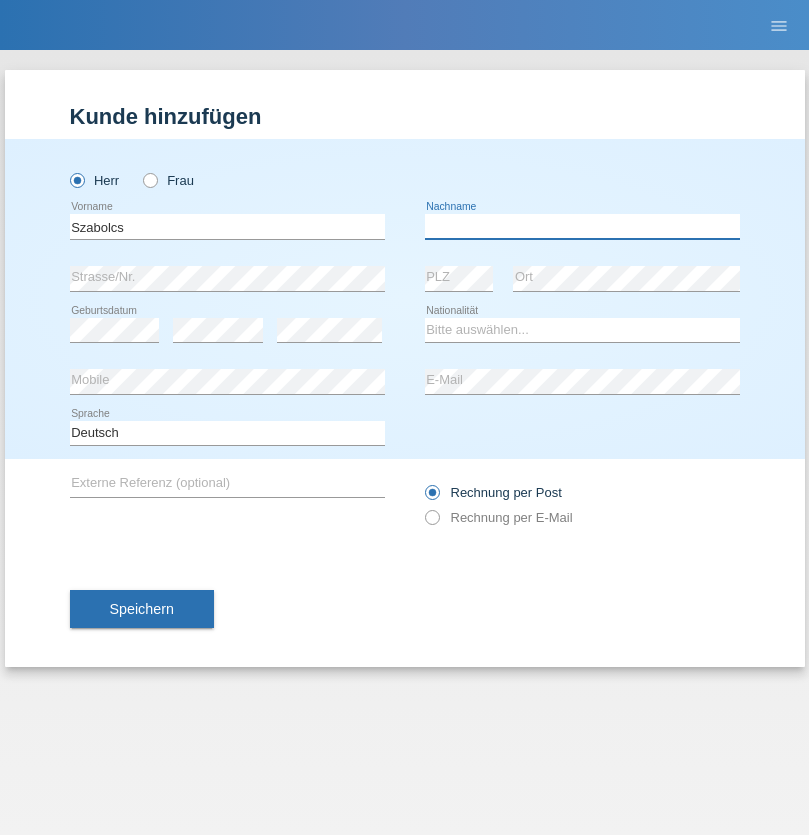click at bounding box center [582, 226] 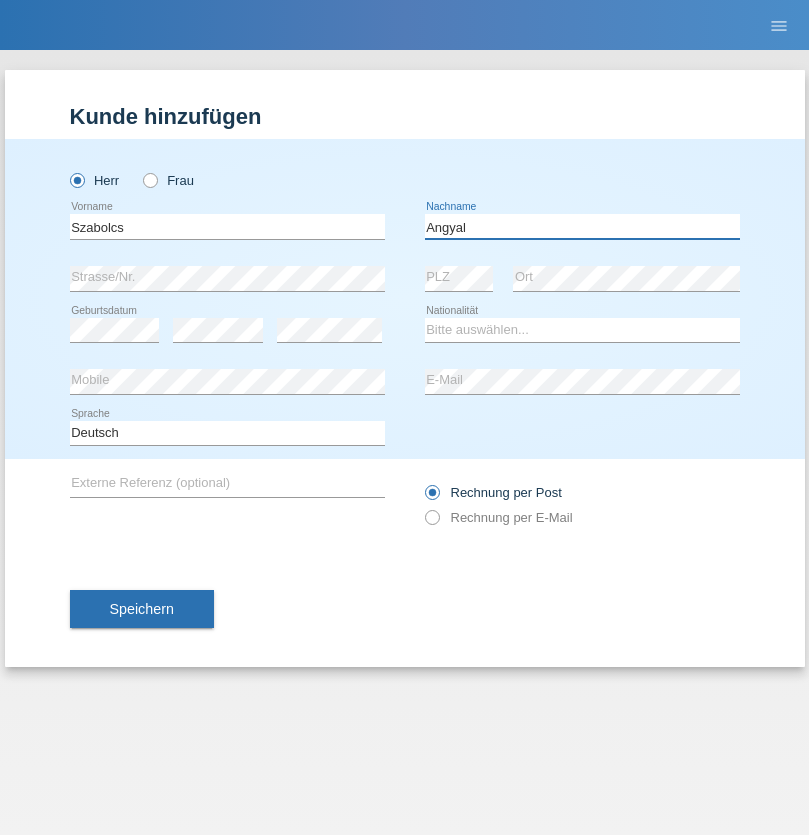 type on "Angyal" 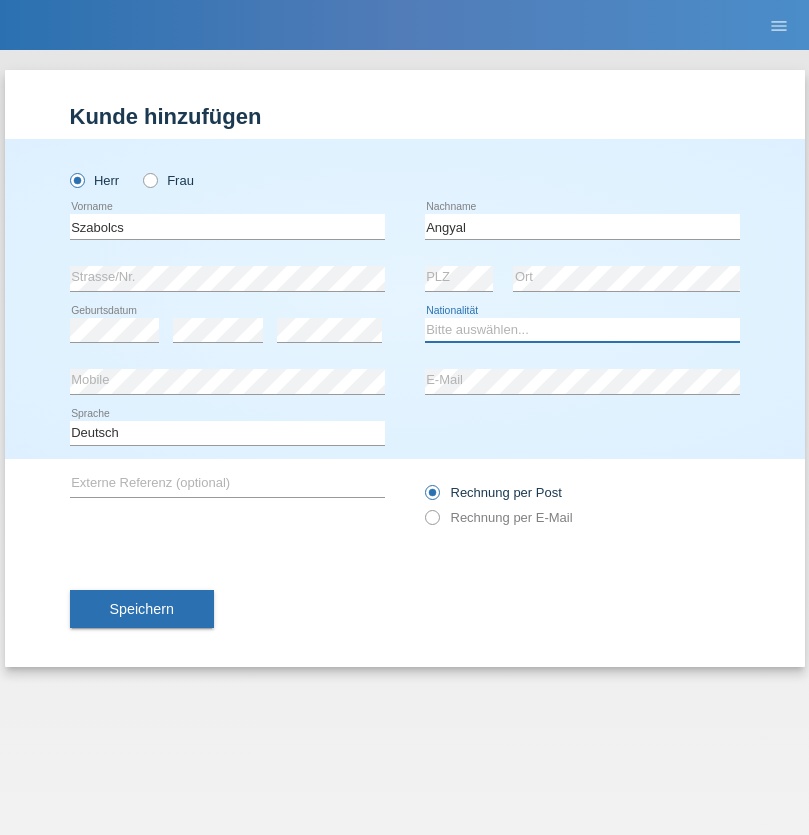 select on "HU" 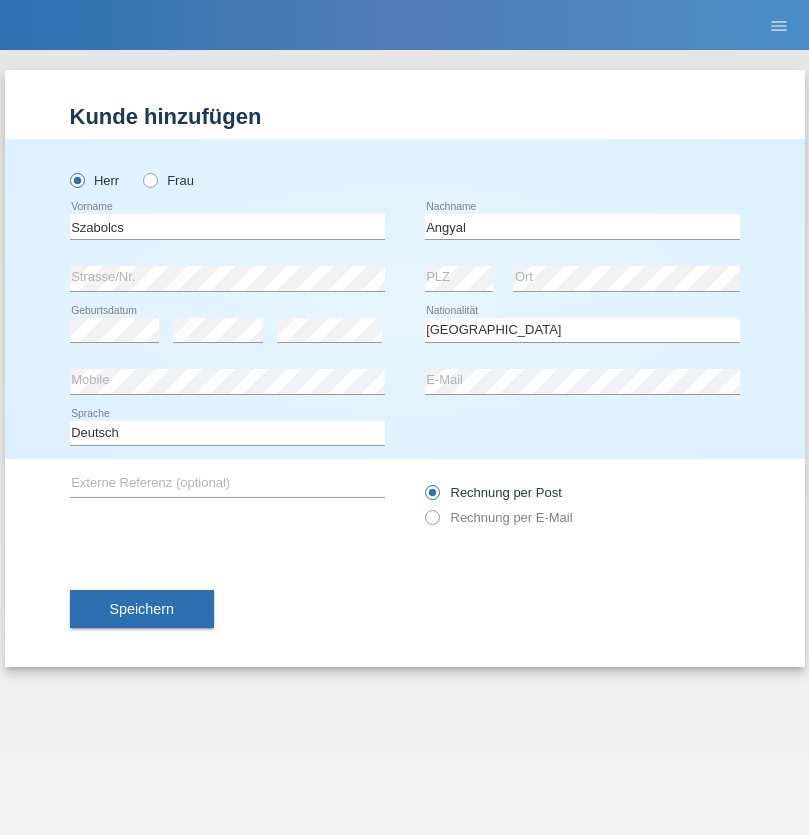 select on "C" 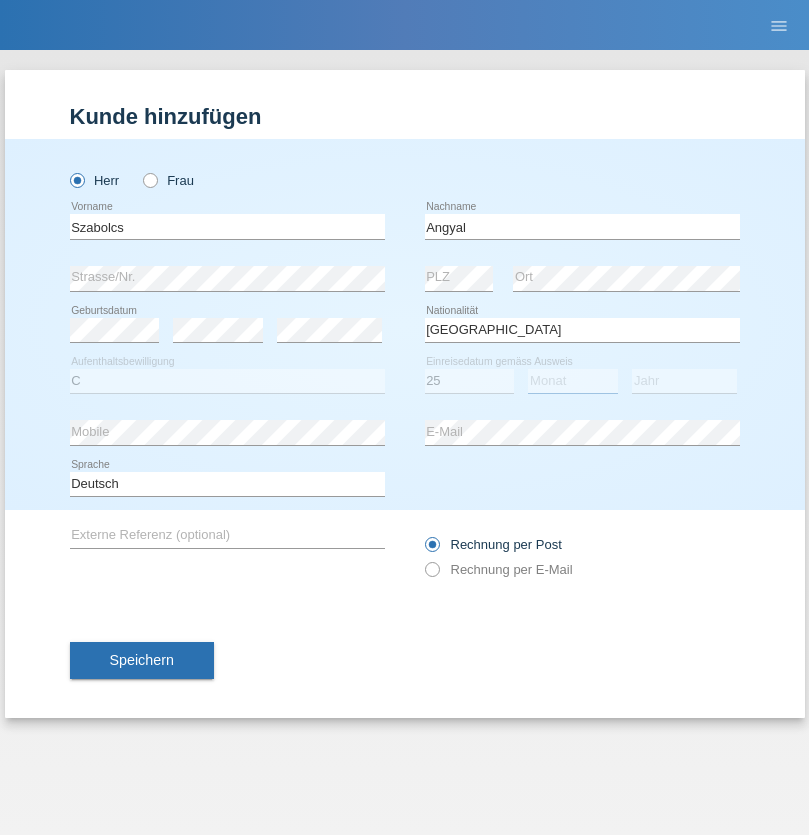 select on "01" 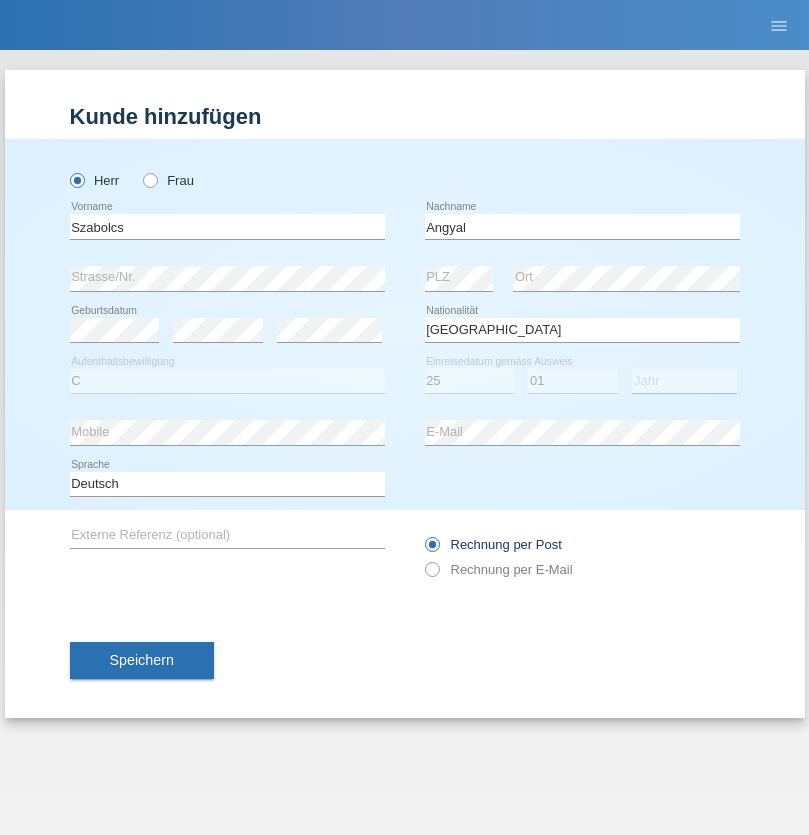 select on "2021" 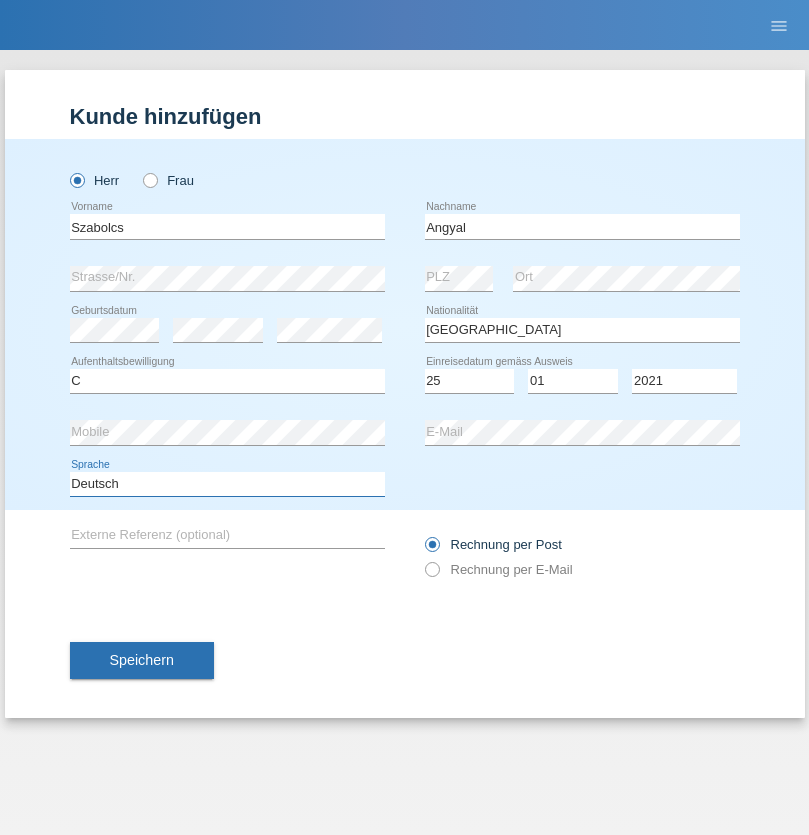 select on "en" 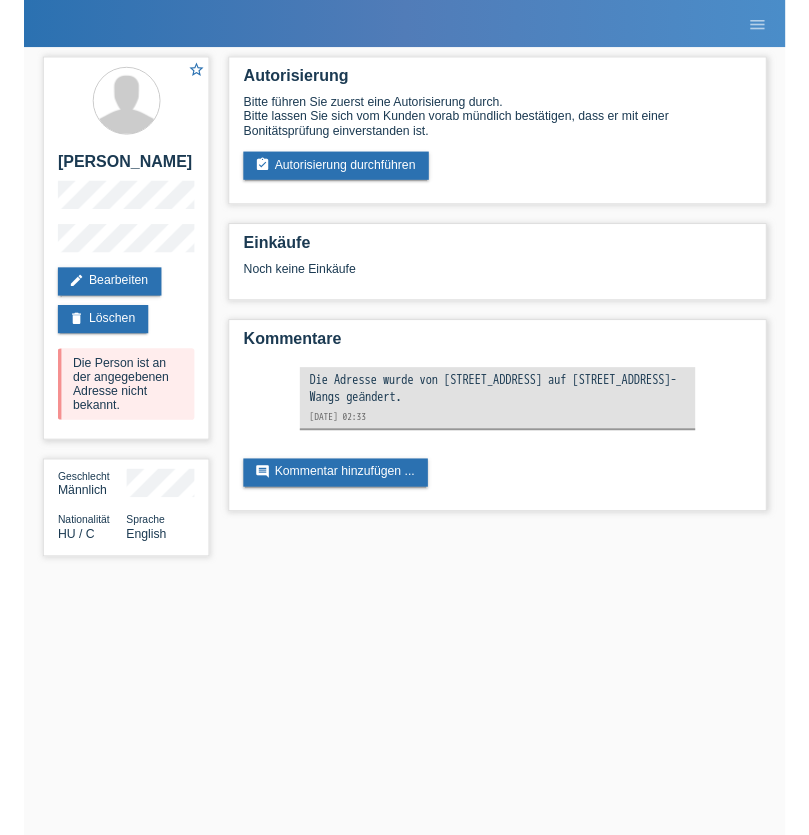 scroll, scrollTop: 0, scrollLeft: 0, axis: both 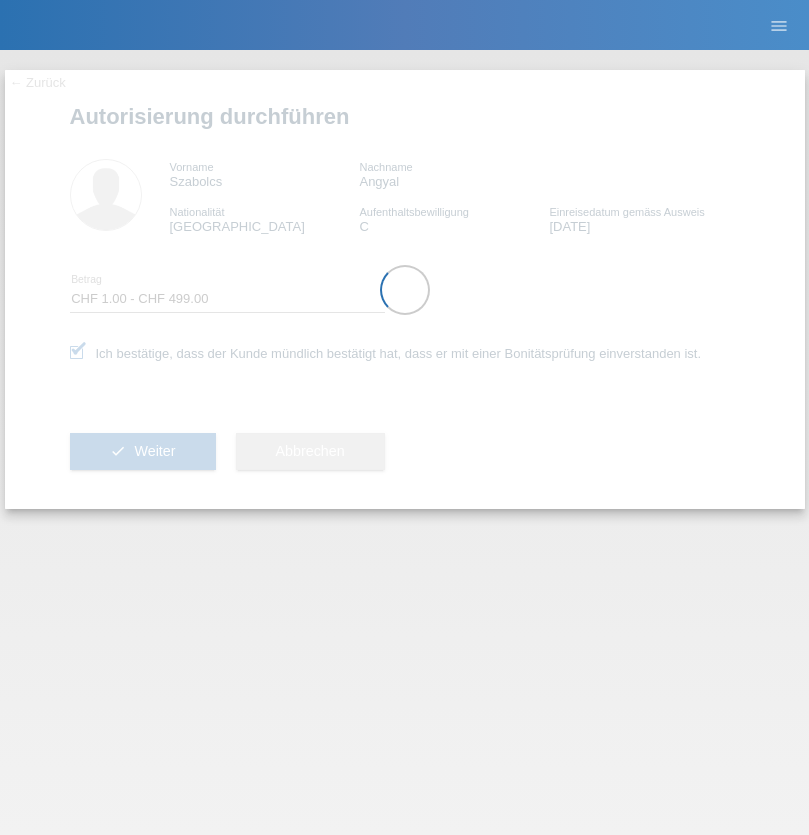 select on "1" 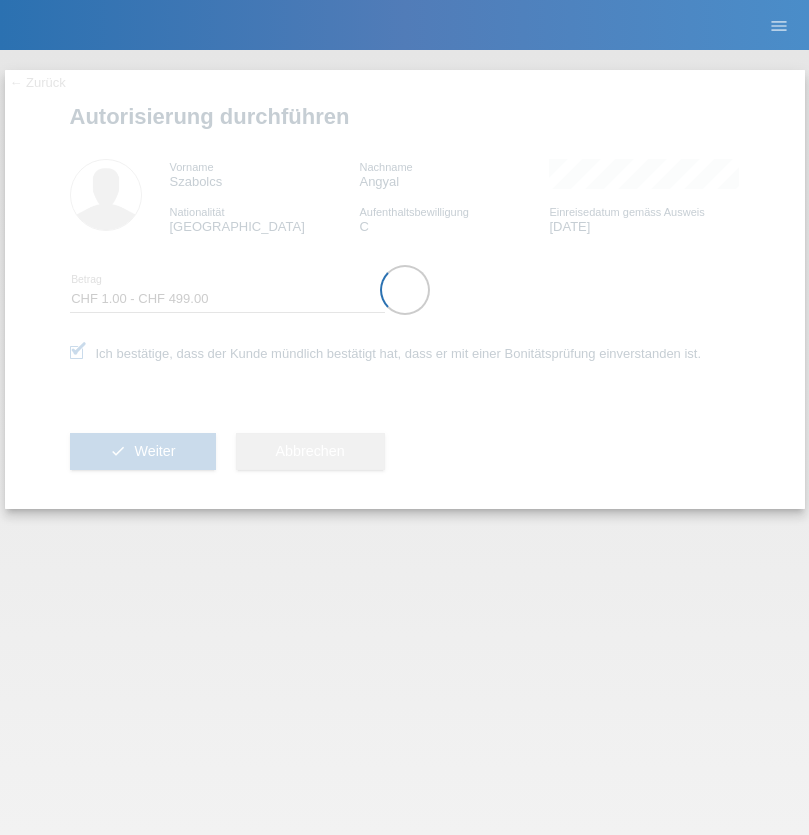 scroll, scrollTop: 0, scrollLeft: 0, axis: both 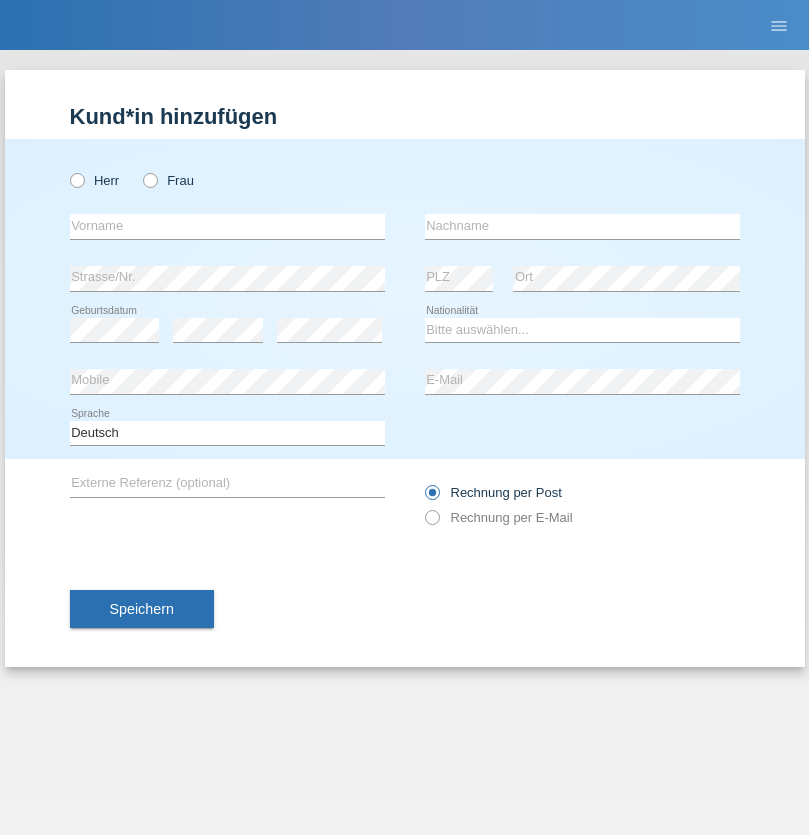 radio on "true" 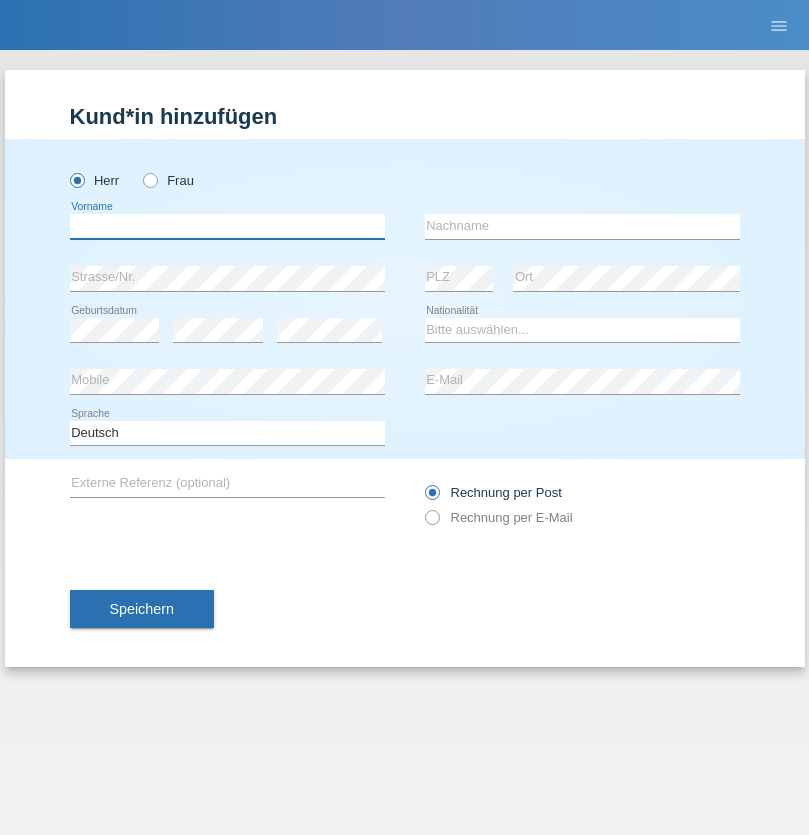 click at bounding box center (227, 226) 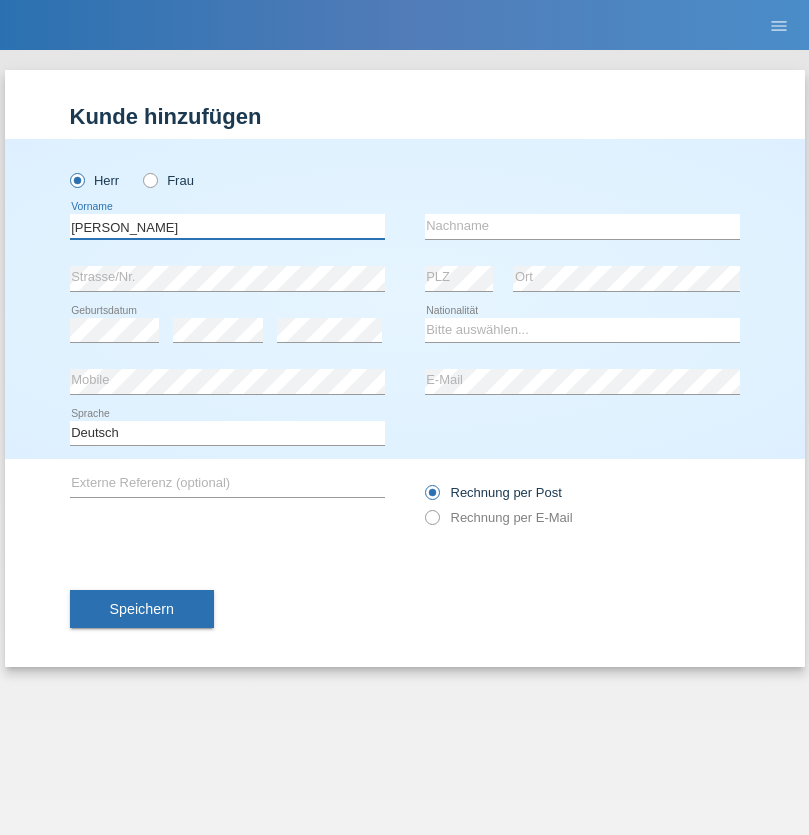 type on "[PERSON_NAME]" 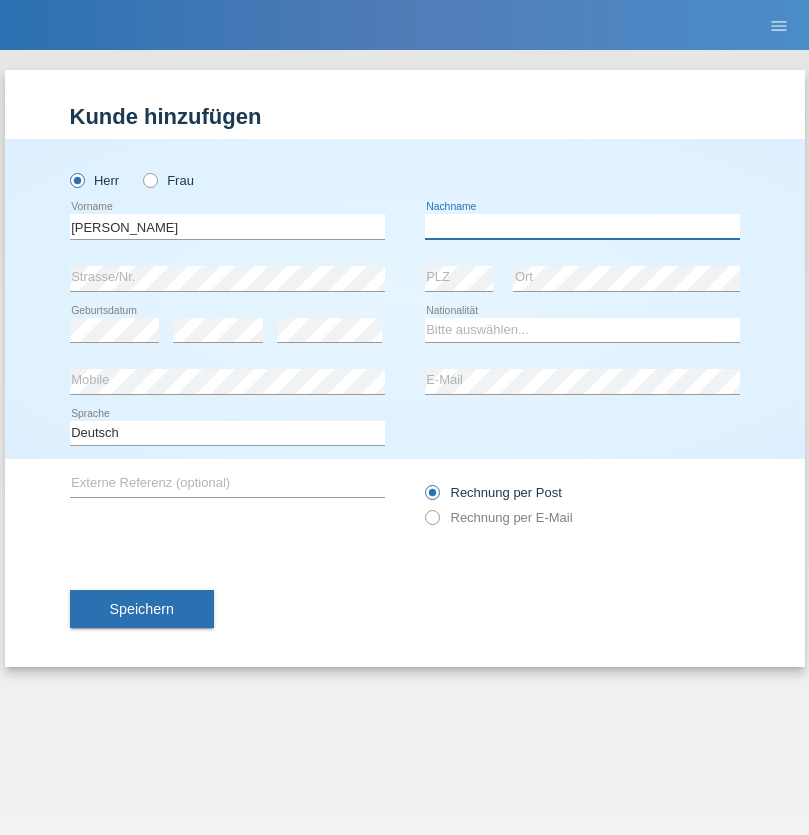 click at bounding box center (582, 226) 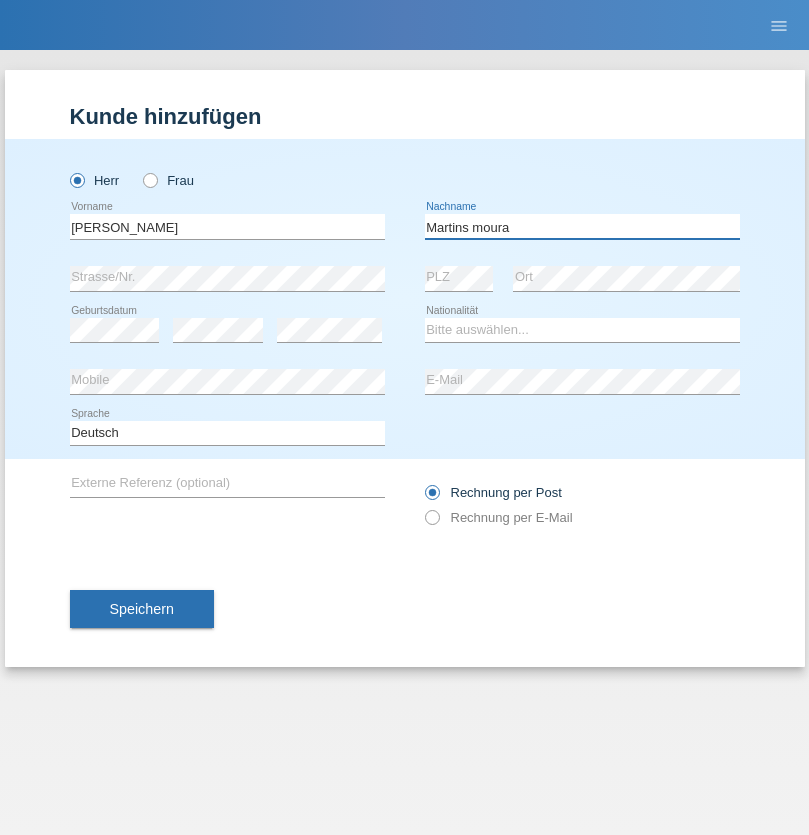 type on "Martins moura" 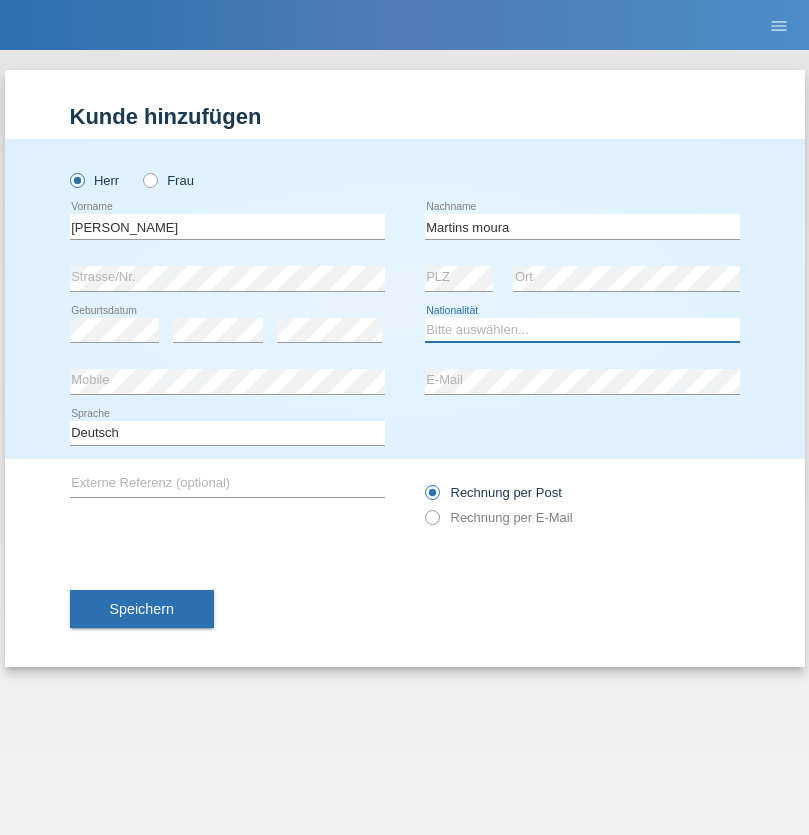 select on "CH" 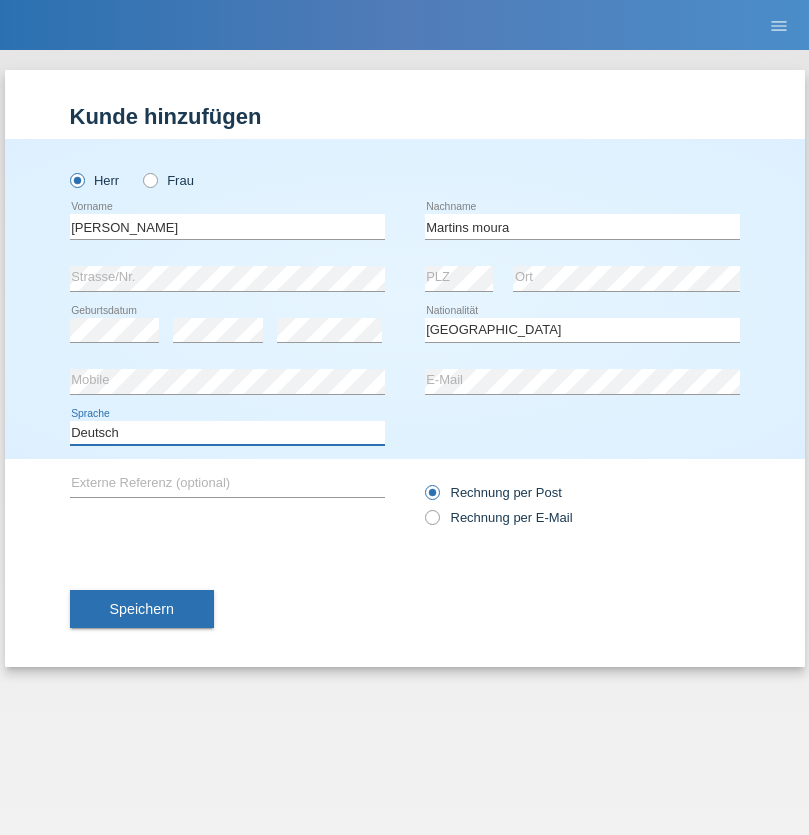 select on "en" 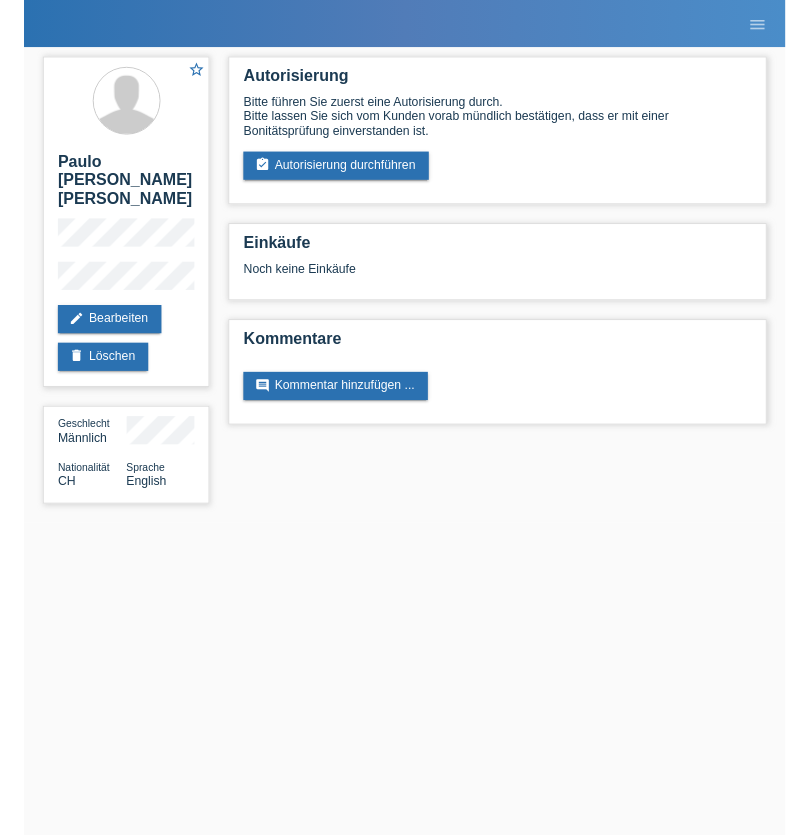 scroll, scrollTop: 0, scrollLeft: 0, axis: both 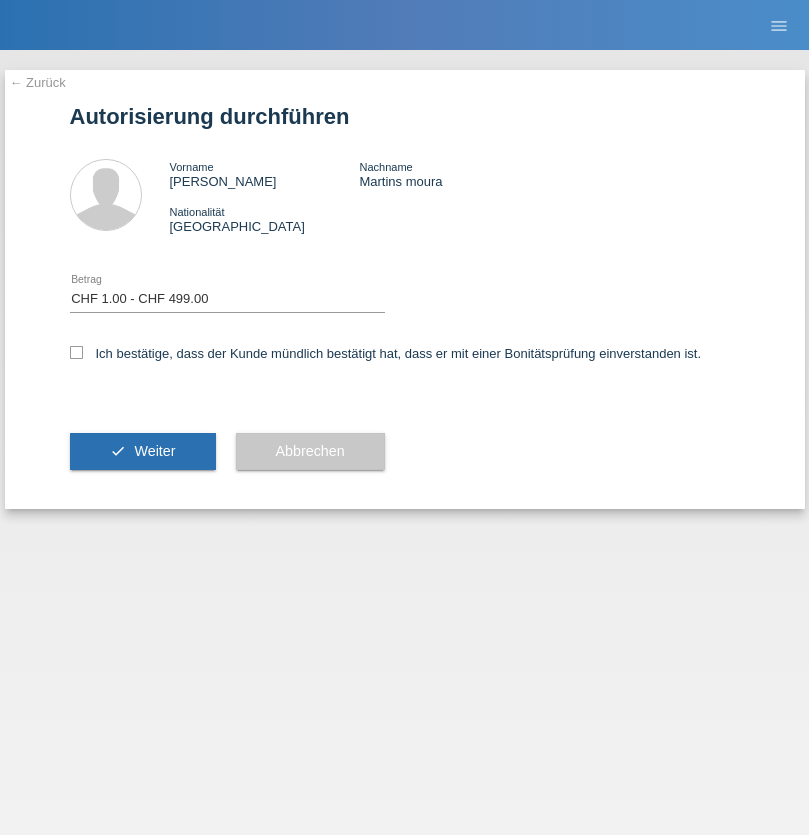 select on "1" 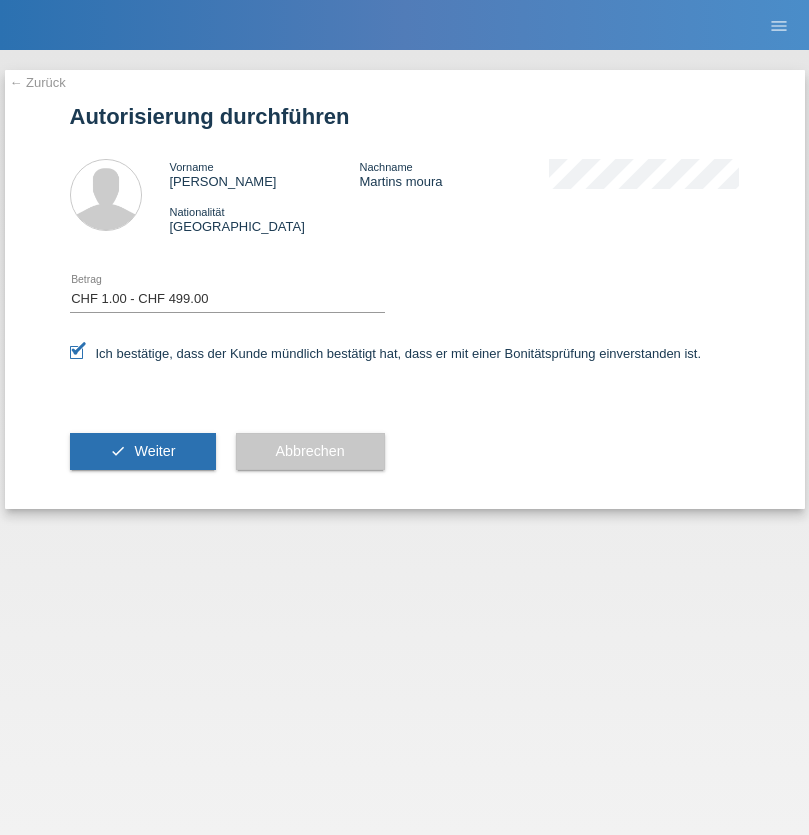 scroll, scrollTop: 0, scrollLeft: 0, axis: both 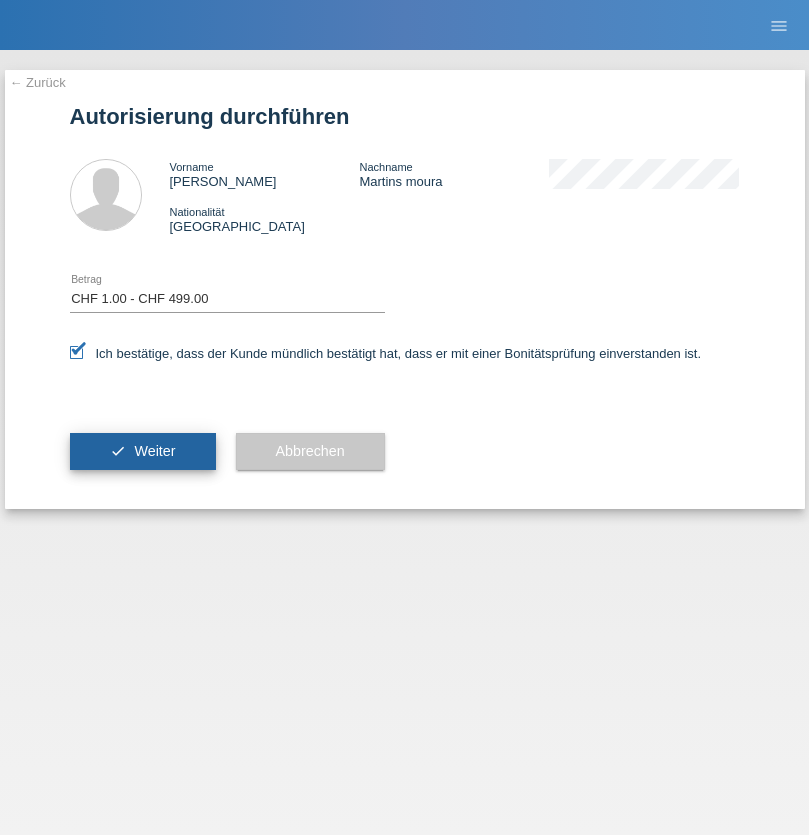 click on "Weiter" at bounding box center [154, 451] 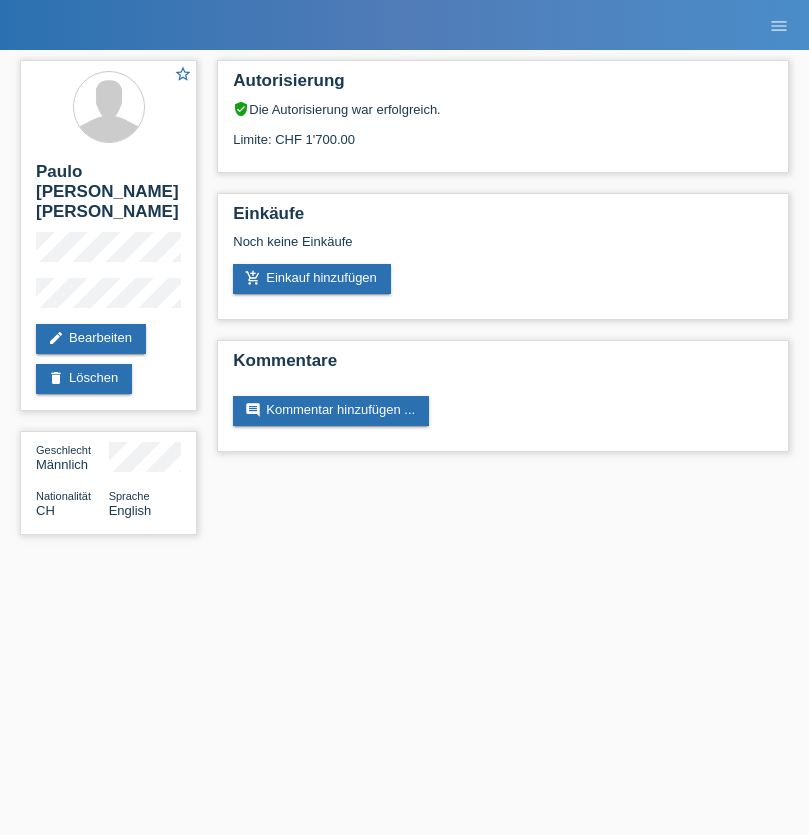 scroll, scrollTop: 0, scrollLeft: 0, axis: both 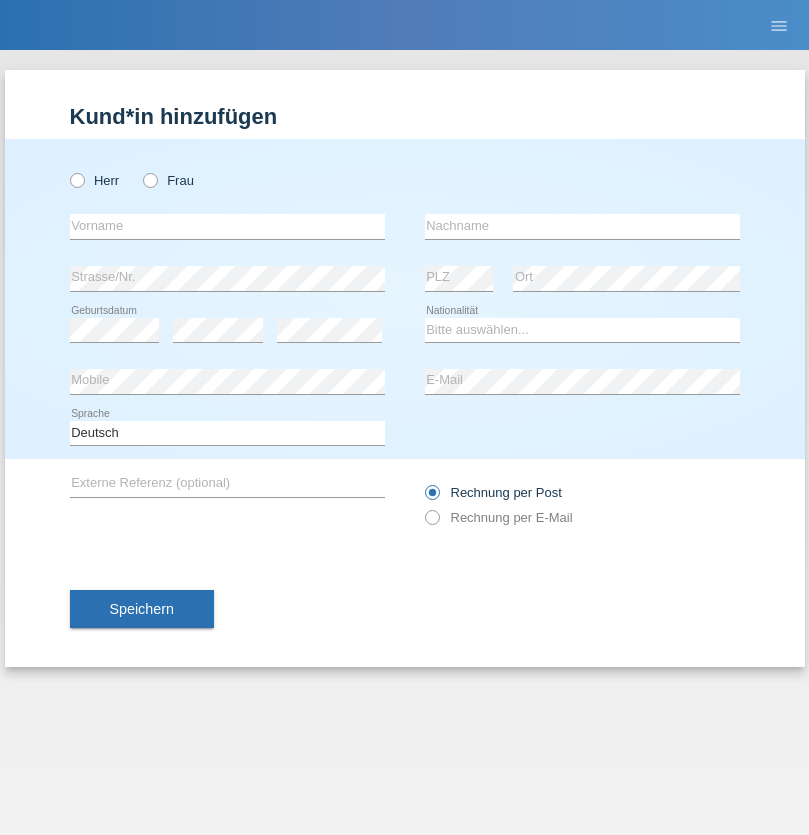 radio on "true" 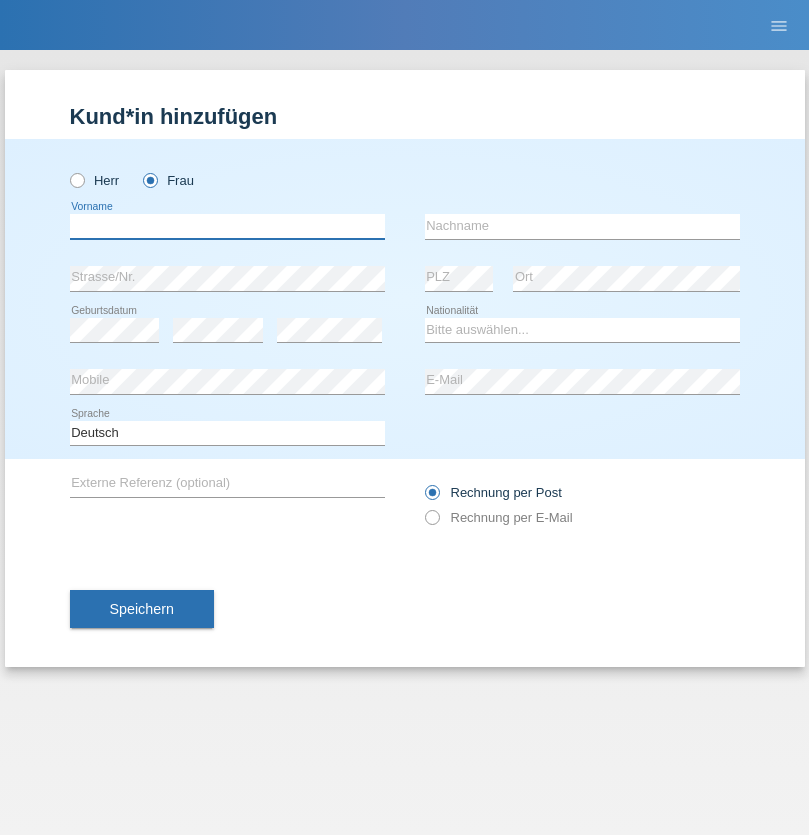 click at bounding box center (227, 226) 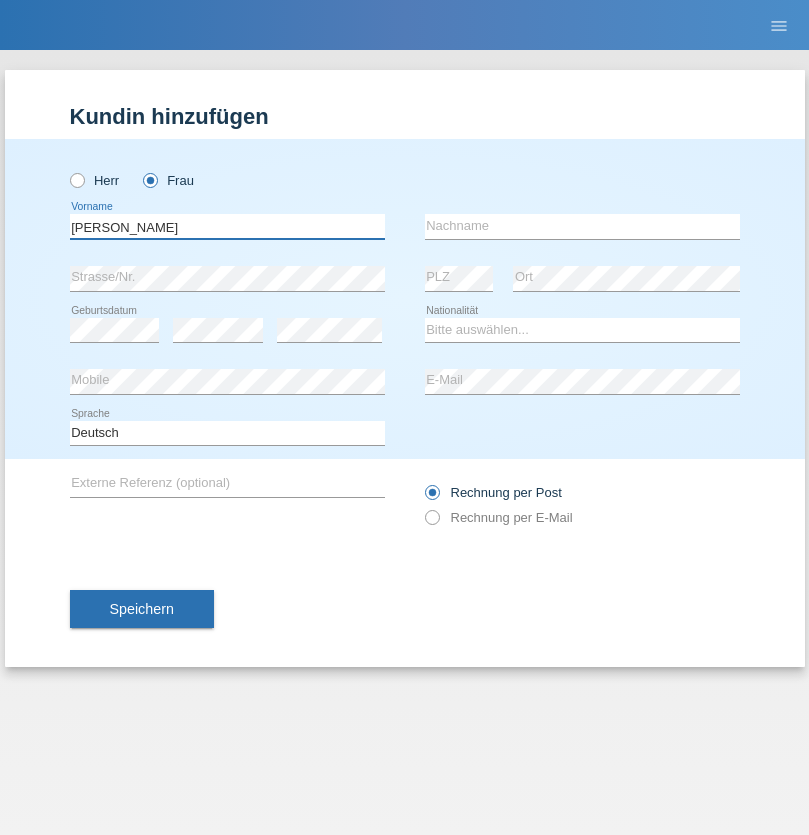 type on "Alberto" 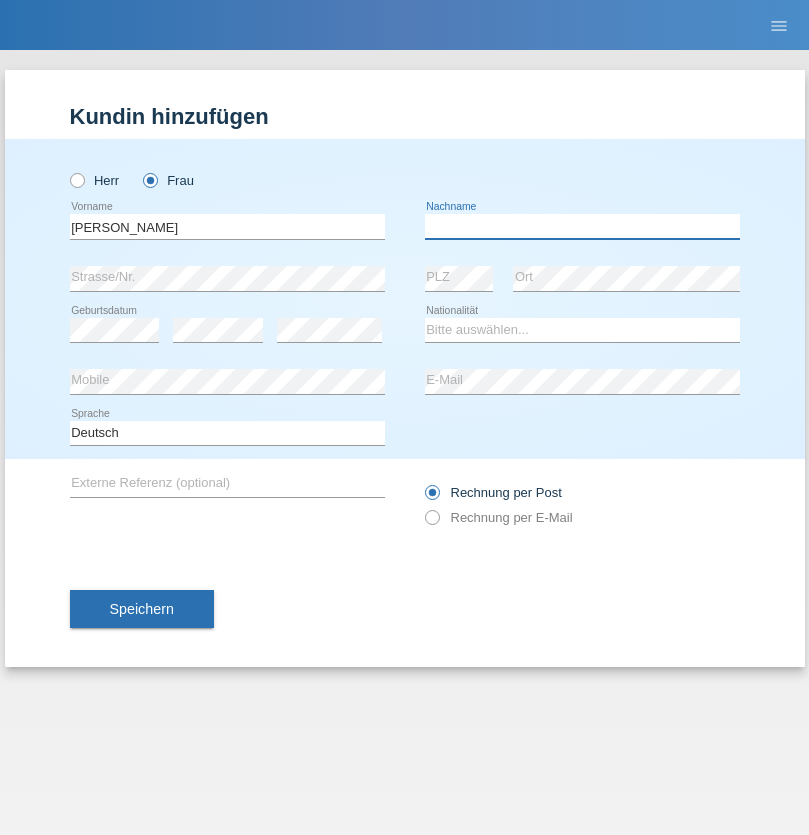 click at bounding box center (582, 226) 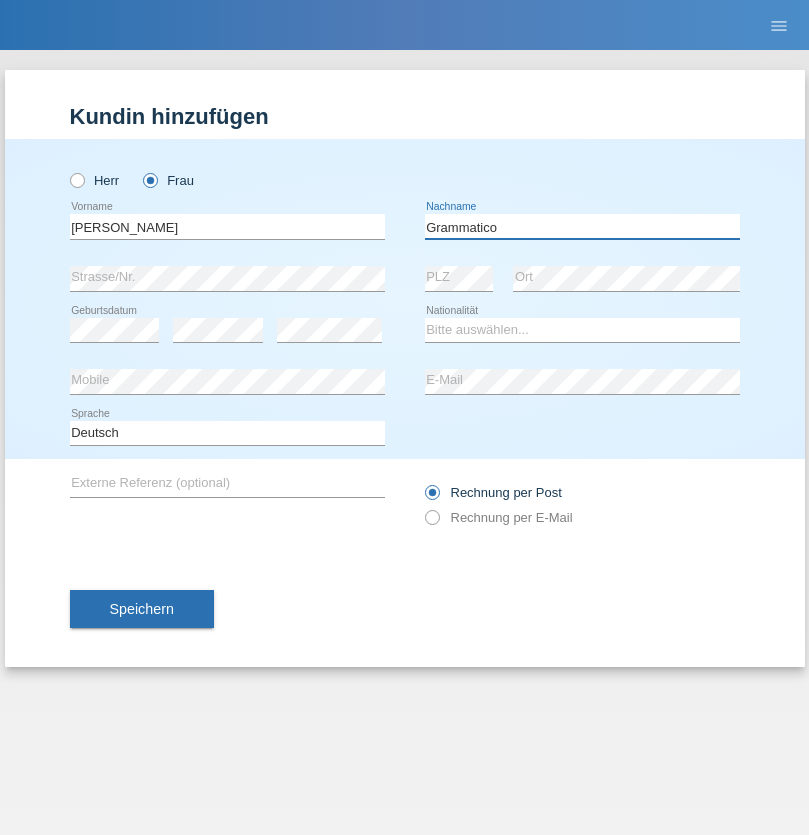 type on "Grammatico" 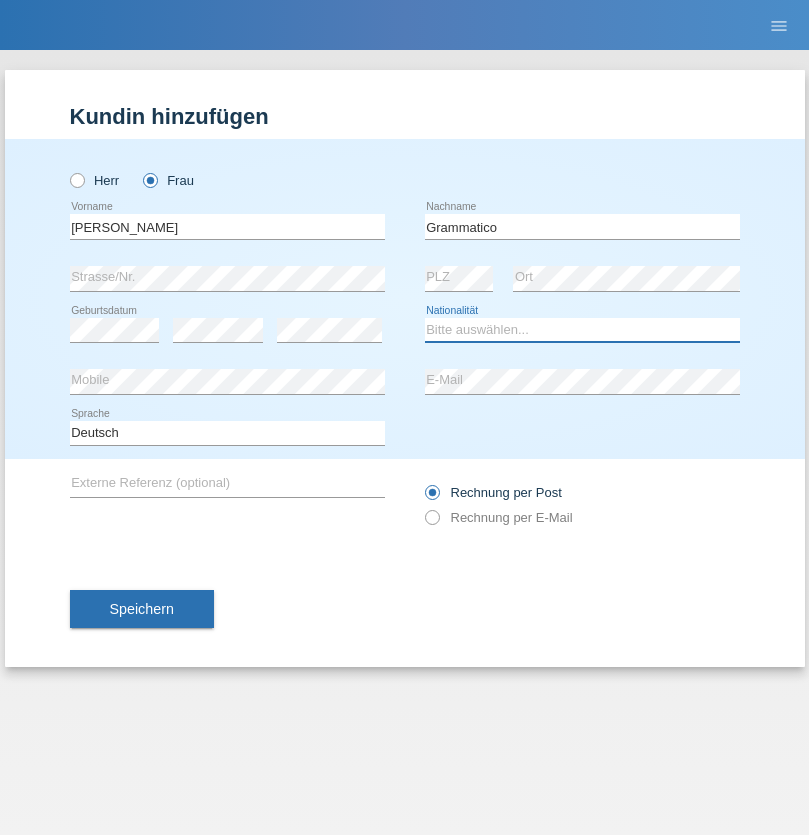 select on "CH" 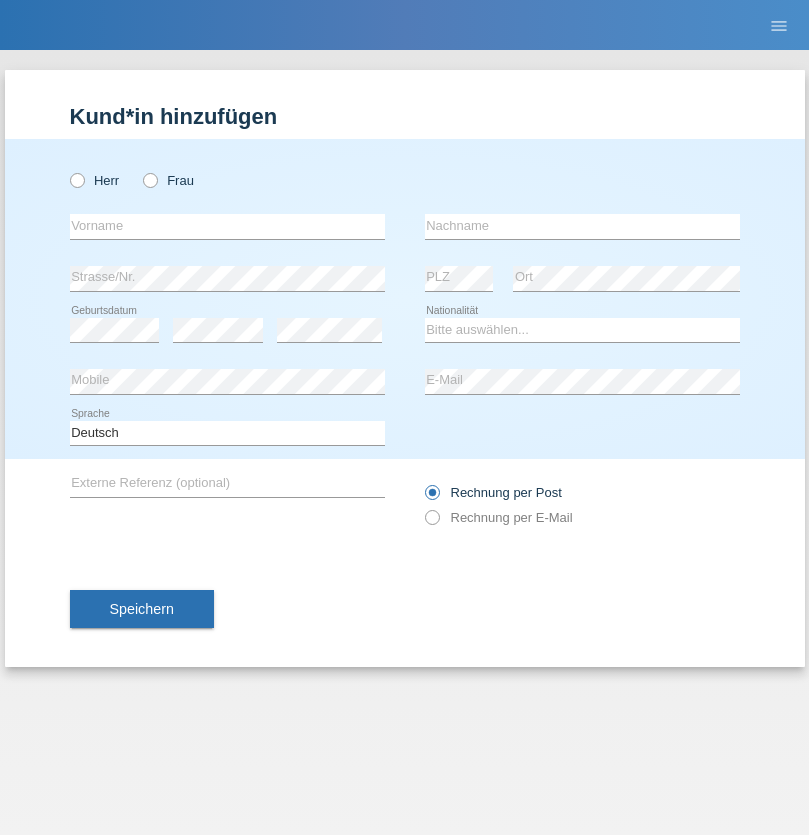 scroll, scrollTop: 0, scrollLeft: 0, axis: both 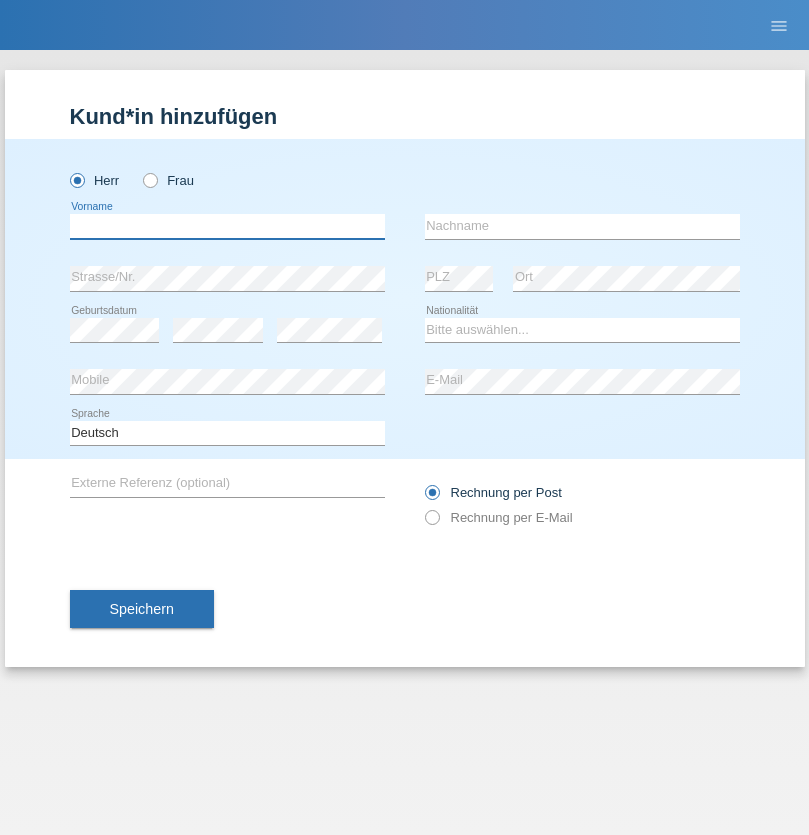 click at bounding box center [227, 226] 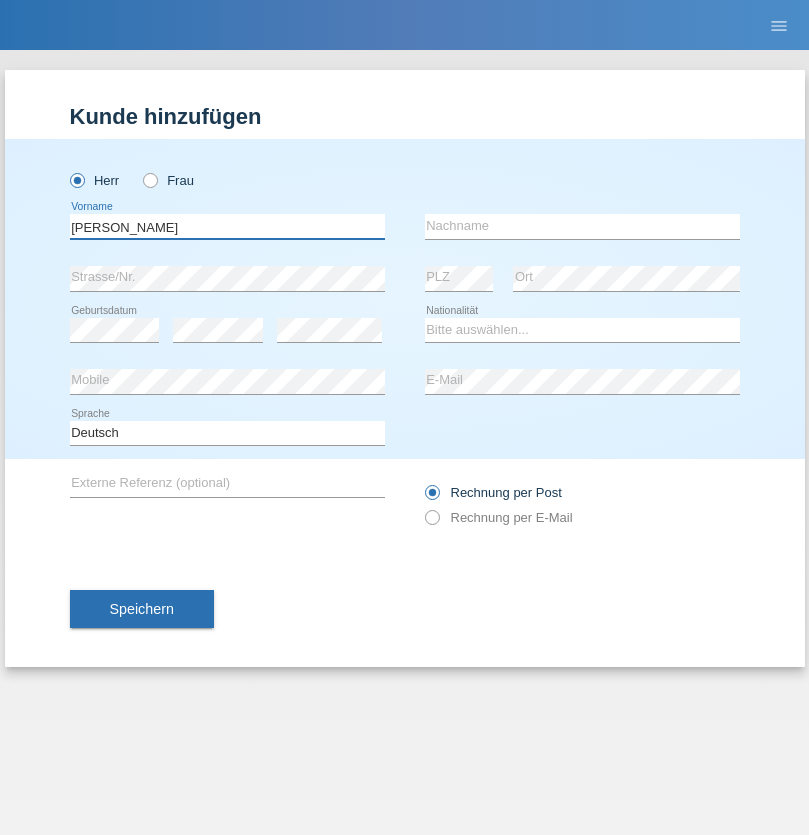 type on "Ivo" 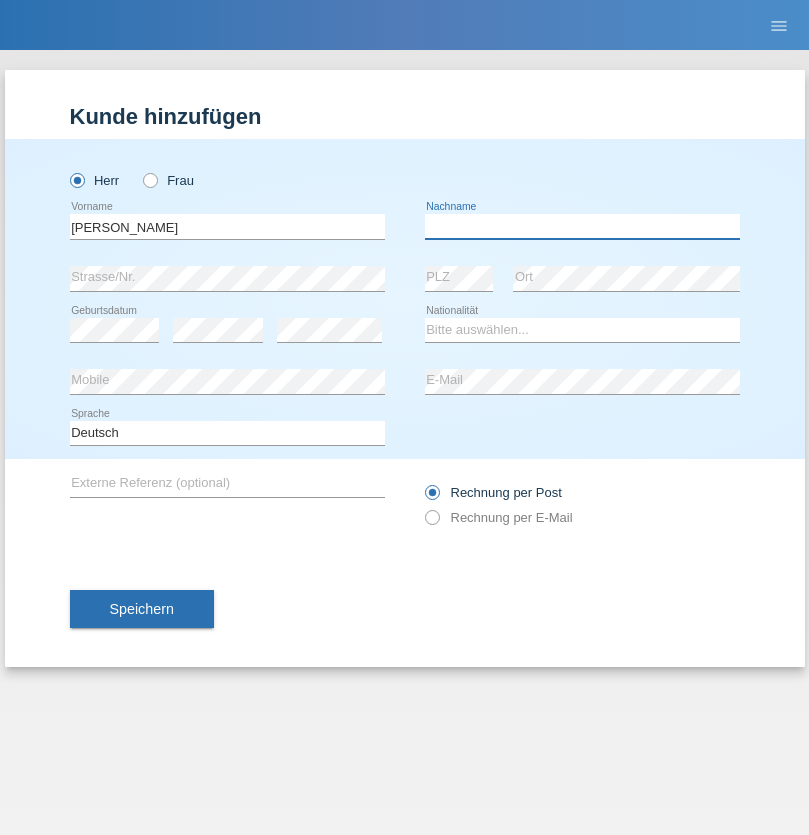 click at bounding box center [582, 226] 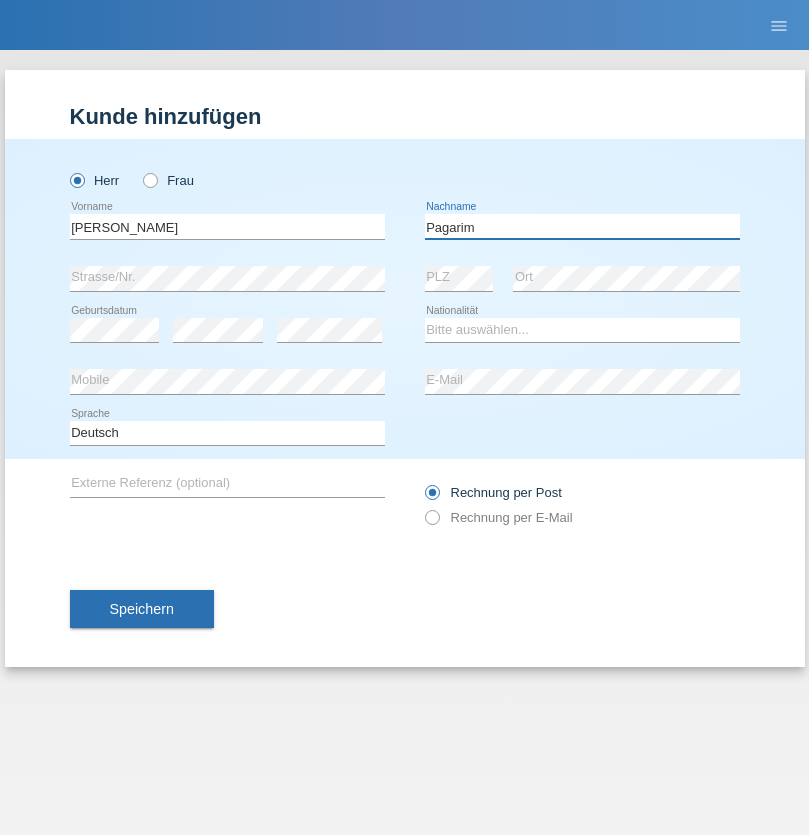 type on "Pagarim" 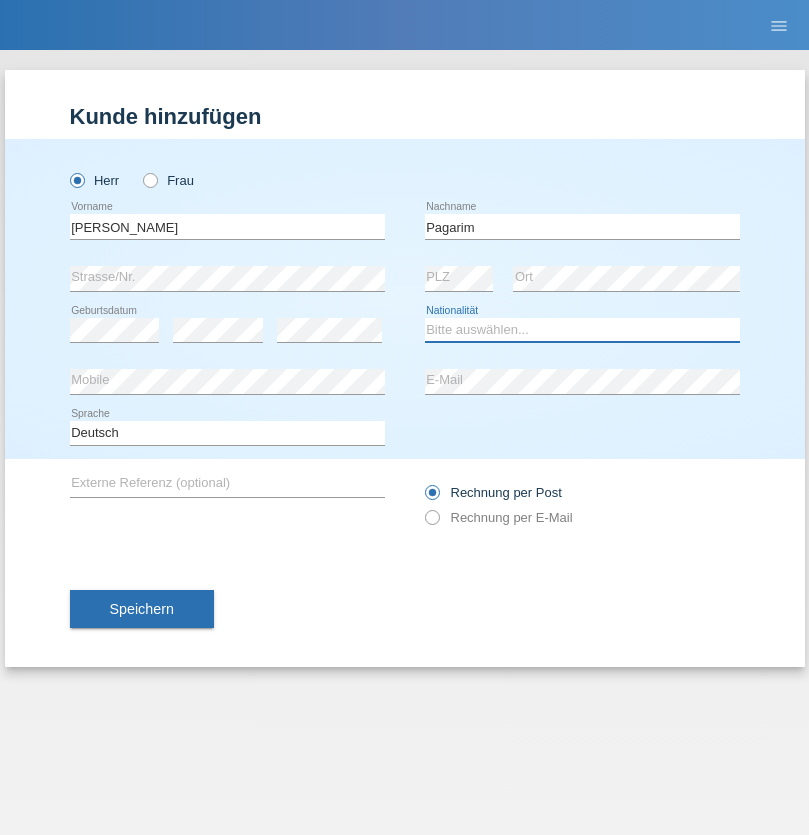 select on "CH" 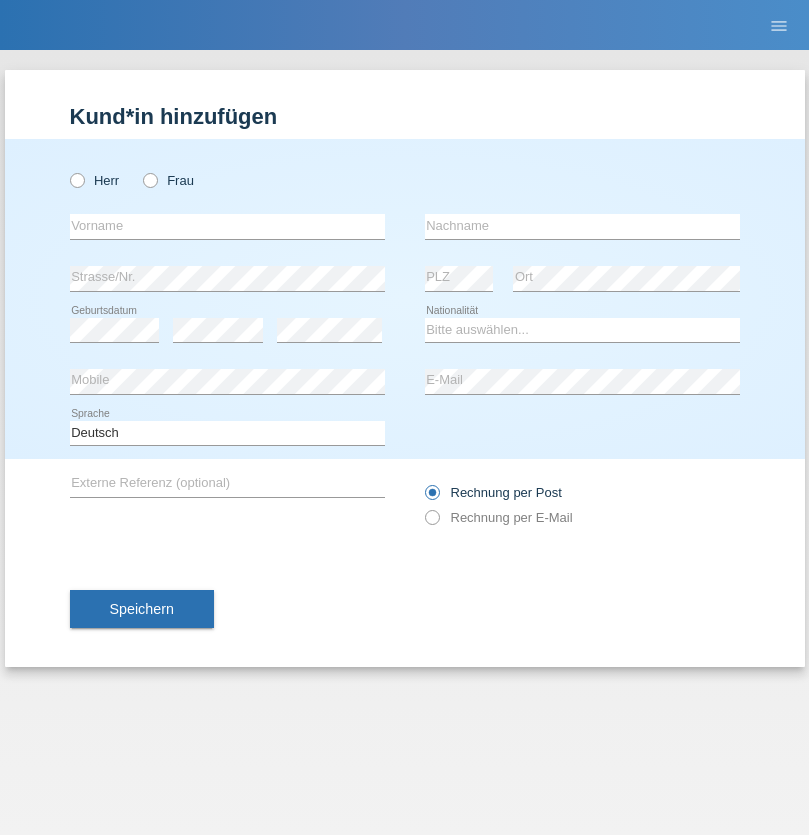 scroll, scrollTop: 0, scrollLeft: 0, axis: both 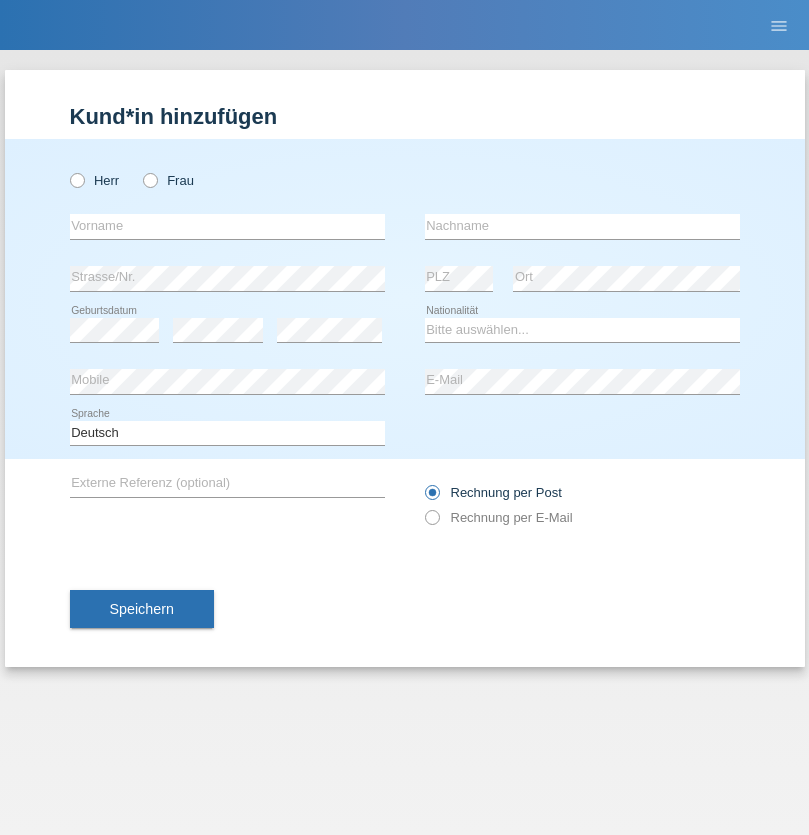 radio on "true" 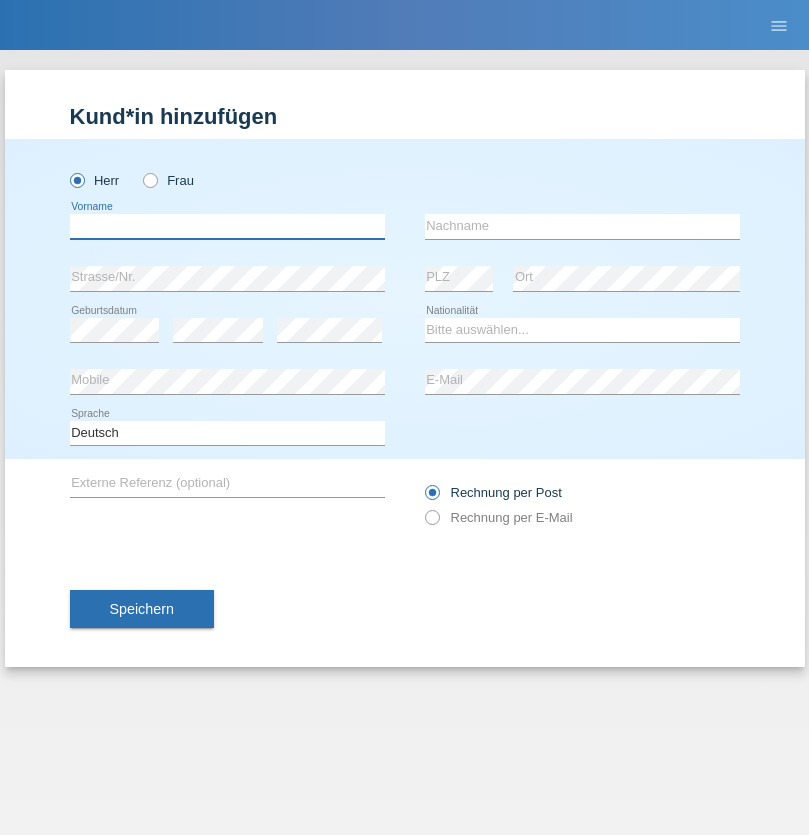 click at bounding box center [227, 226] 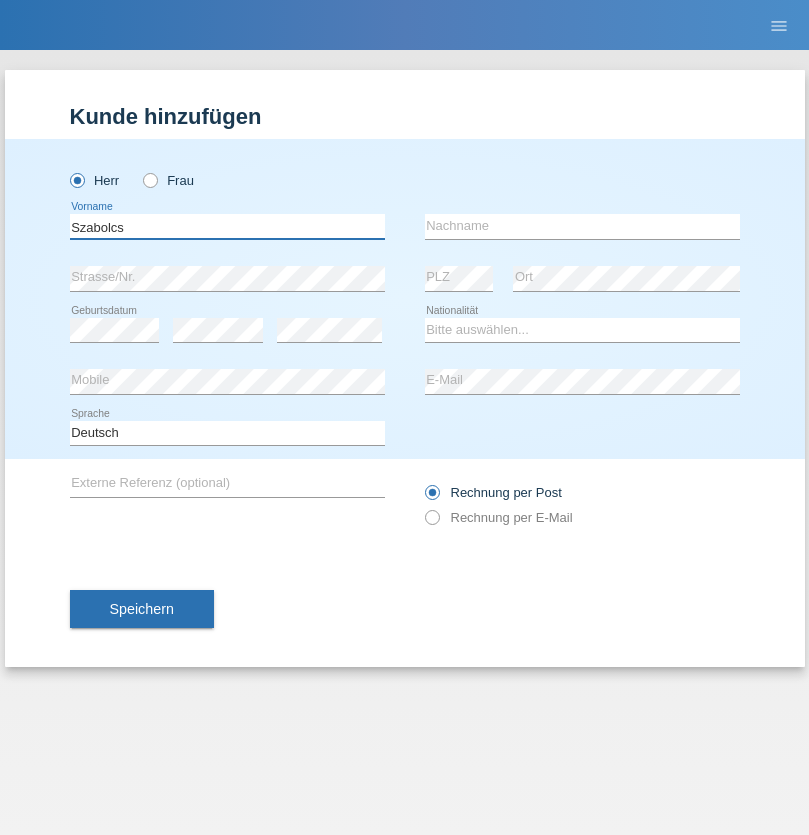 type on "Szabolcs" 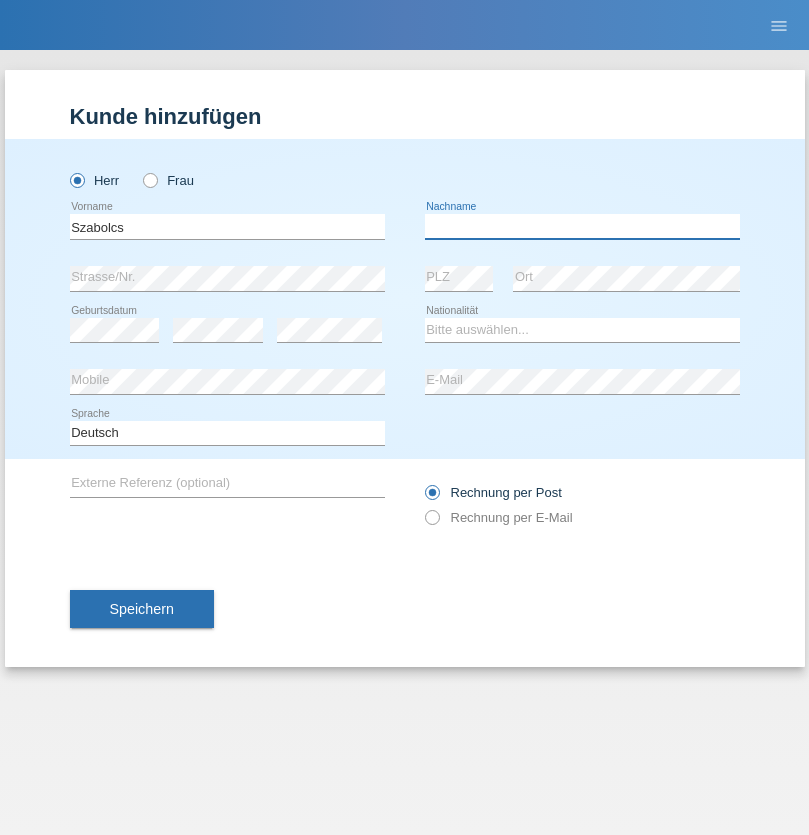 click at bounding box center [582, 226] 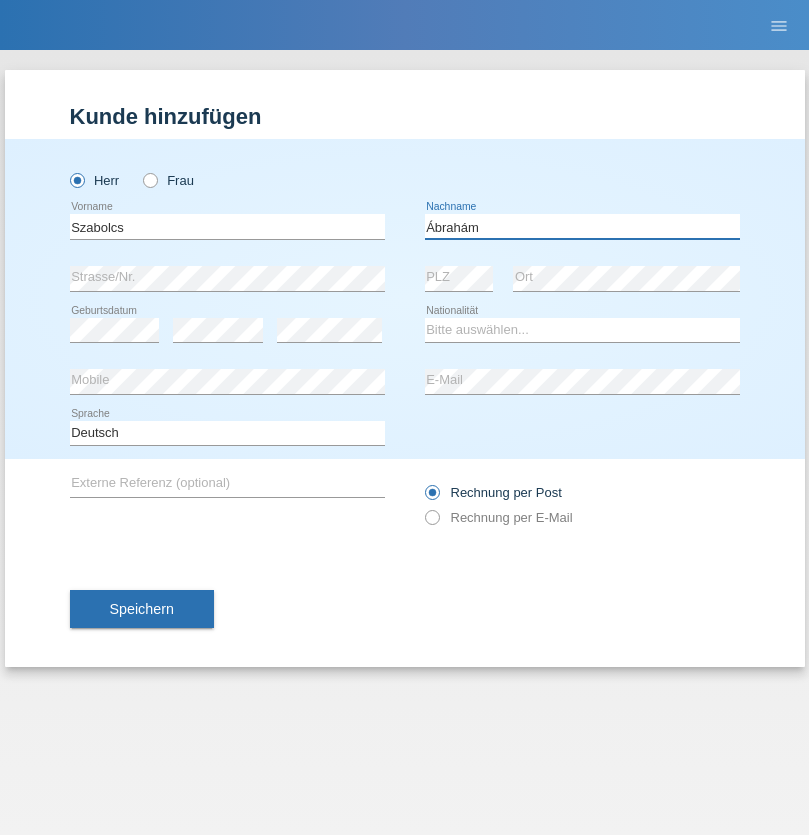 type on "Ábrahám" 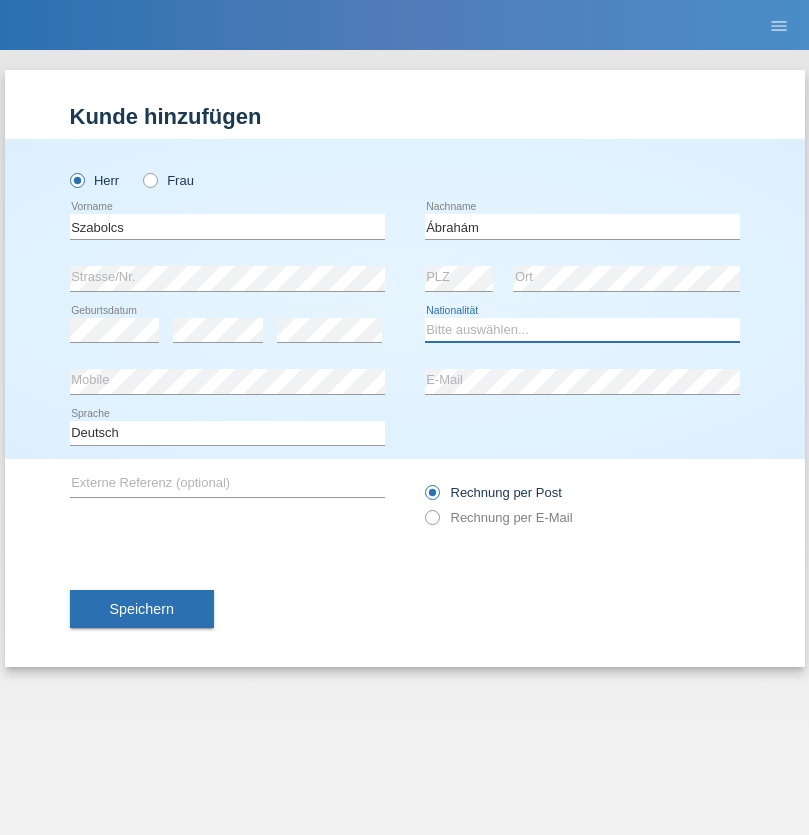 select on "HU" 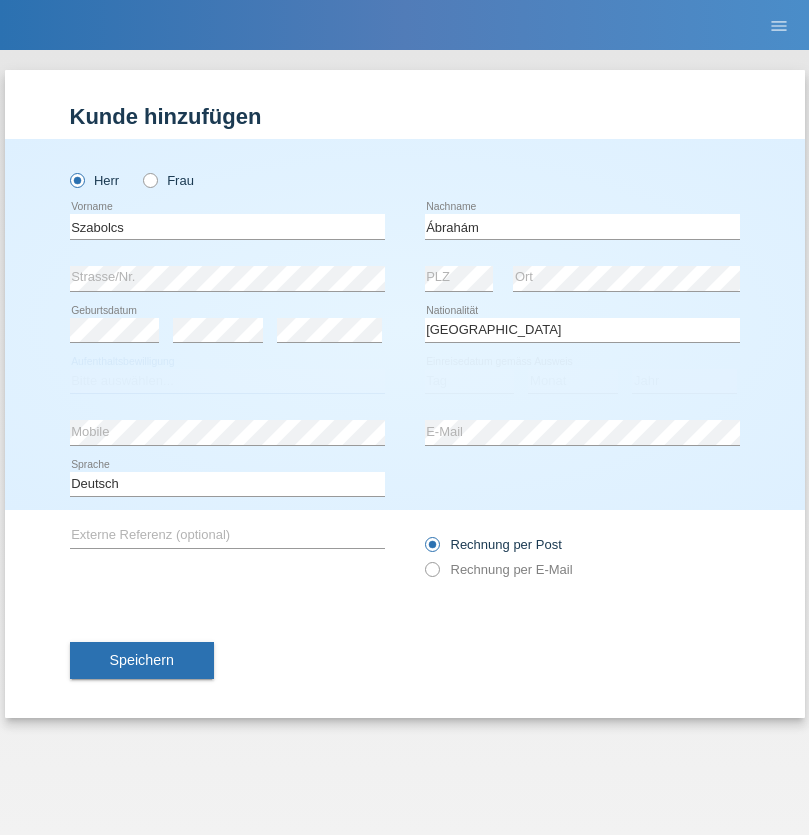 select on "C" 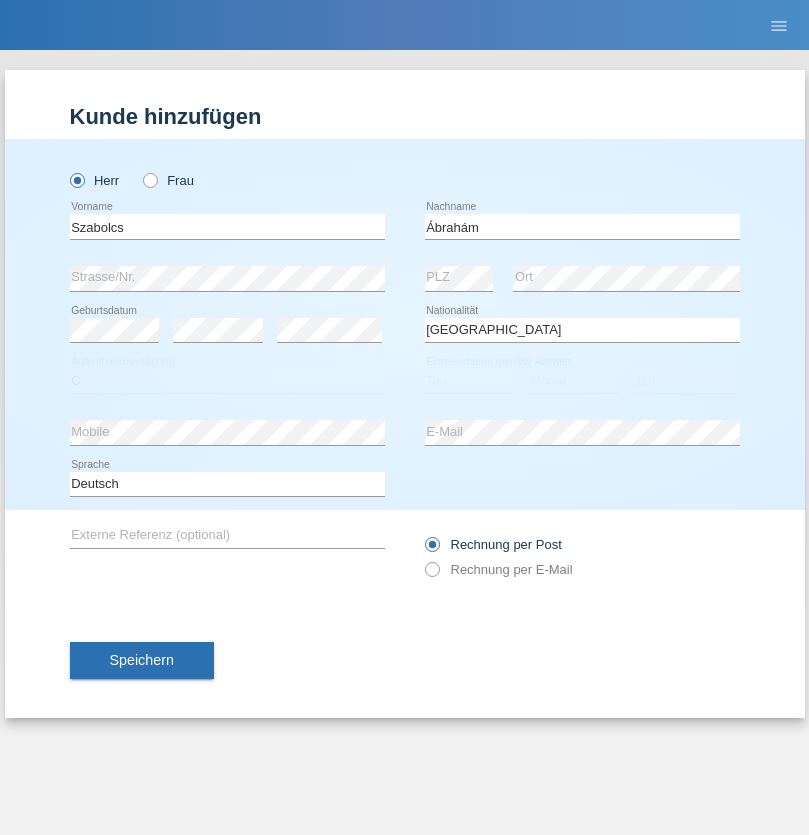 select on "09" 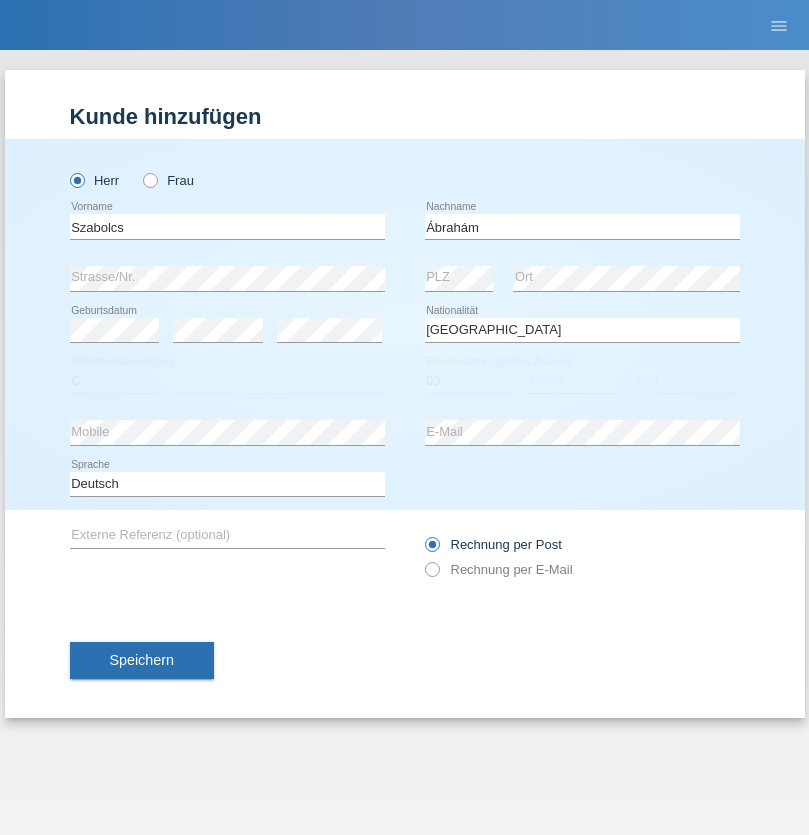select on "12" 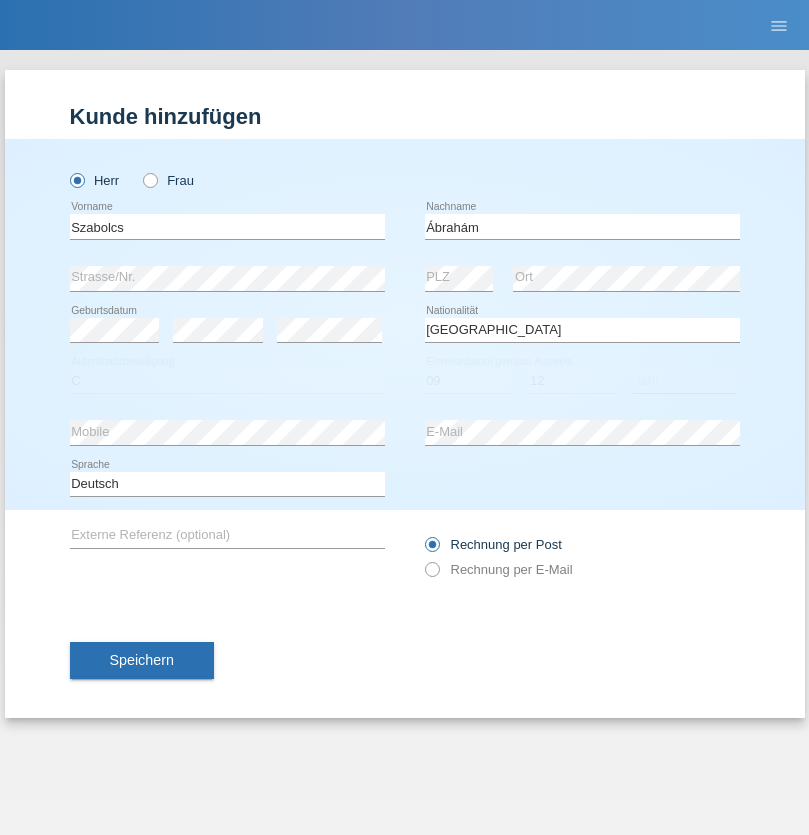select on "2021" 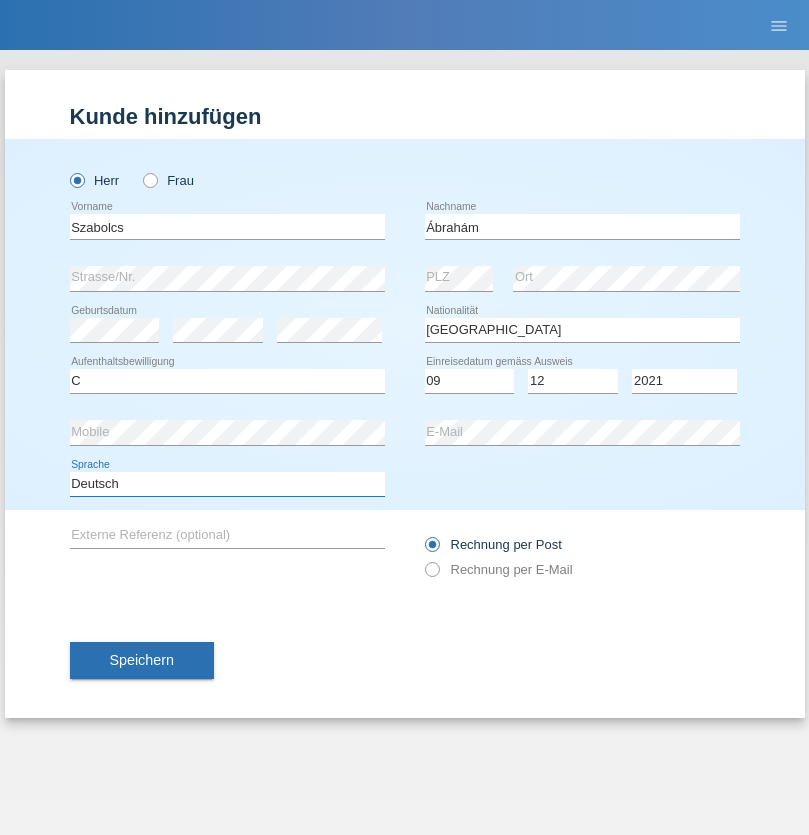 select on "en" 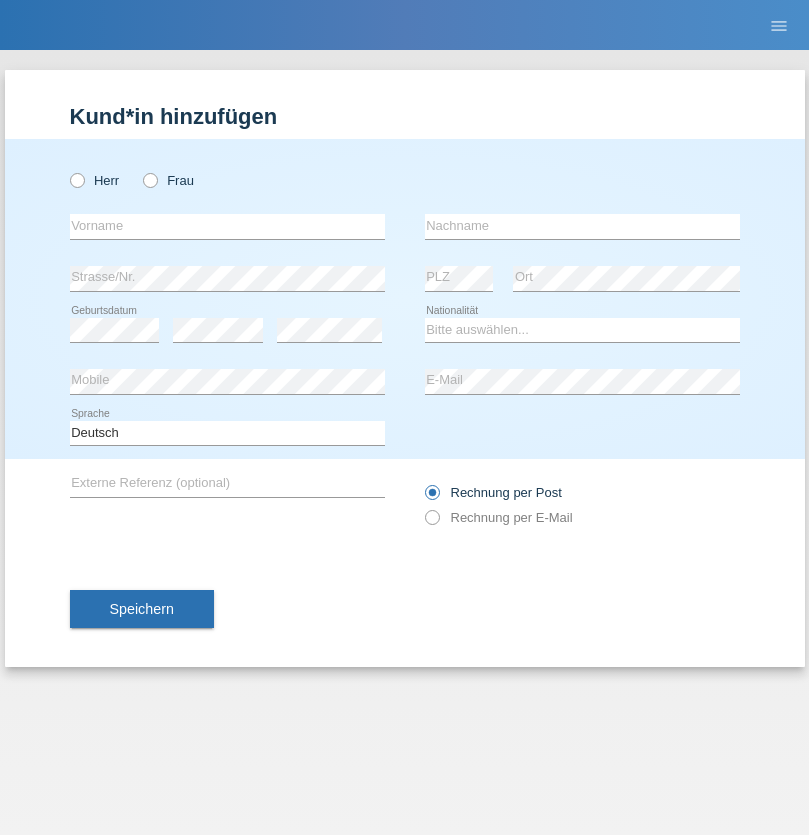 scroll, scrollTop: 0, scrollLeft: 0, axis: both 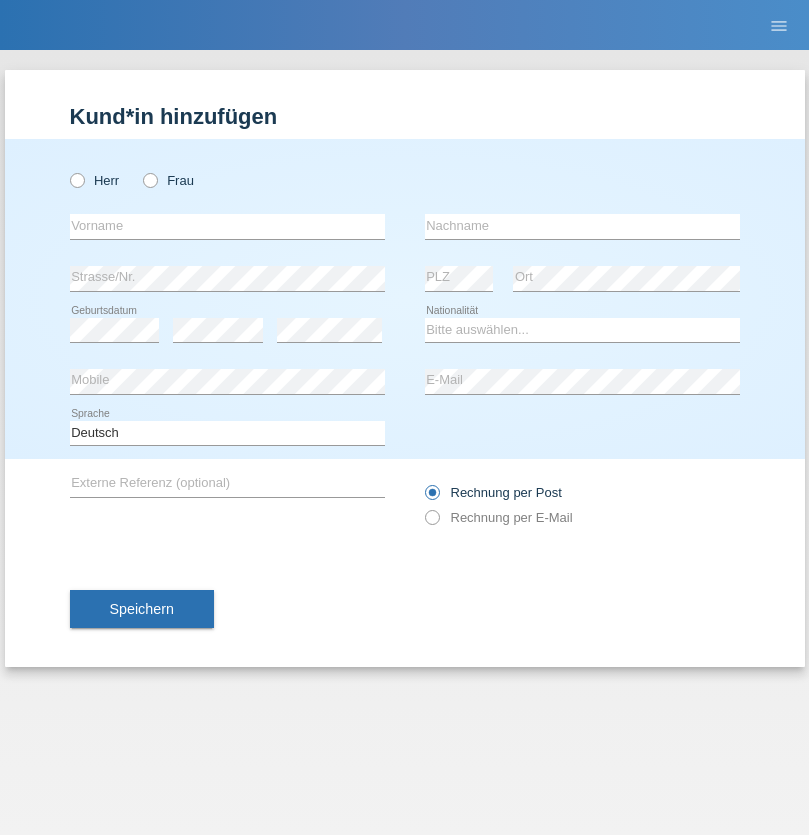 radio on "true" 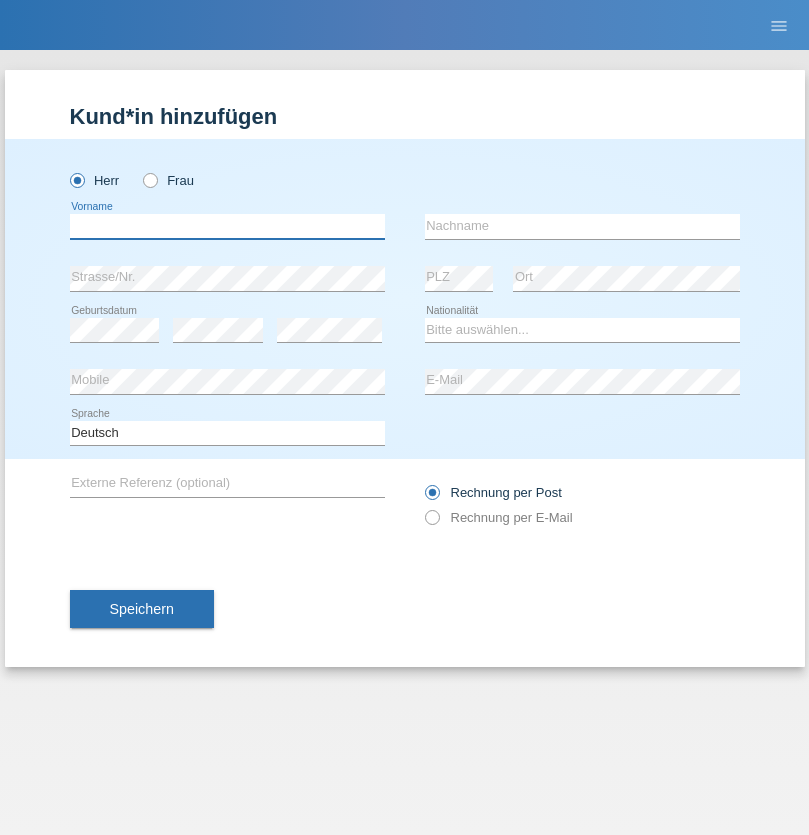 click at bounding box center (227, 226) 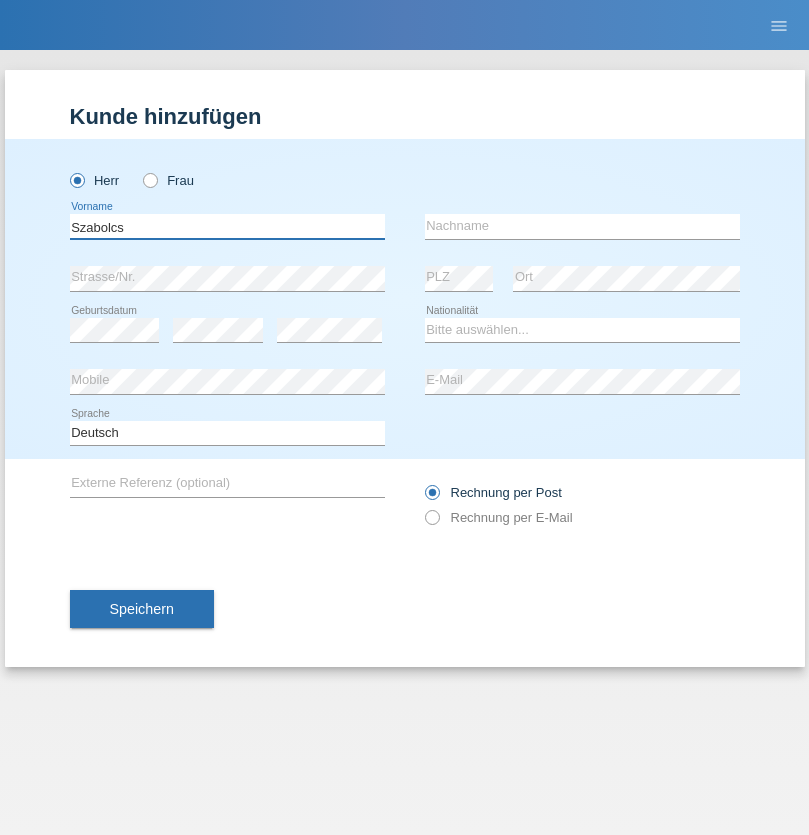 type on "Szabolcs" 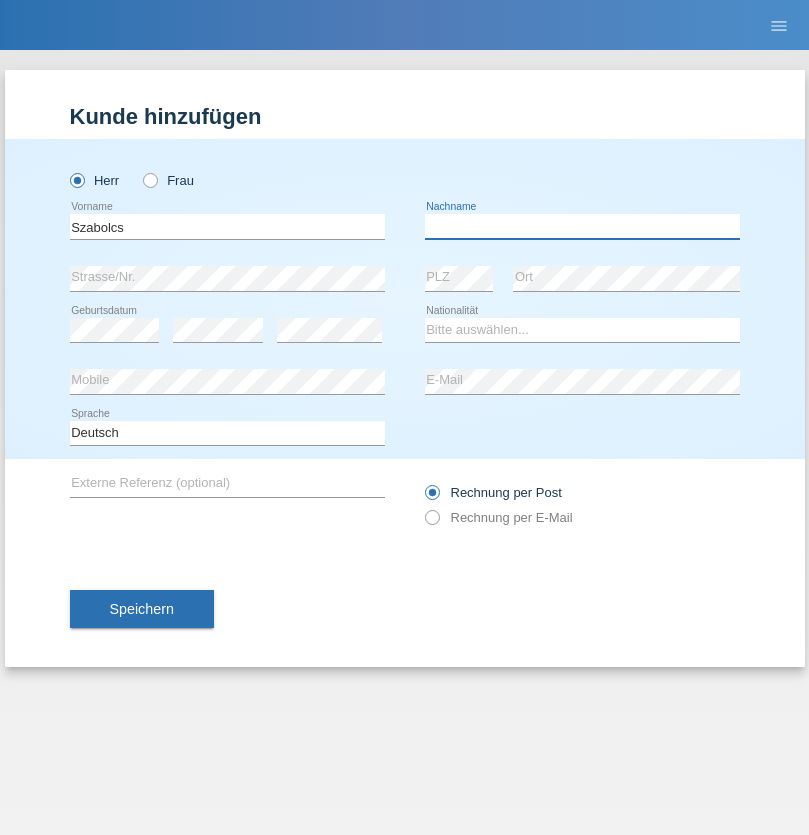 click at bounding box center [582, 226] 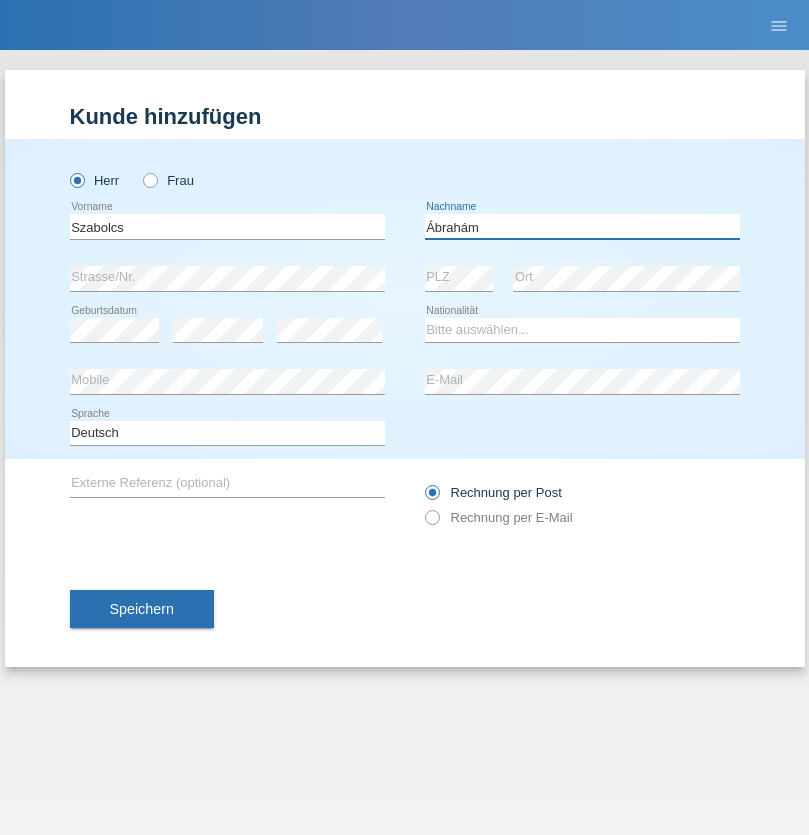 type on "Ábrahám" 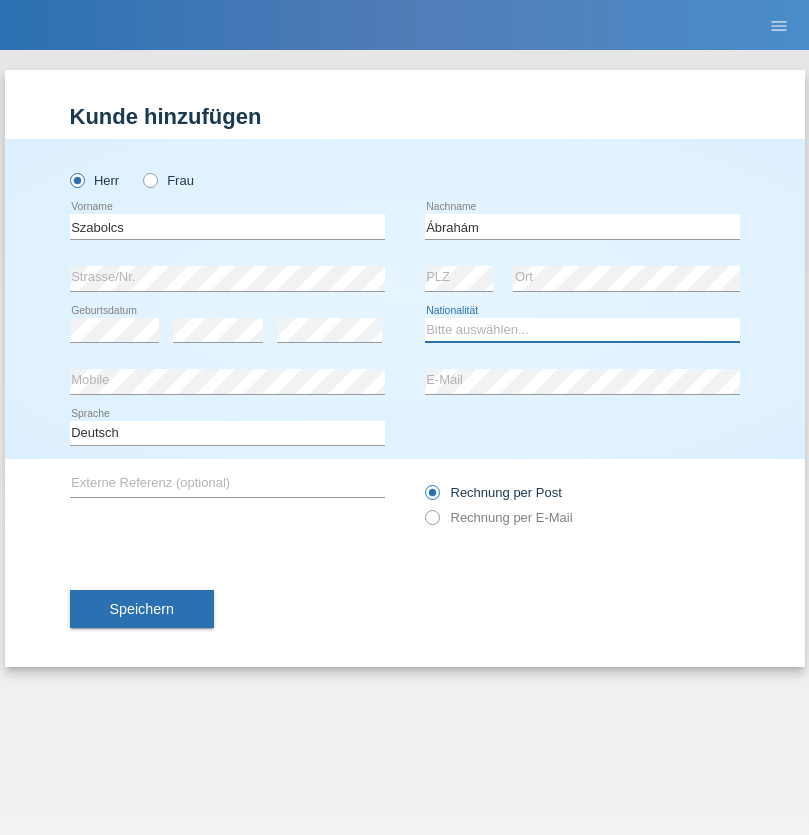 select on "HU" 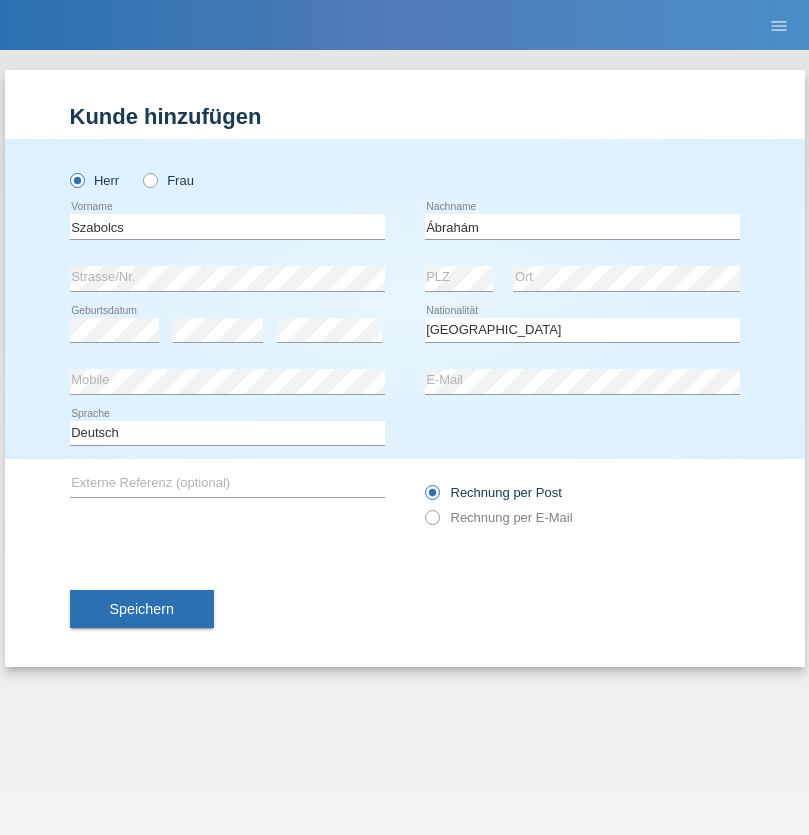 select on "C" 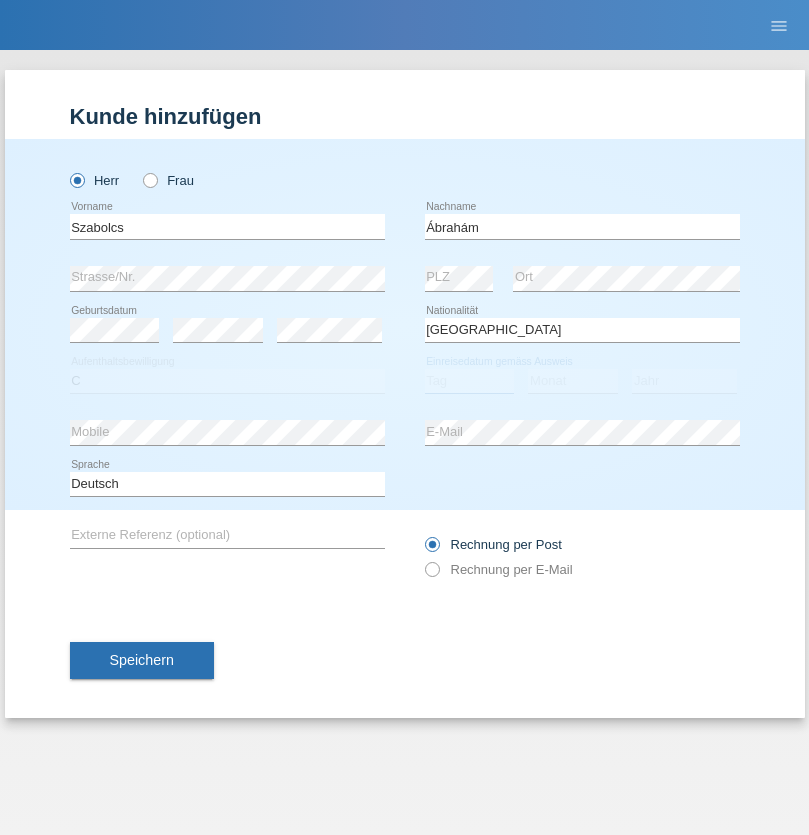 select on "09" 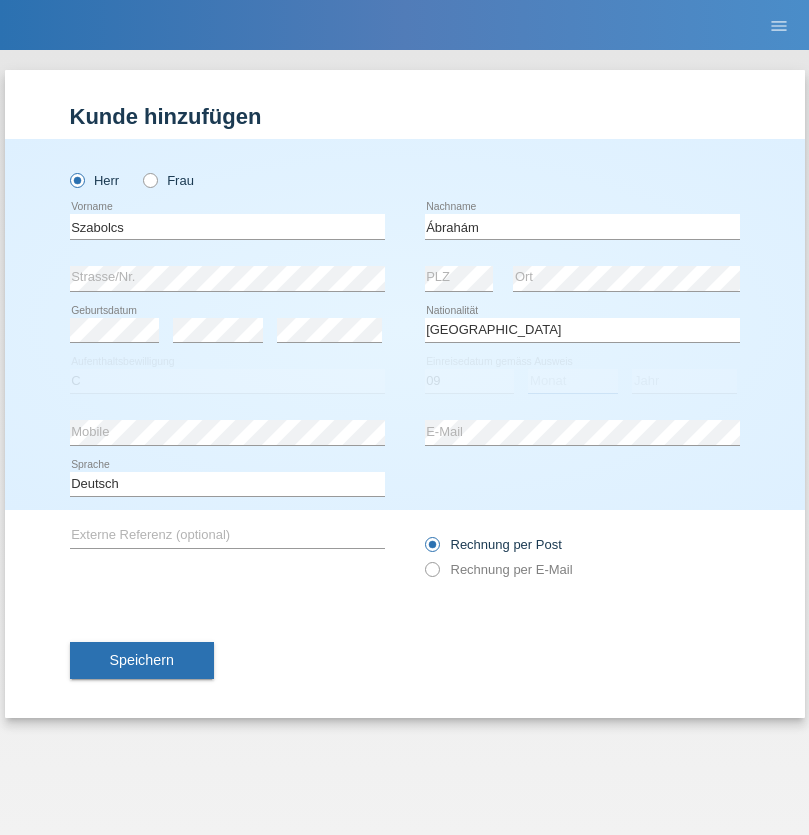 select on "12" 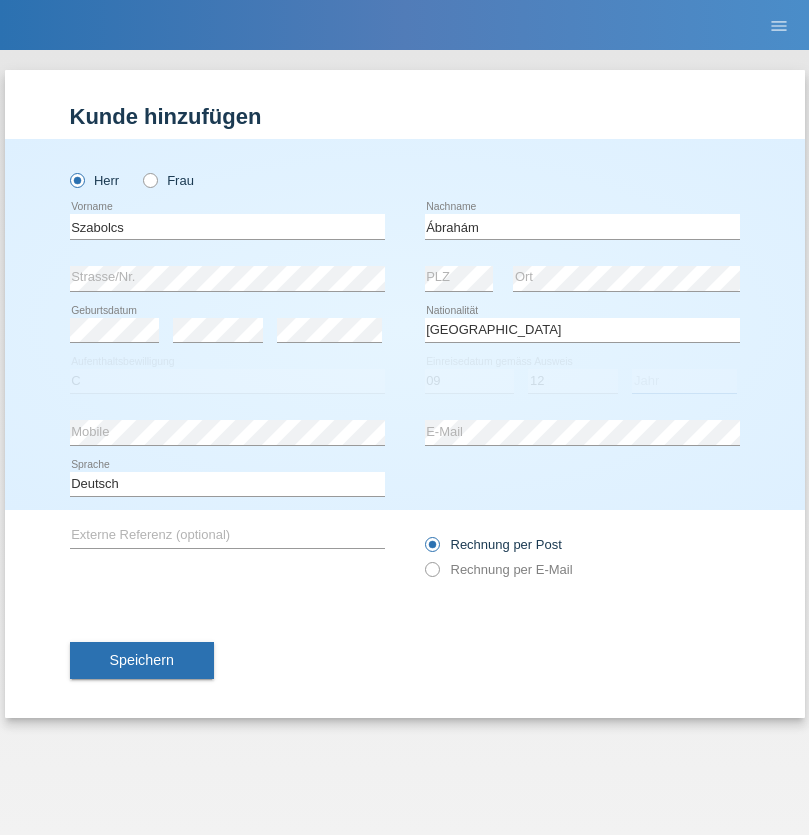 select on "2021" 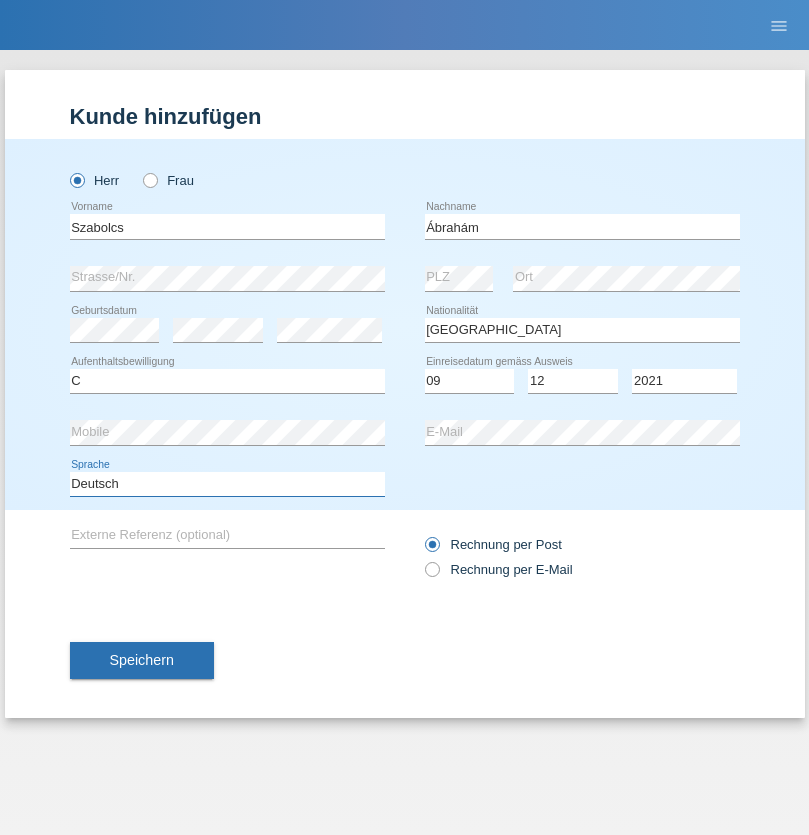 select on "en" 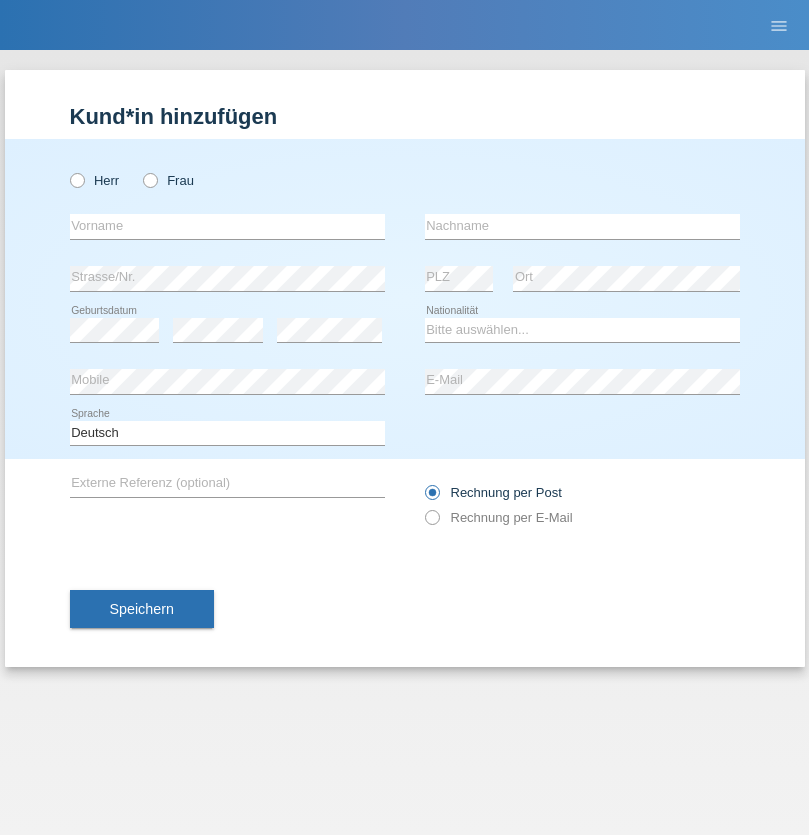 scroll, scrollTop: 0, scrollLeft: 0, axis: both 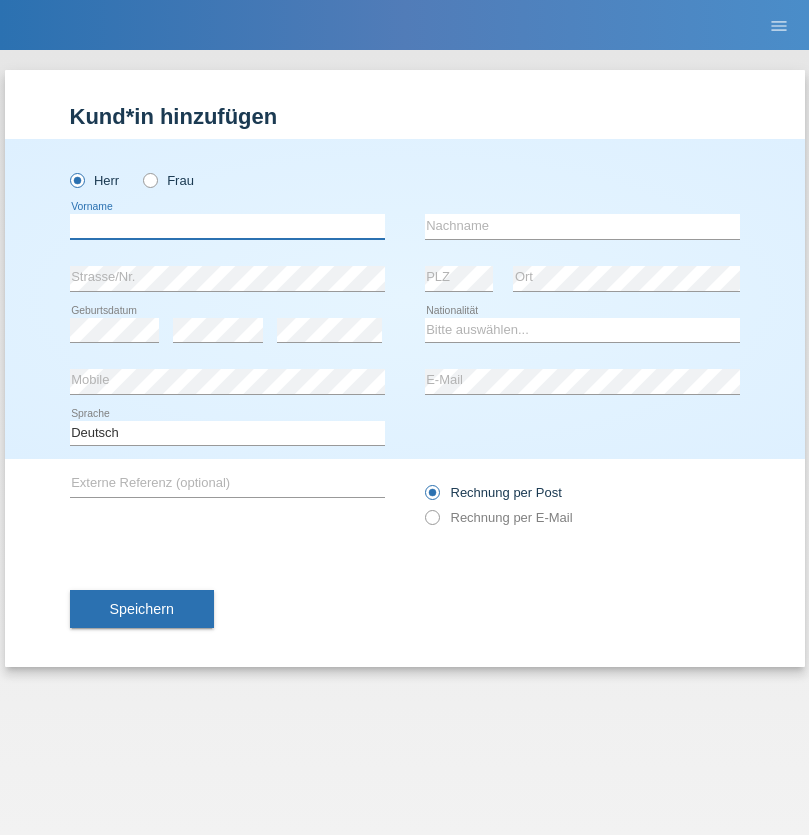 click at bounding box center (227, 226) 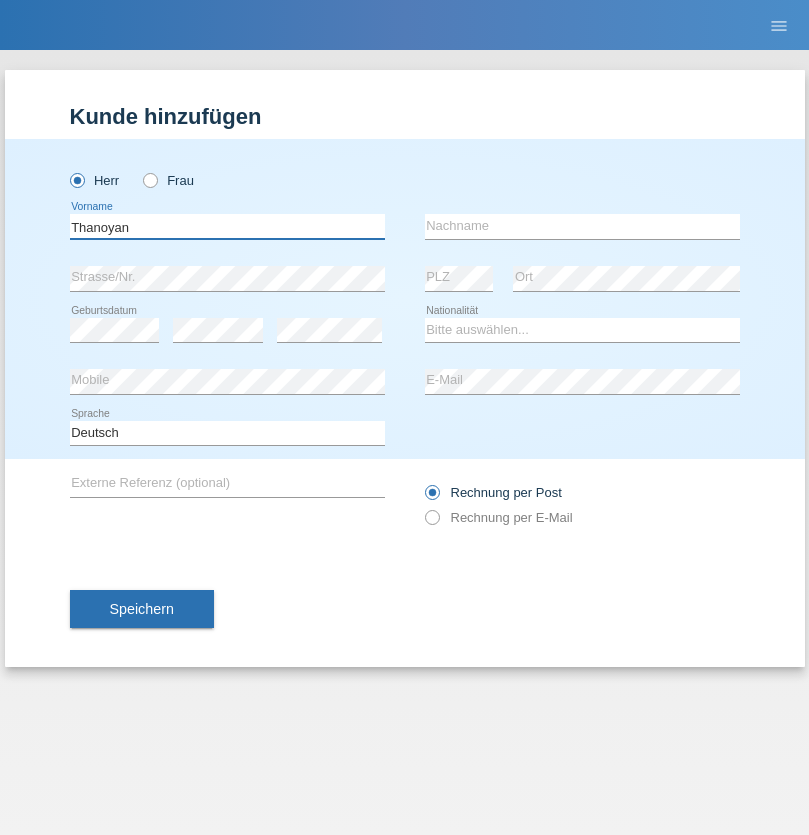 type on "Thanoyan" 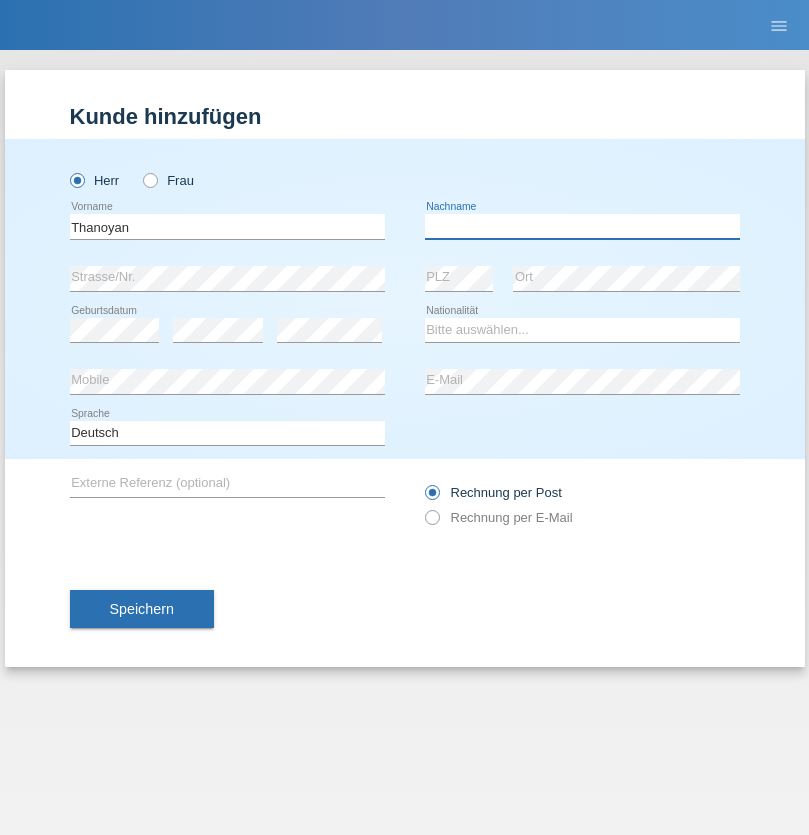 click at bounding box center (582, 226) 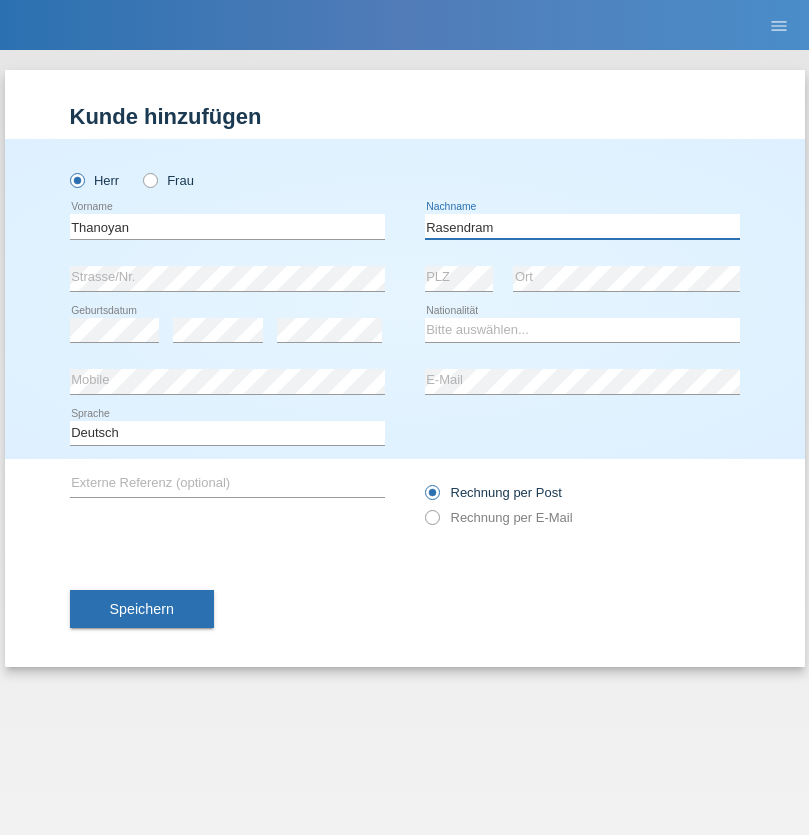 type on "Rasendram" 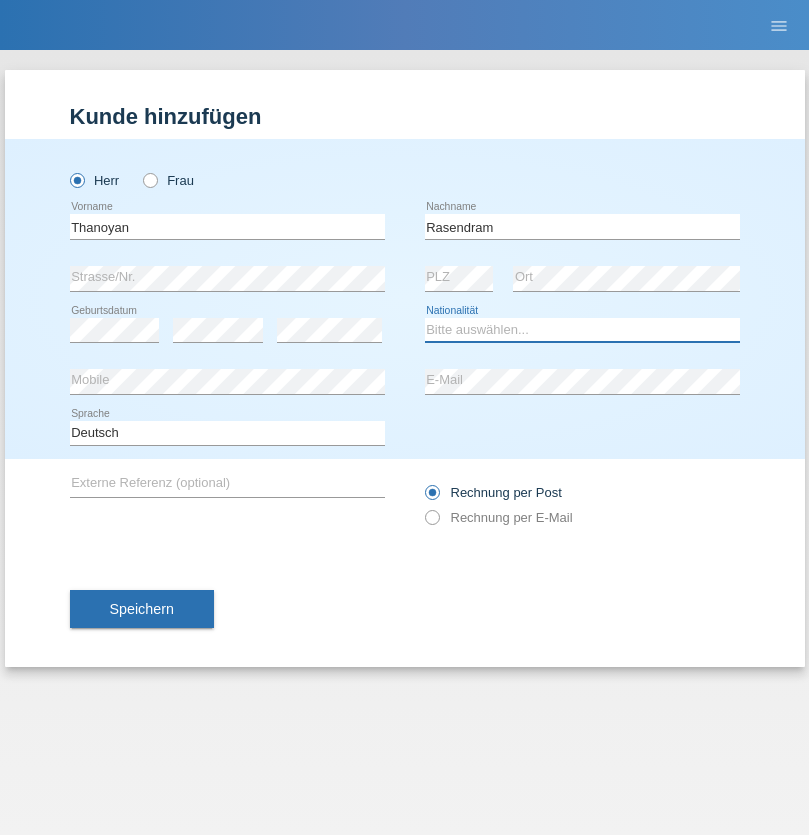select on "LK" 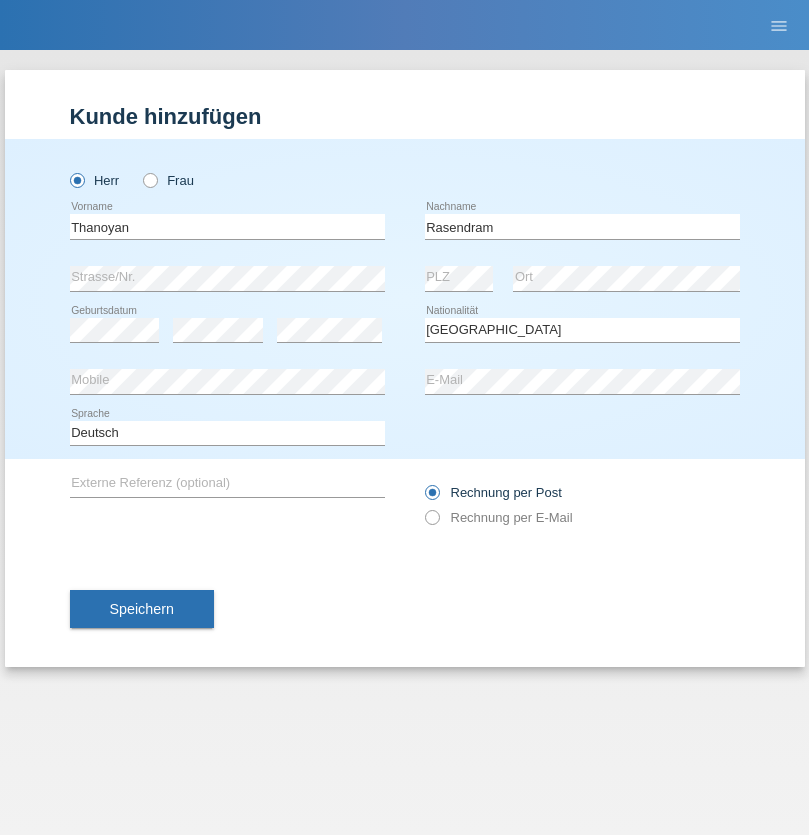 select on "C" 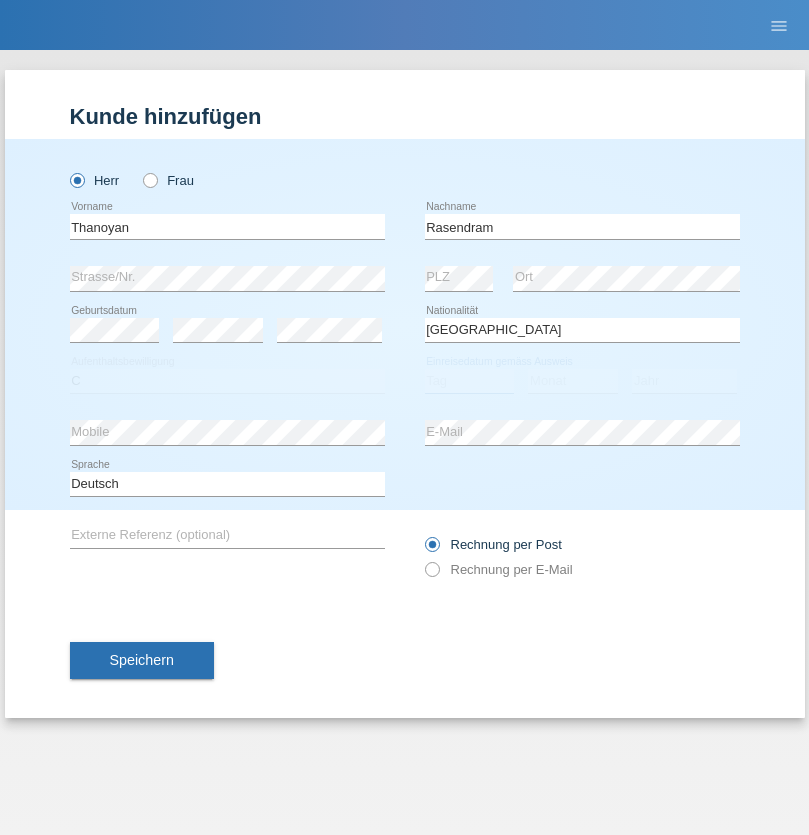 select on "23" 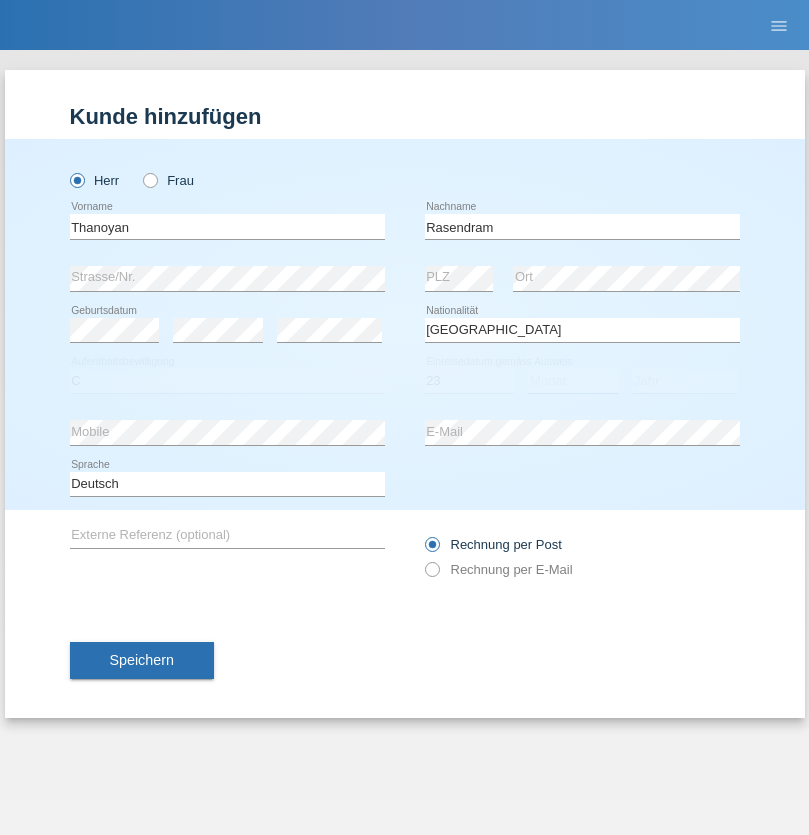 select on "02" 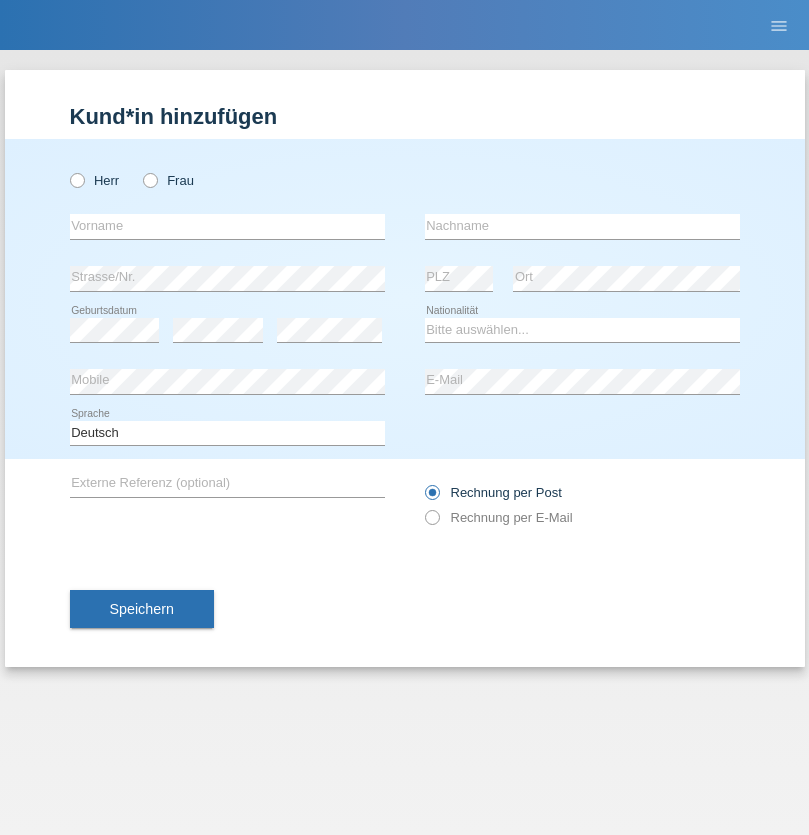 scroll, scrollTop: 0, scrollLeft: 0, axis: both 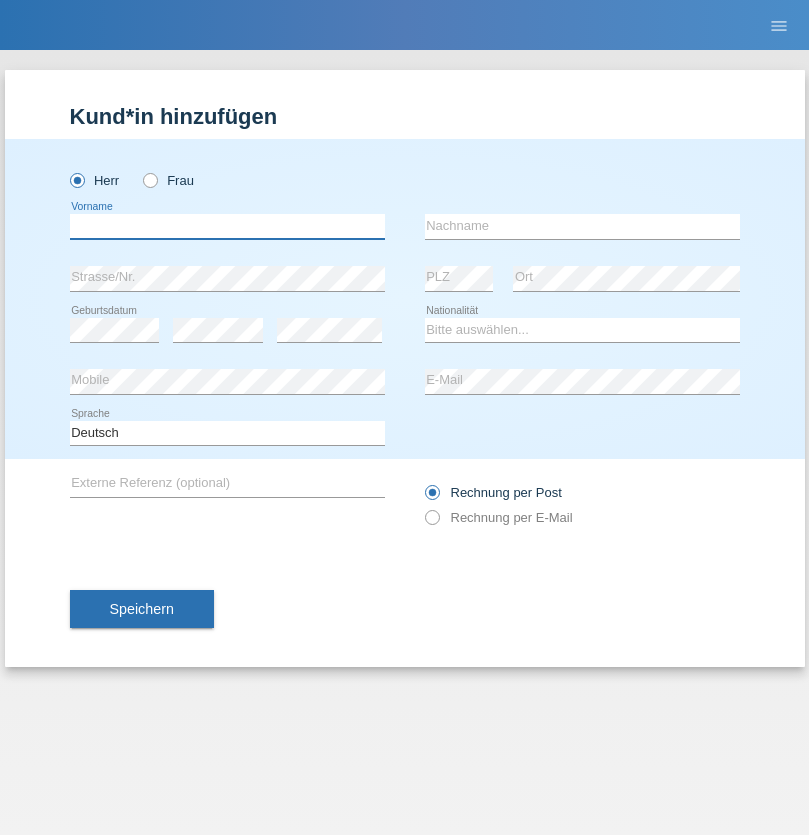 click at bounding box center [227, 226] 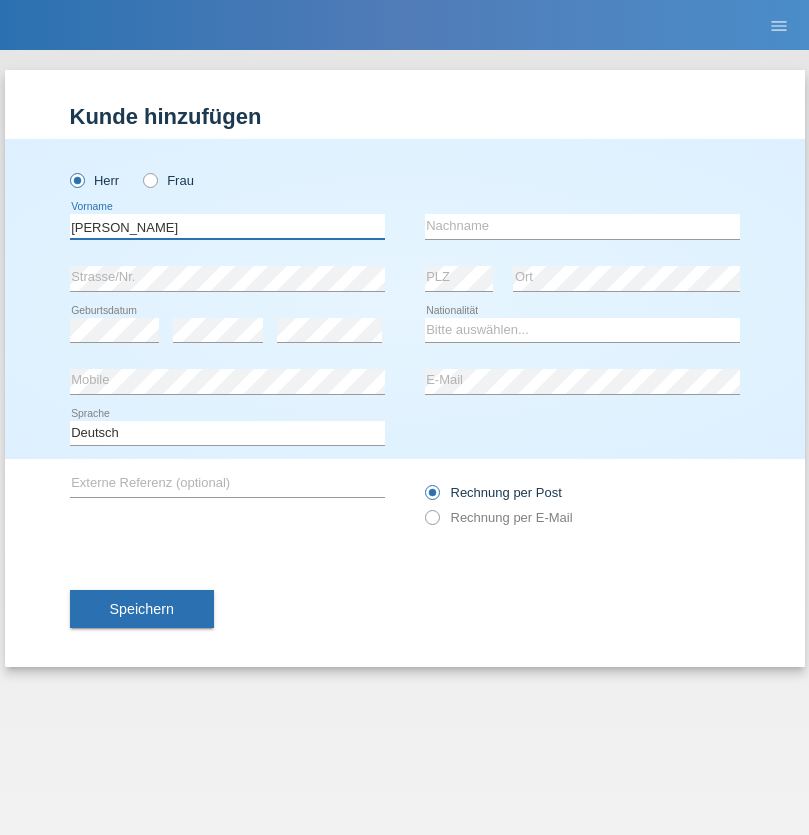 type on "[PERSON_NAME]" 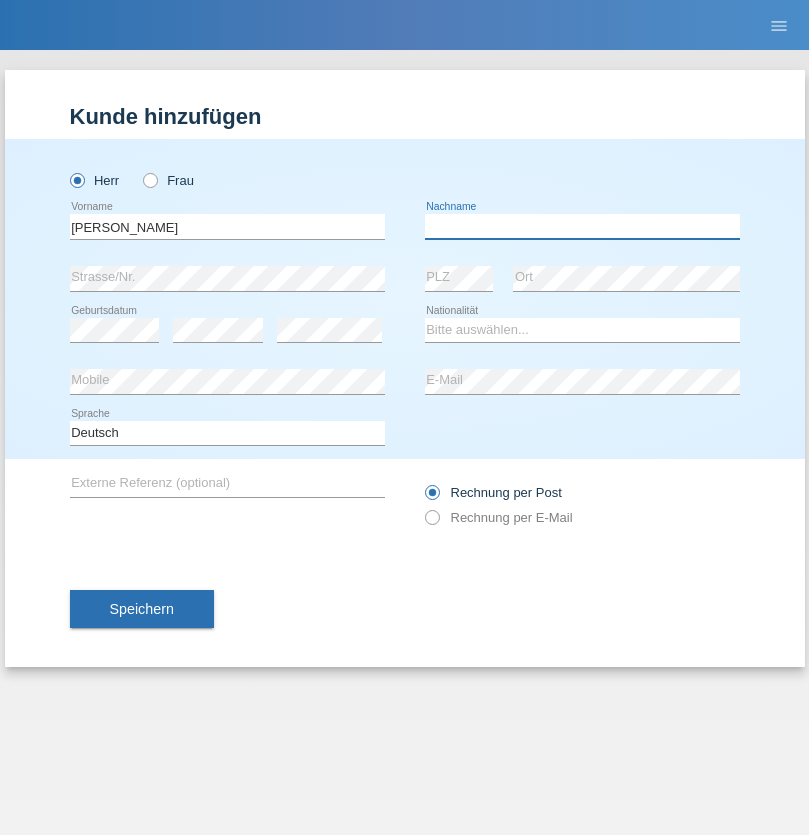 click at bounding box center [582, 226] 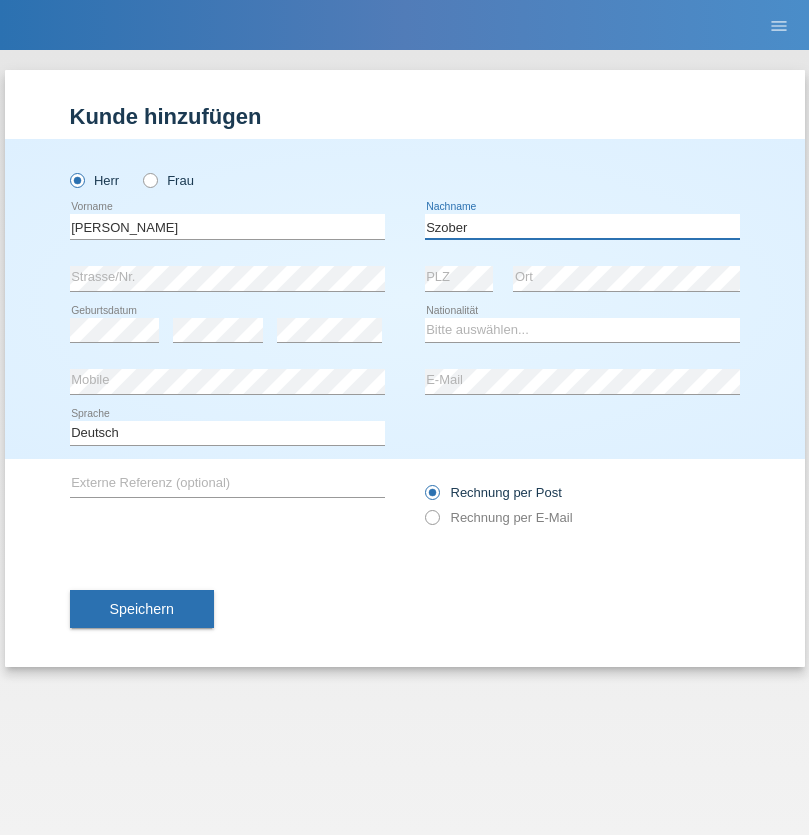 type on "Szober" 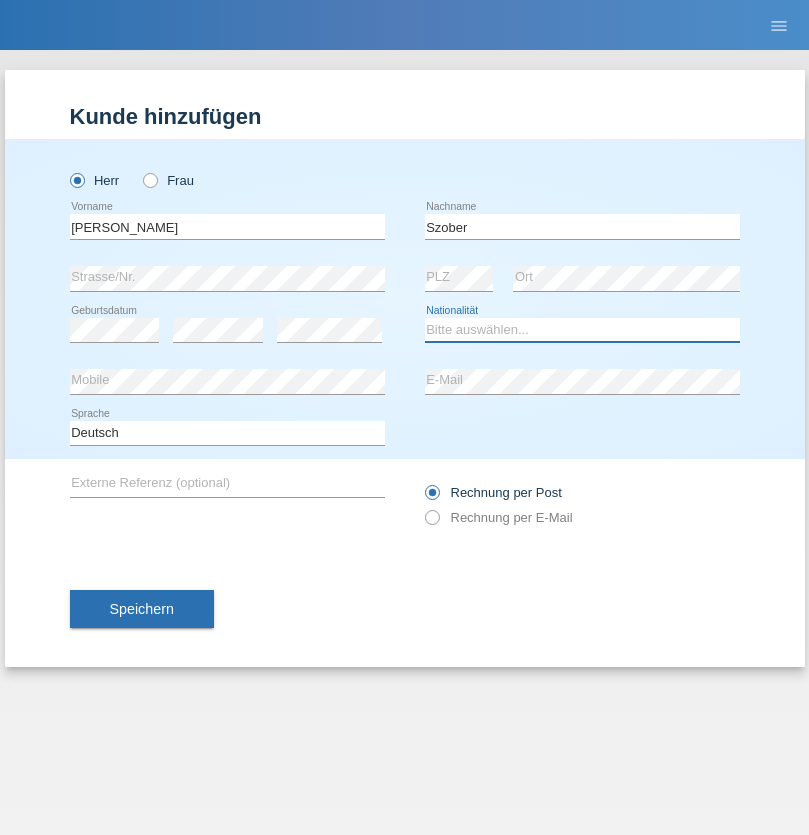 select on "PL" 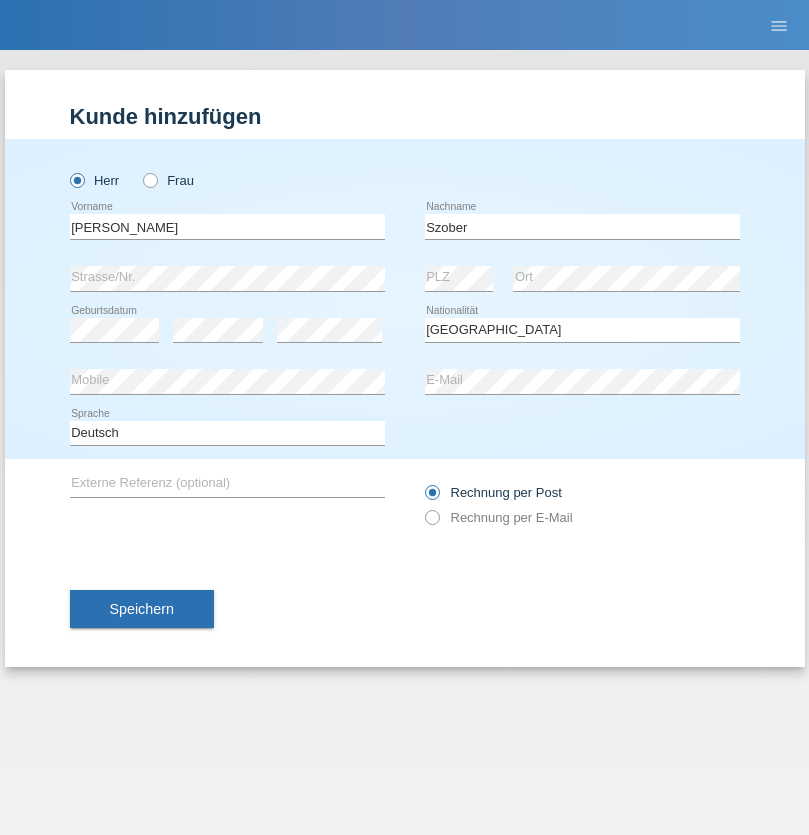 select on "C" 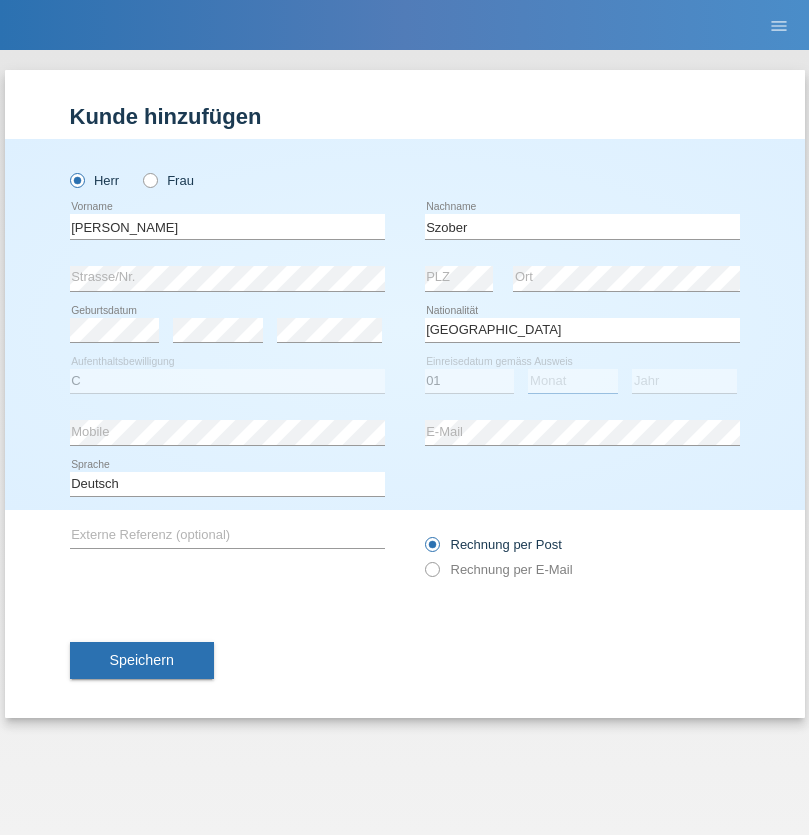 select on "05" 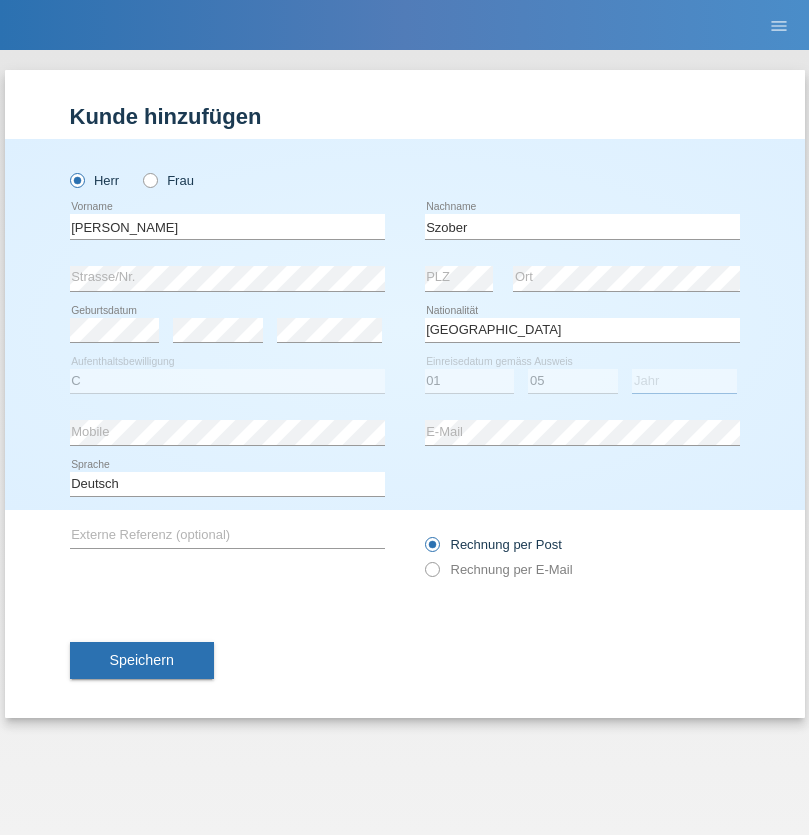 select on "2021" 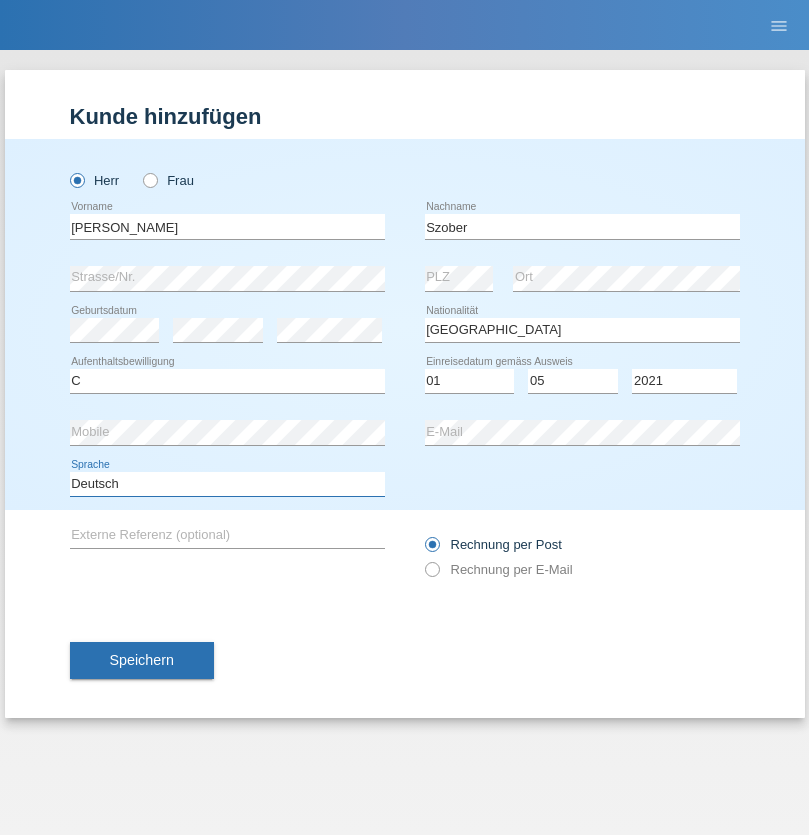 select on "en" 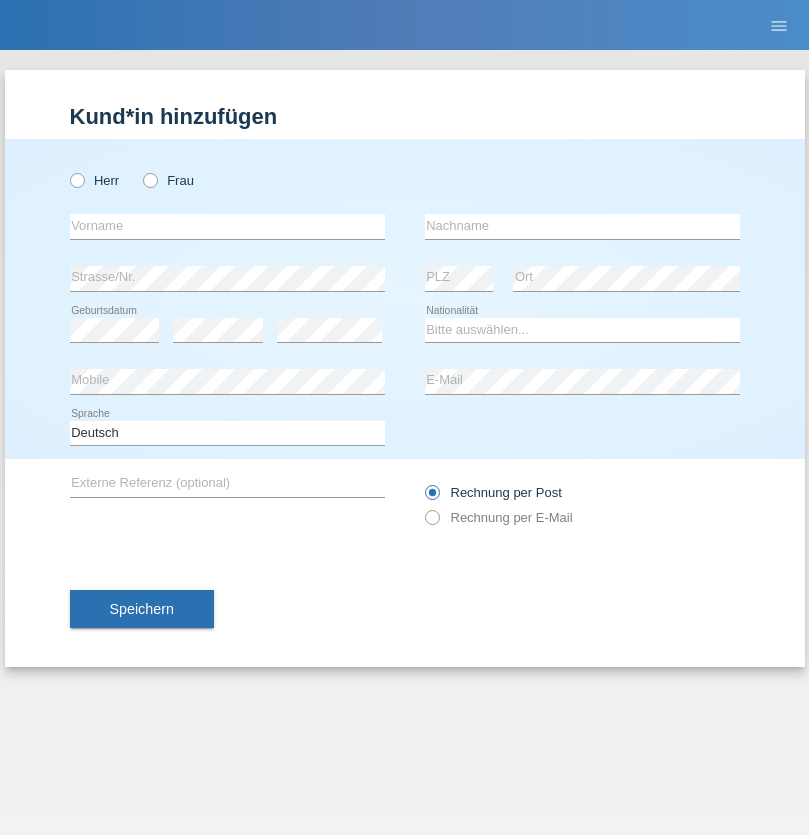 scroll, scrollTop: 0, scrollLeft: 0, axis: both 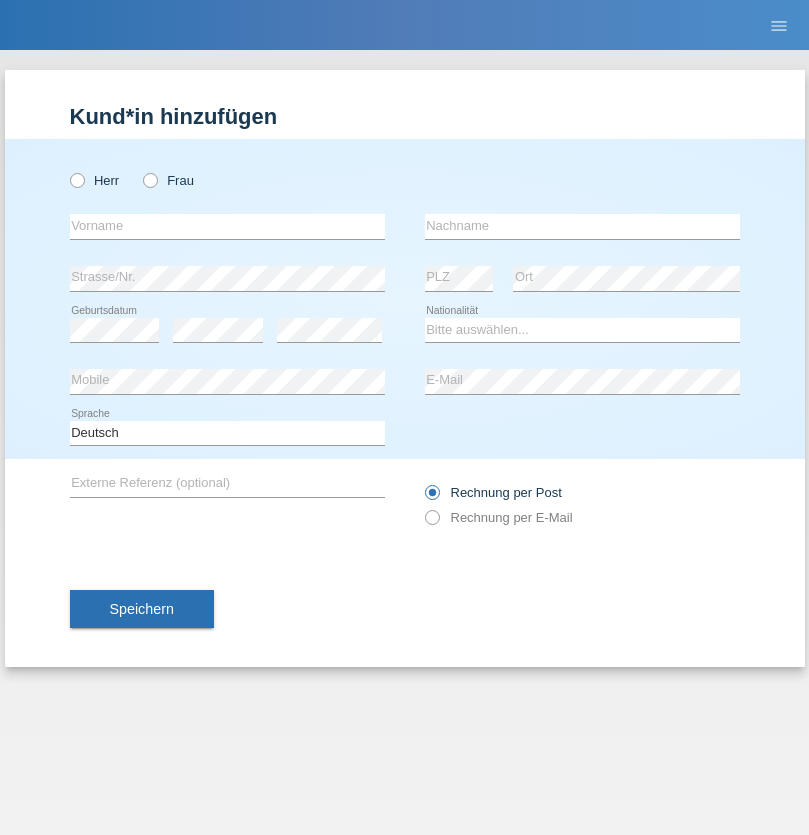 radio on "true" 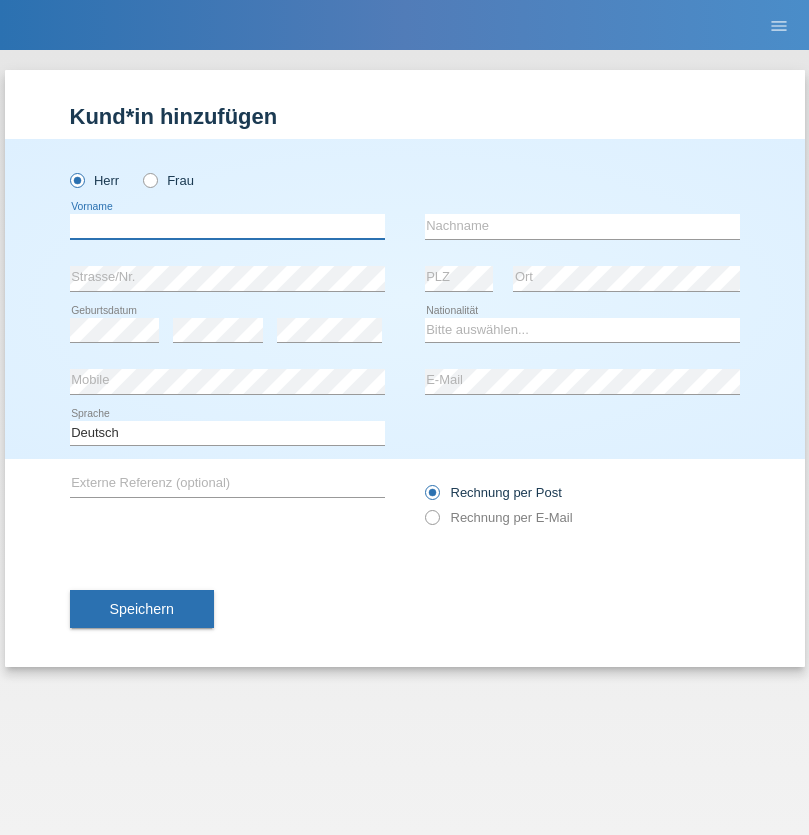 click at bounding box center (227, 226) 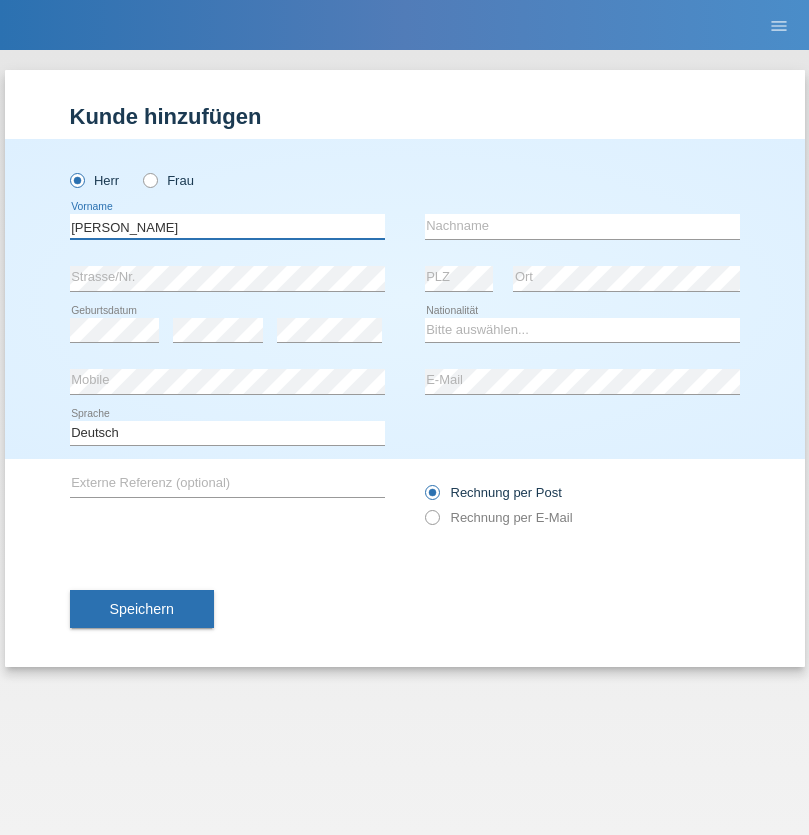 type on "[PERSON_NAME]" 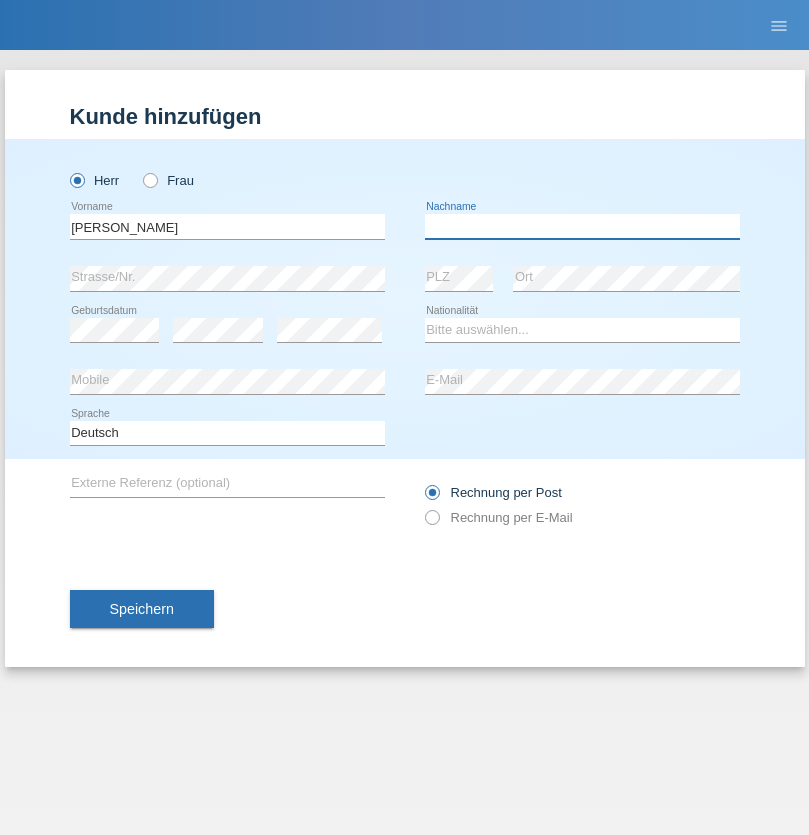 click at bounding box center (582, 226) 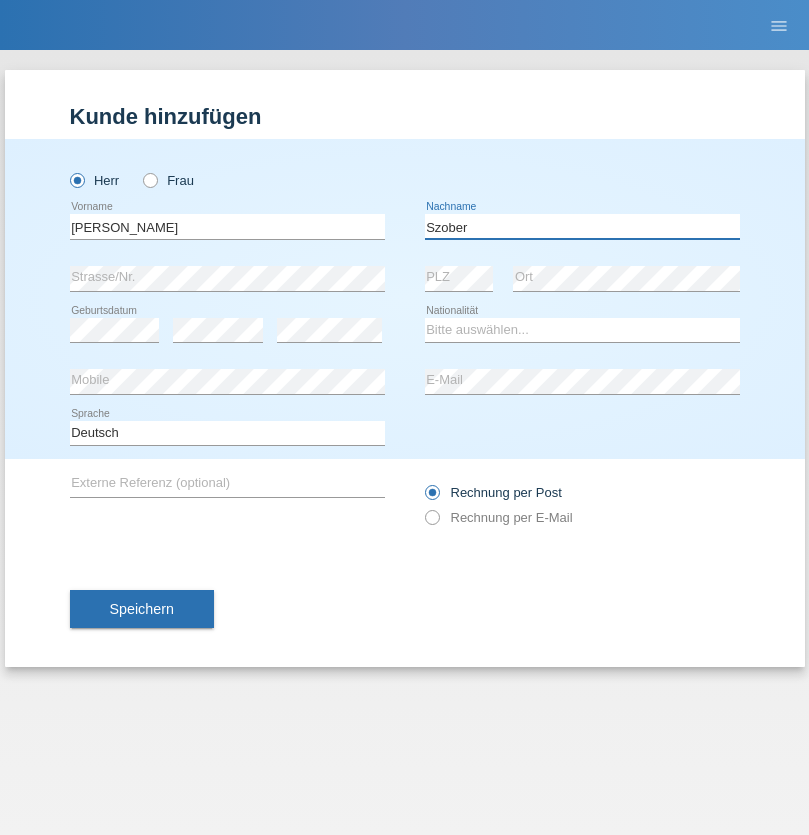 type on "Szober" 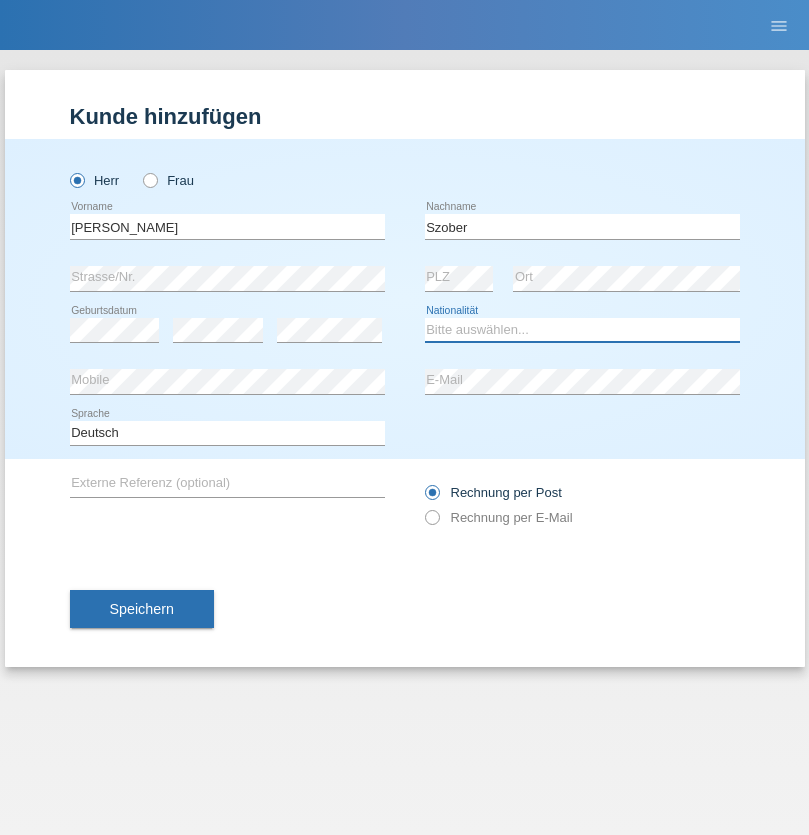 select on "PL" 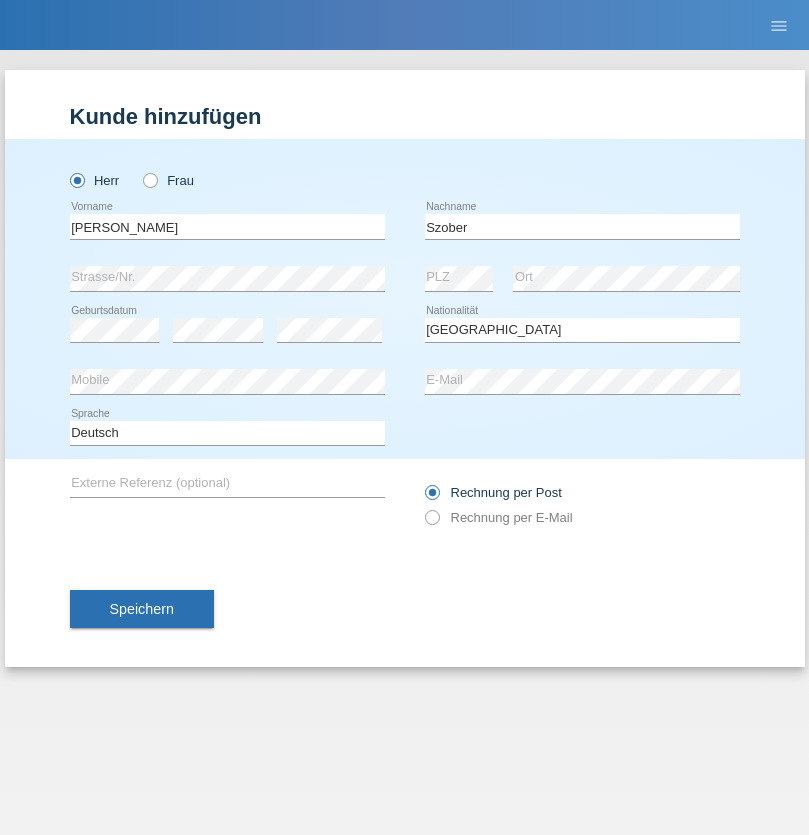 select on "C" 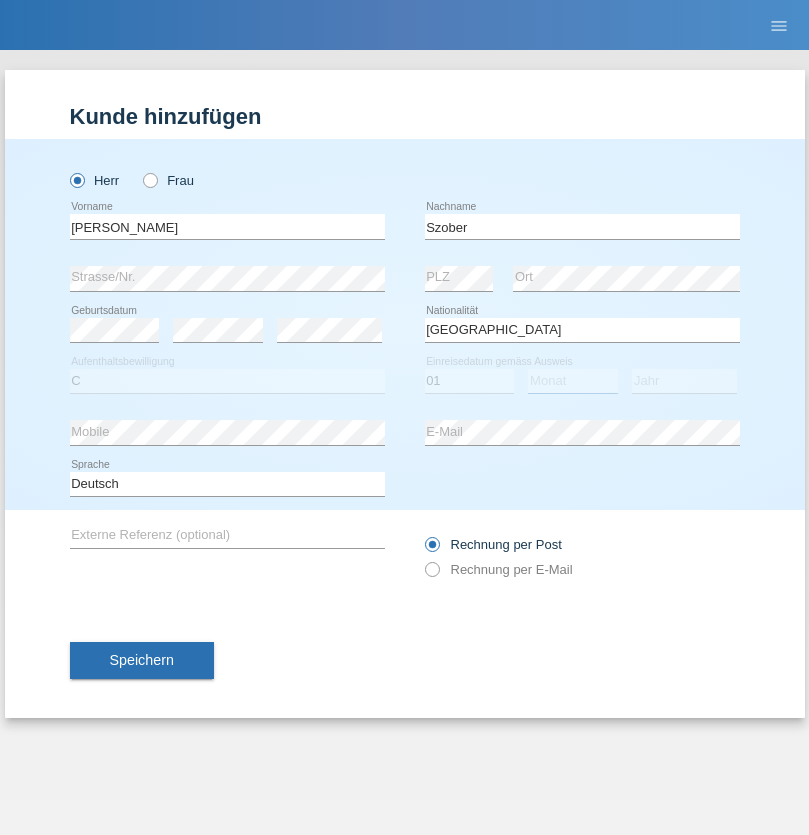 select on "05" 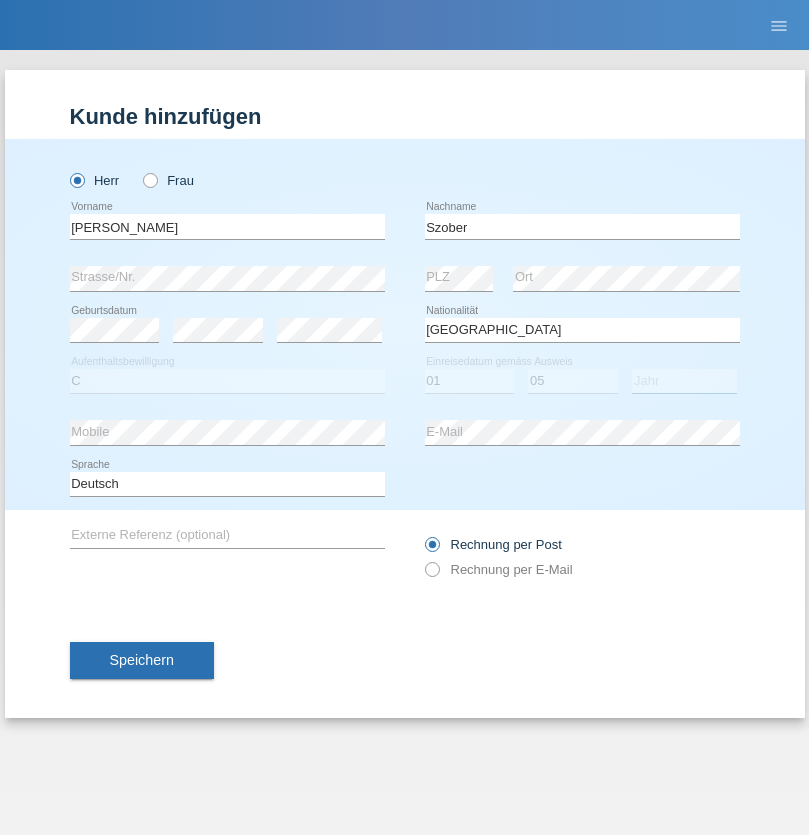 select on "2021" 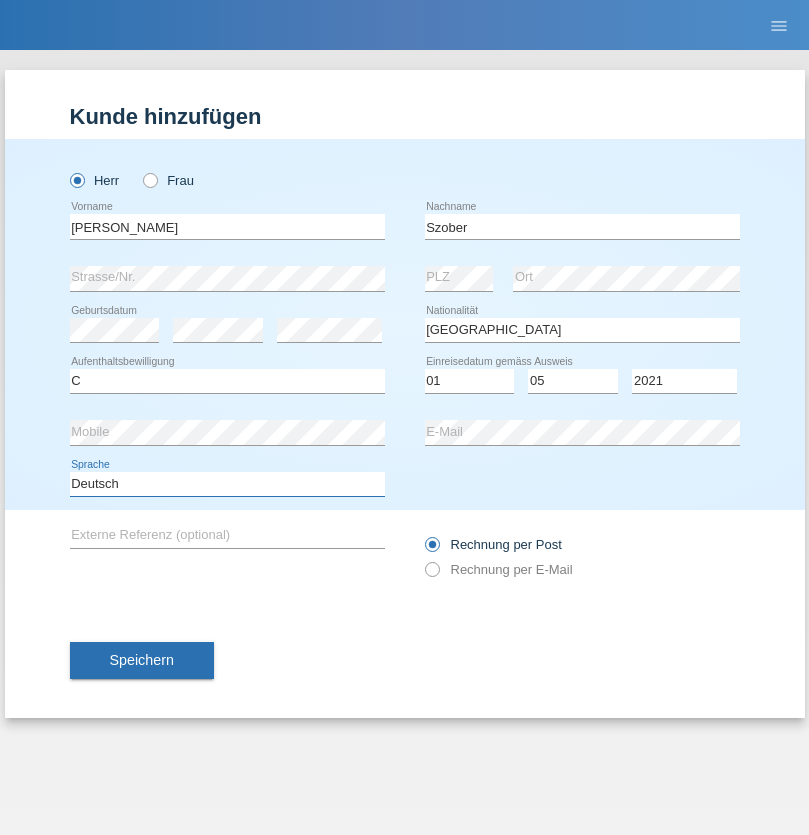 select on "en" 